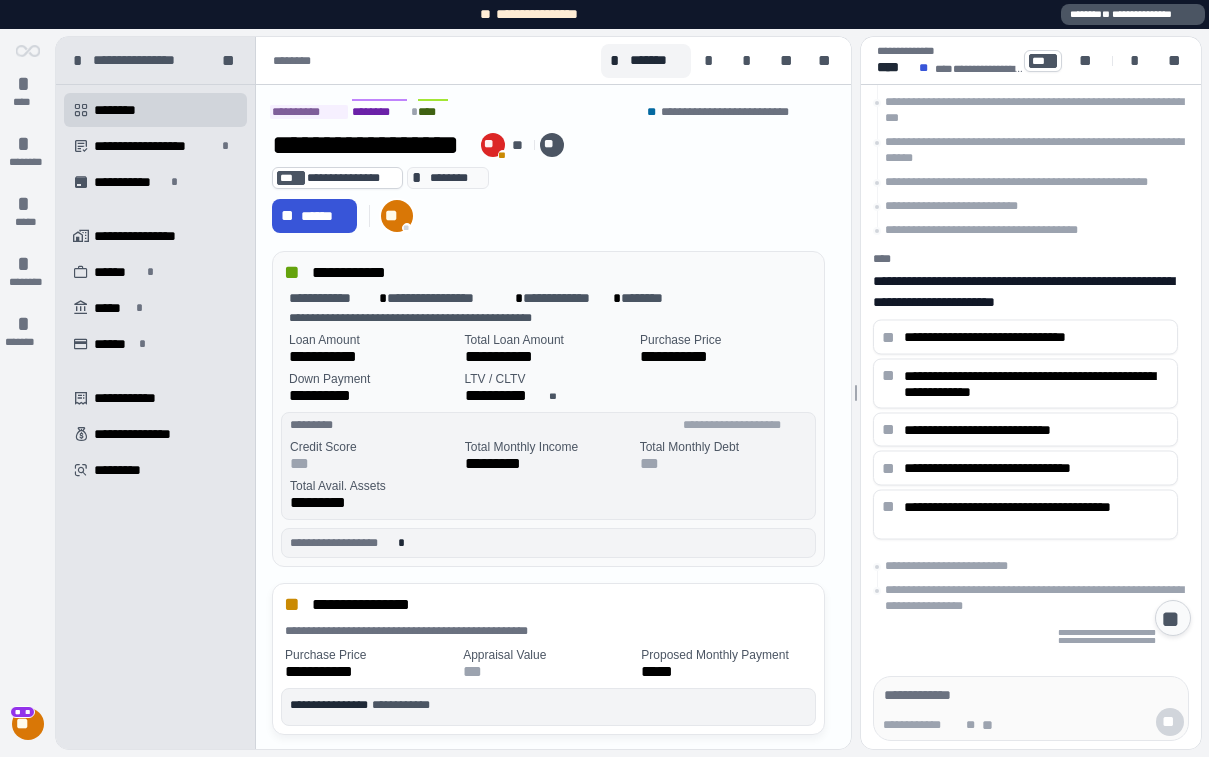 scroll, scrollTop: 0, scrollLeft: 0, axis: both 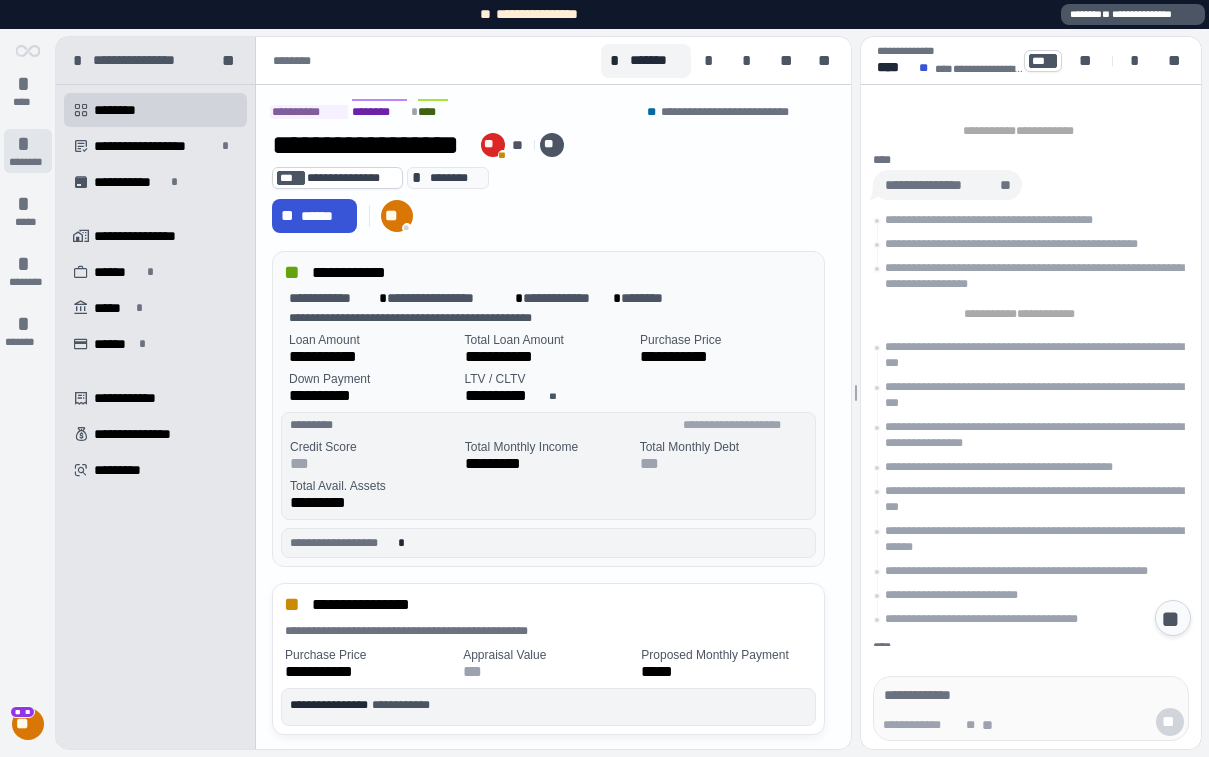 click on "*" at bounding box center [28, 144] 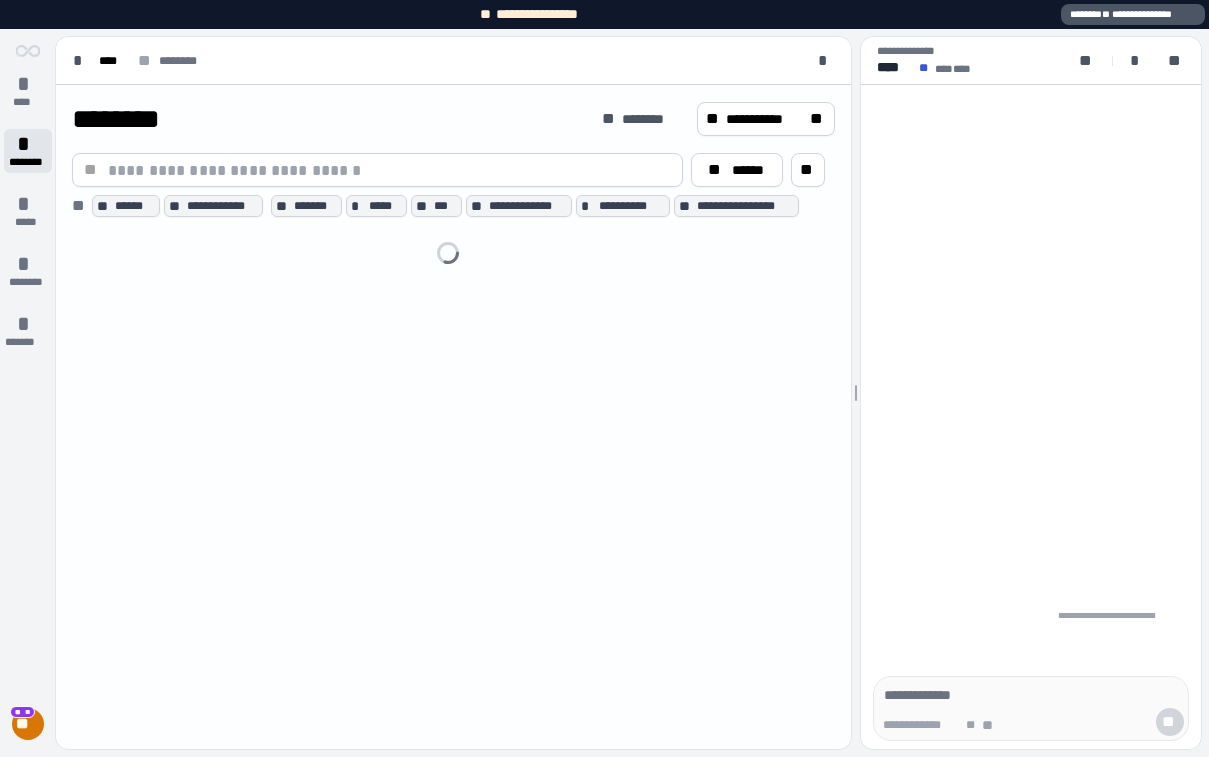 scroll, scrollTop: 0, scrollLeft: 0, axis: both 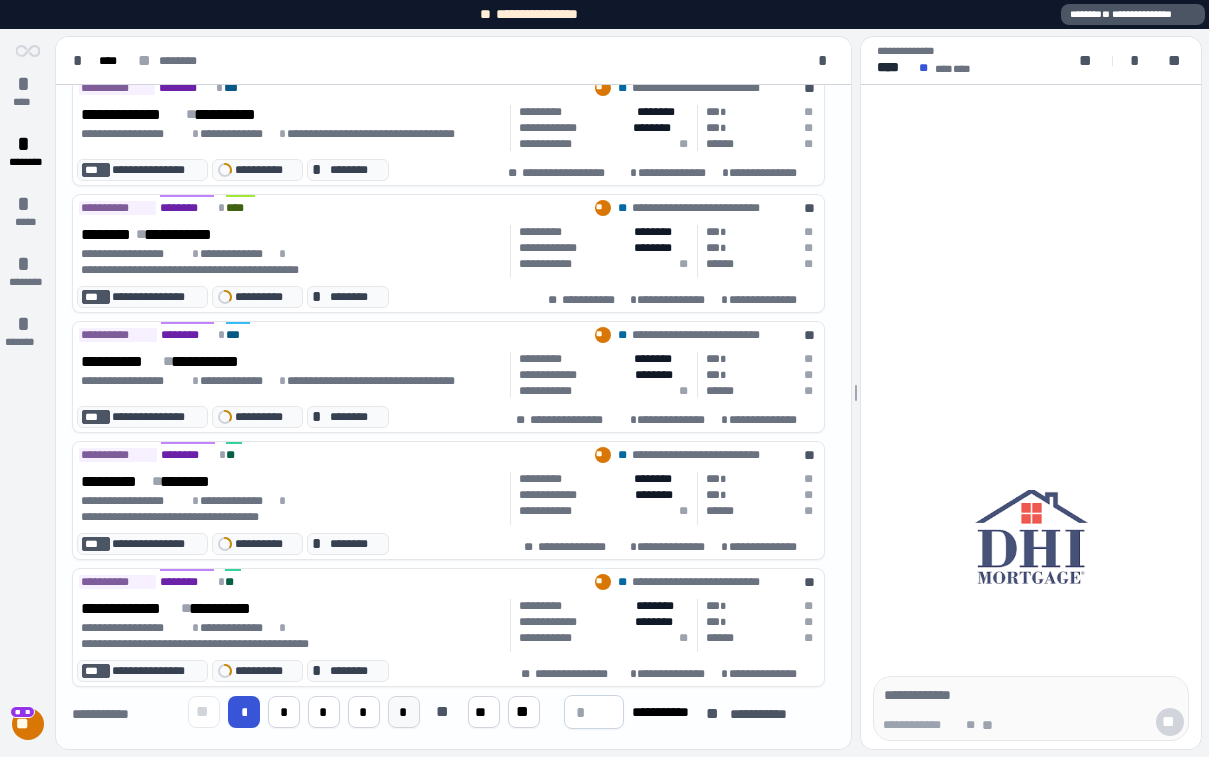 click on "*" at bounding box center (403, 712) 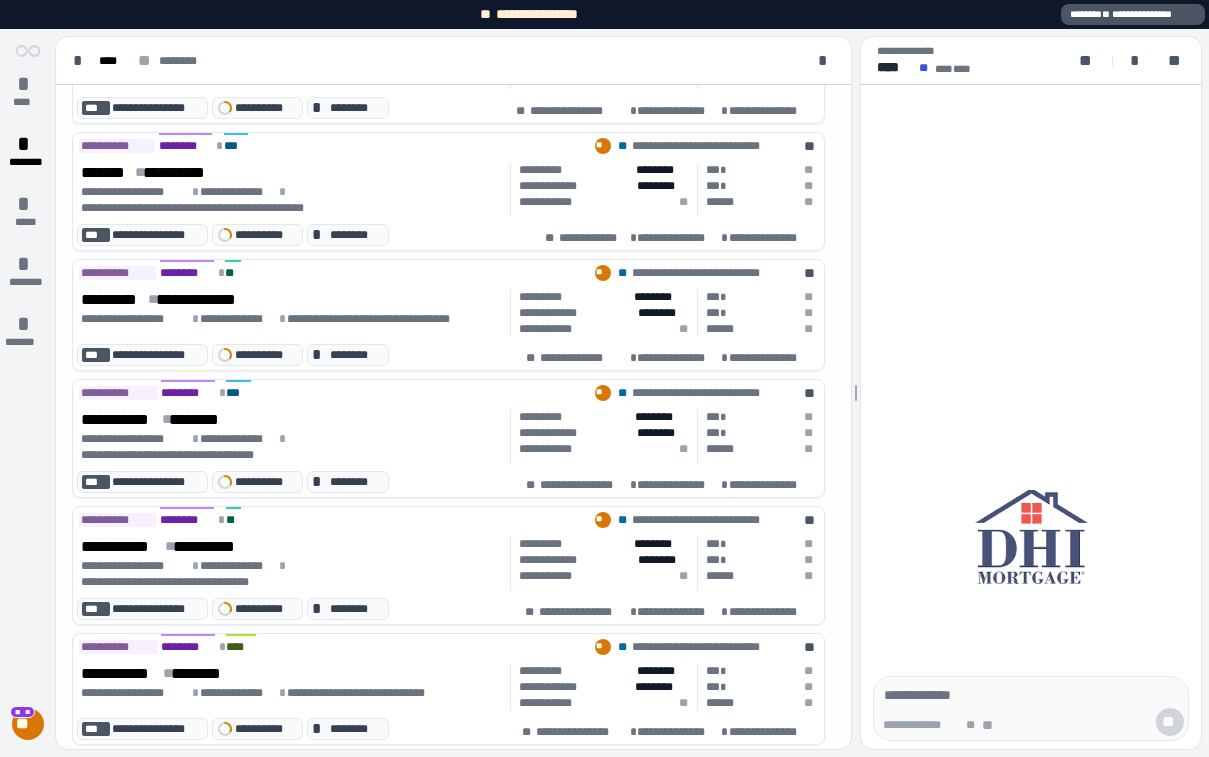 scroll, scrollTop: 765, scrollLeft: 0, axis: vertical 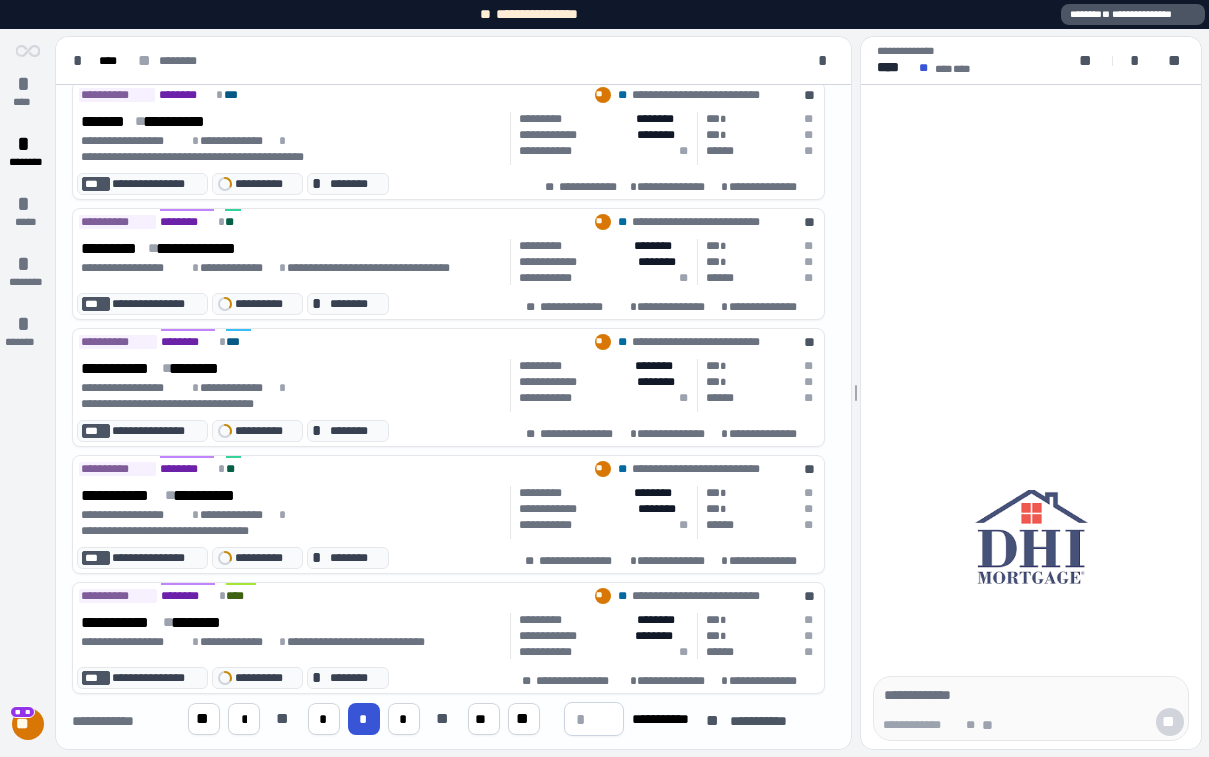 click on "**" at bounding box center (444, 719) 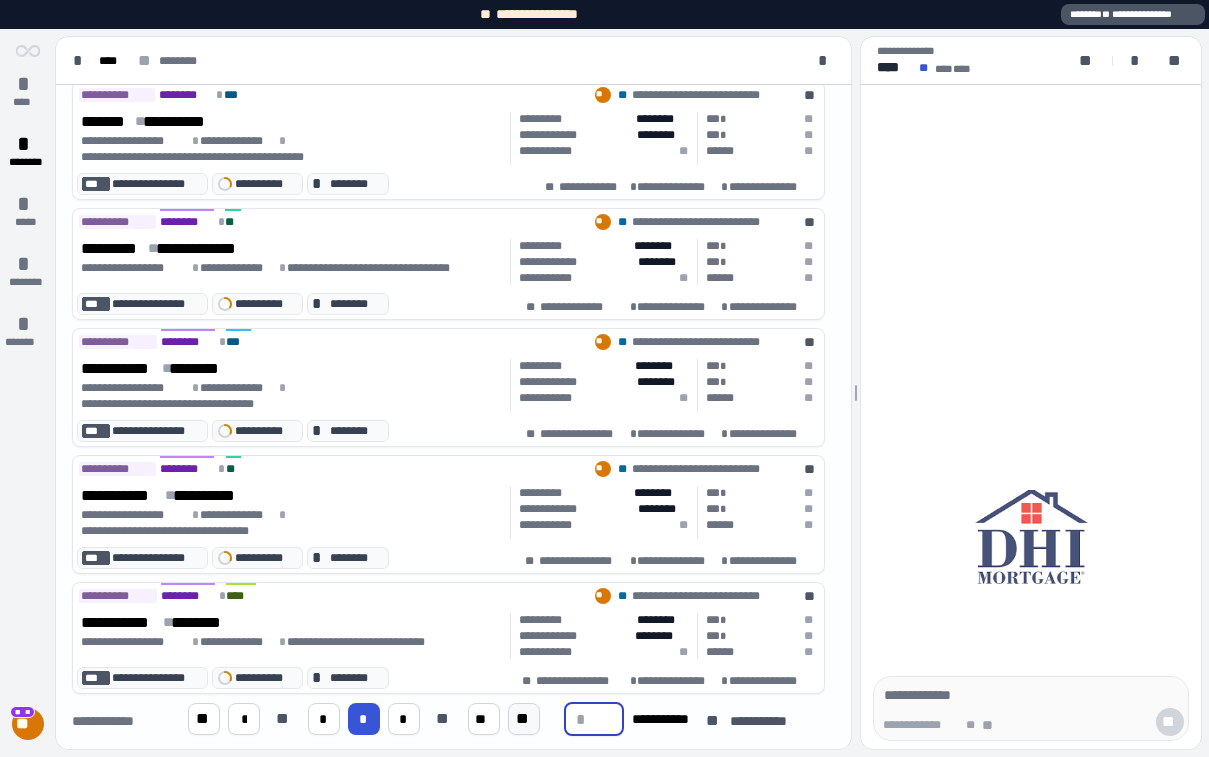 click on "**" at bounding box center (524, 719) 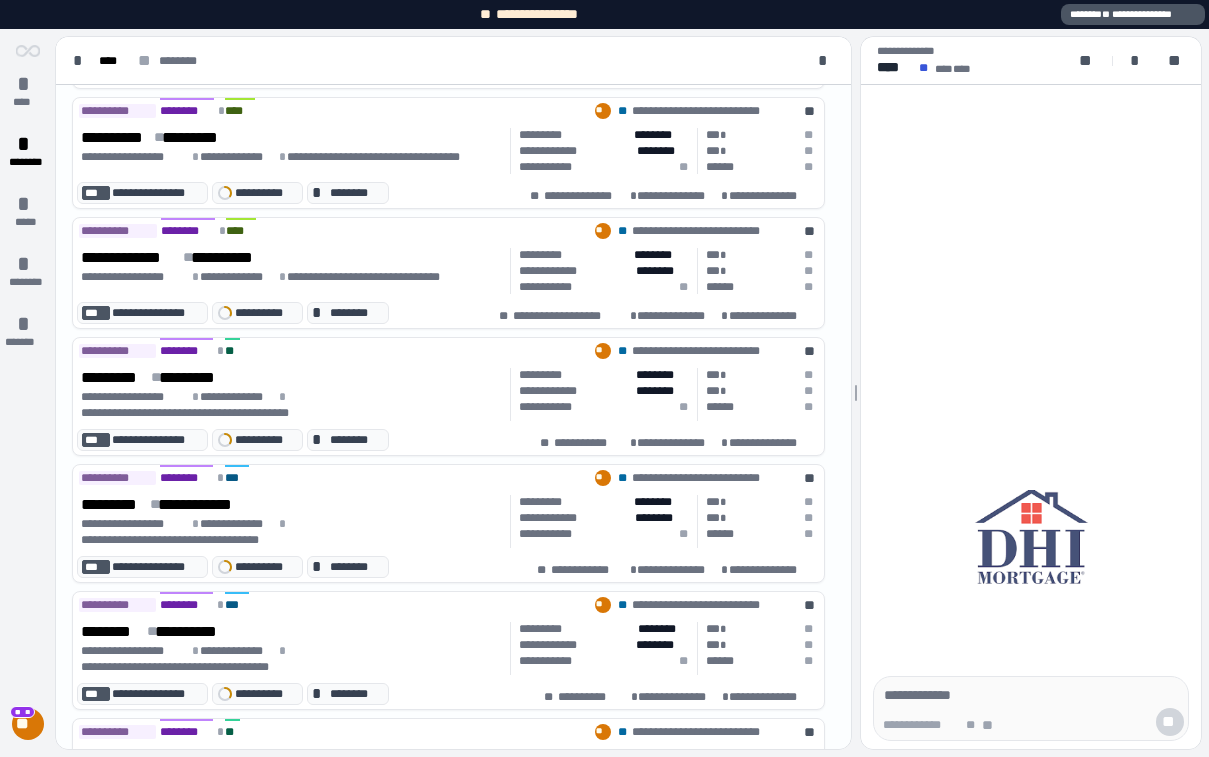 scroll, scrollTop: 765, scrollLeft: 0, axis: vertical 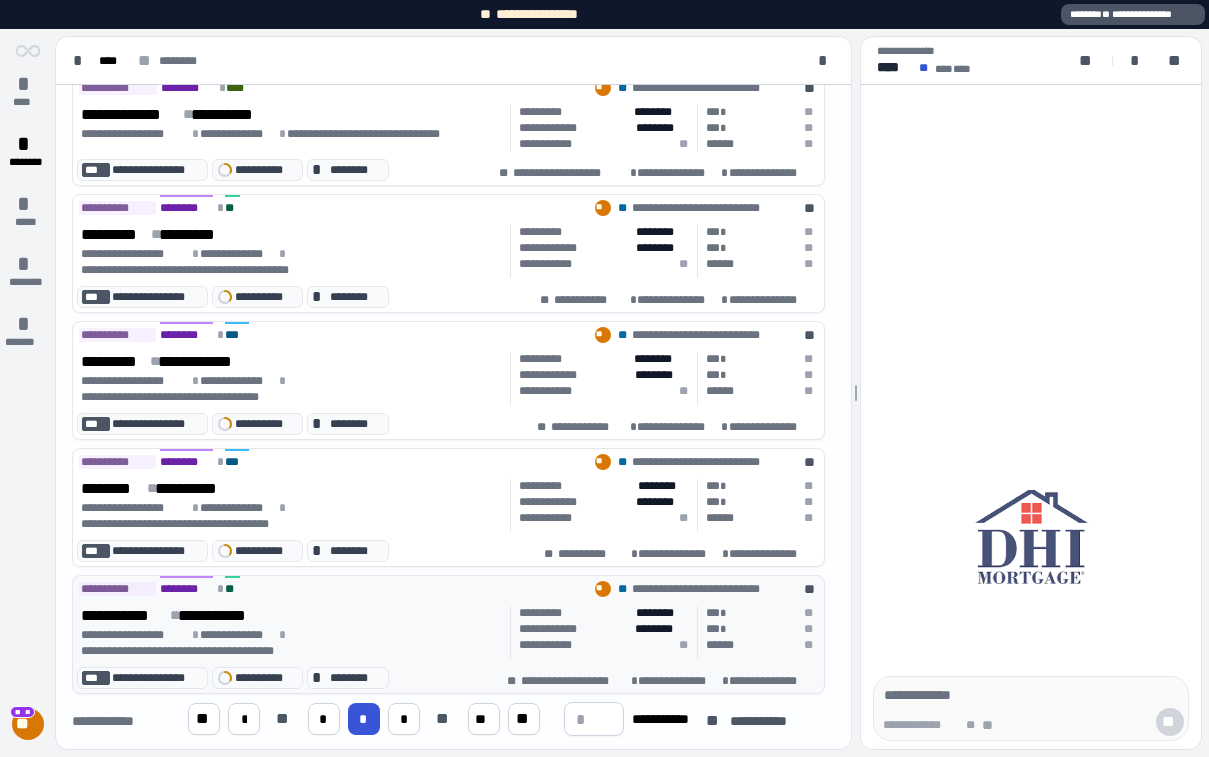 click on "**********" at bounding box center (292, 615) 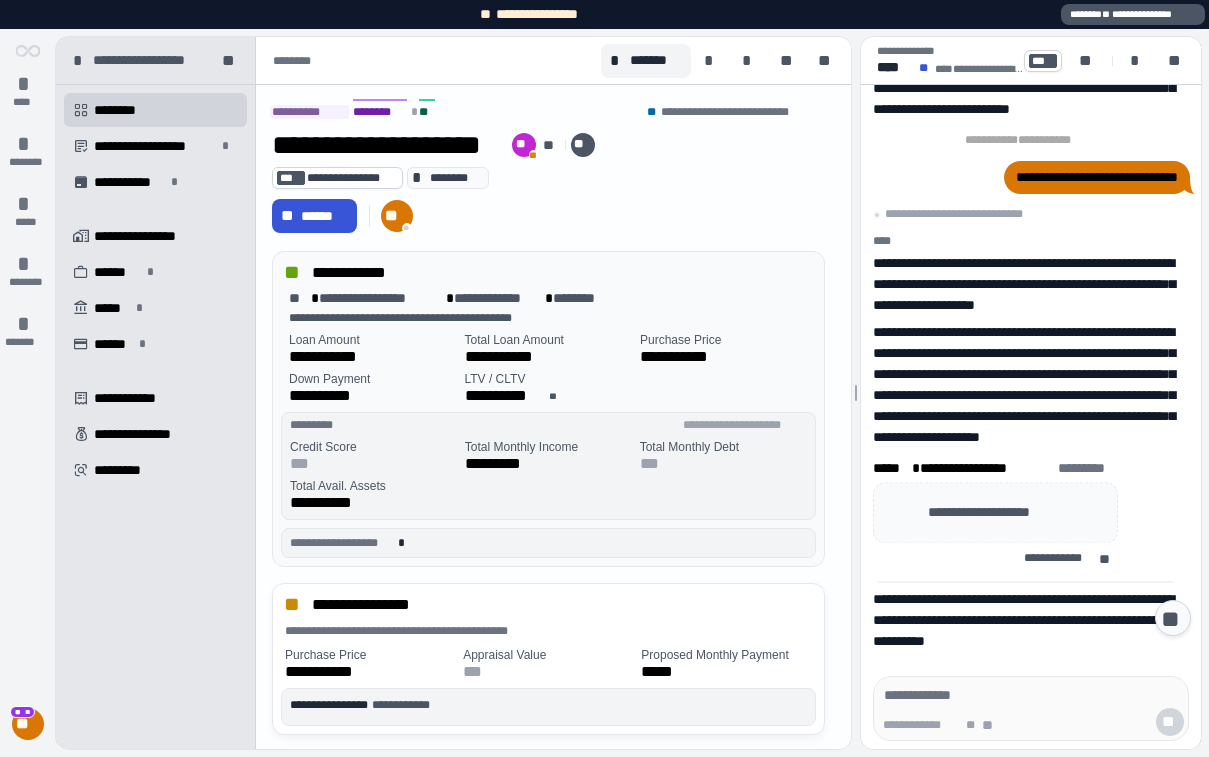 scroll, scrollTop: 2425, scrollLeft: 0, axis: vertical 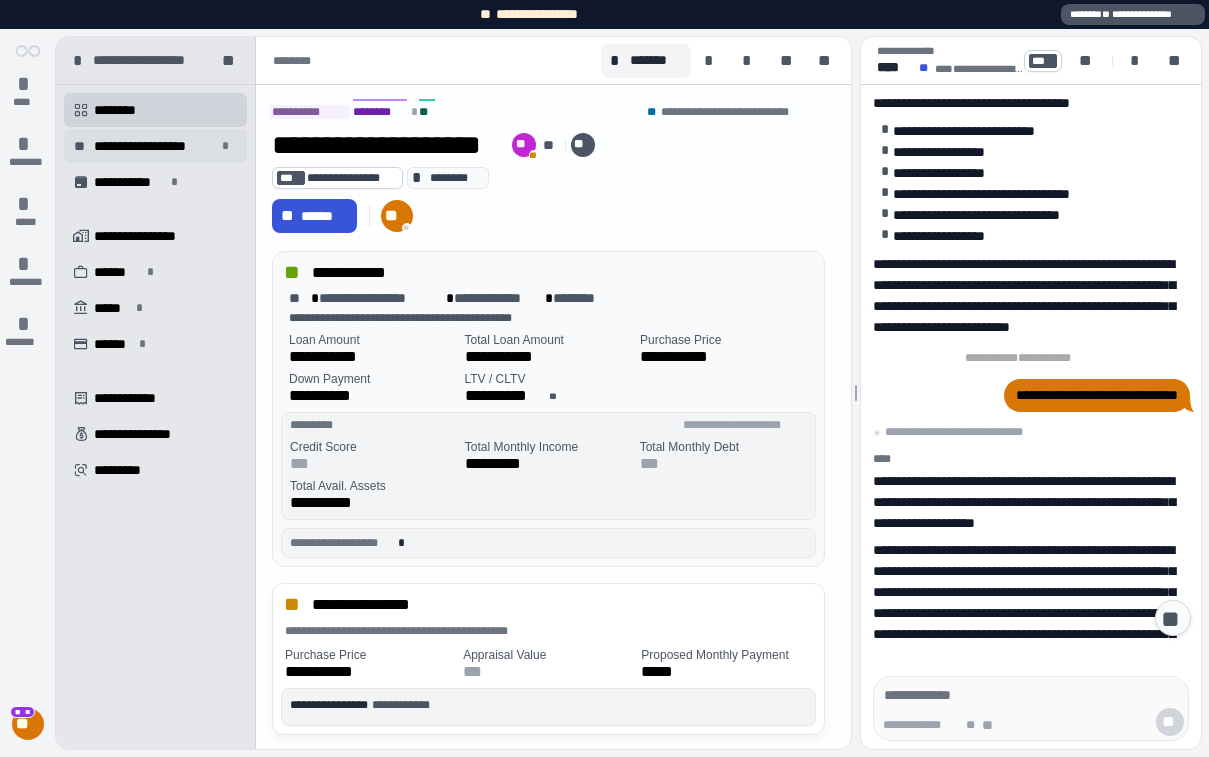 click on "**********" at bounding box center [155, 146] 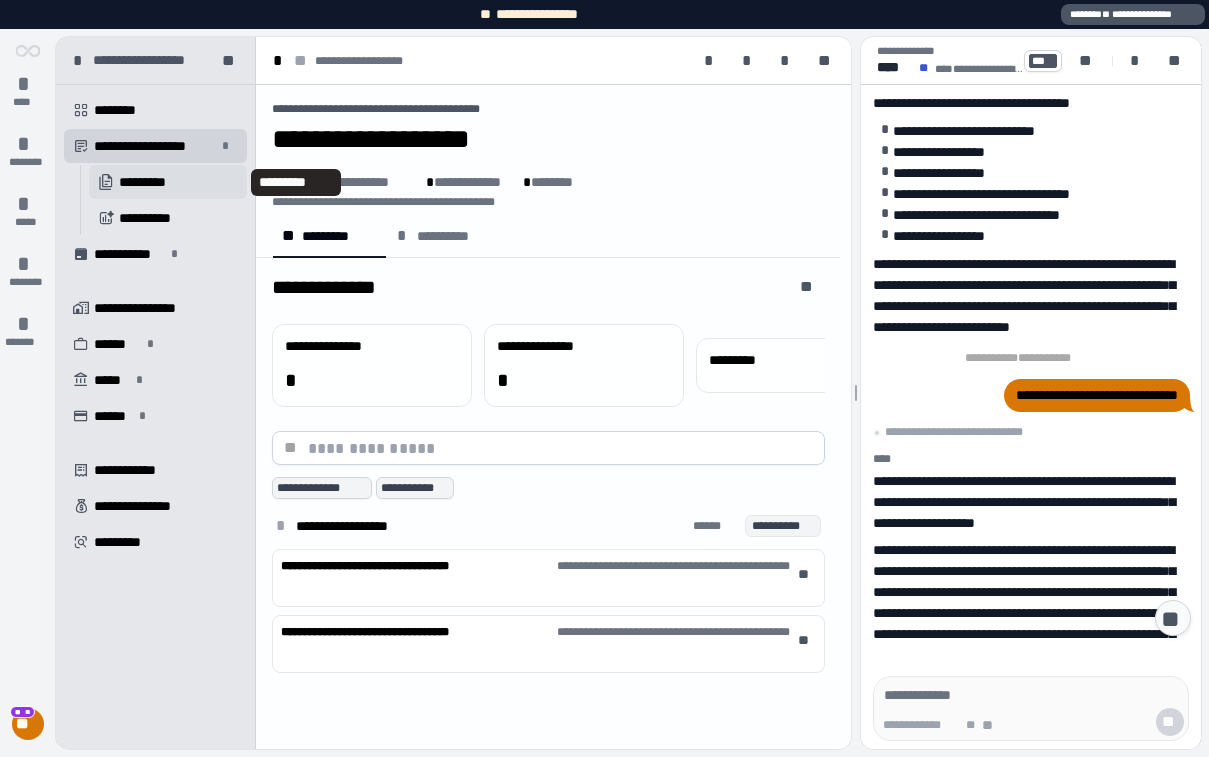 click on "*********" at bounding box center [156, 182] 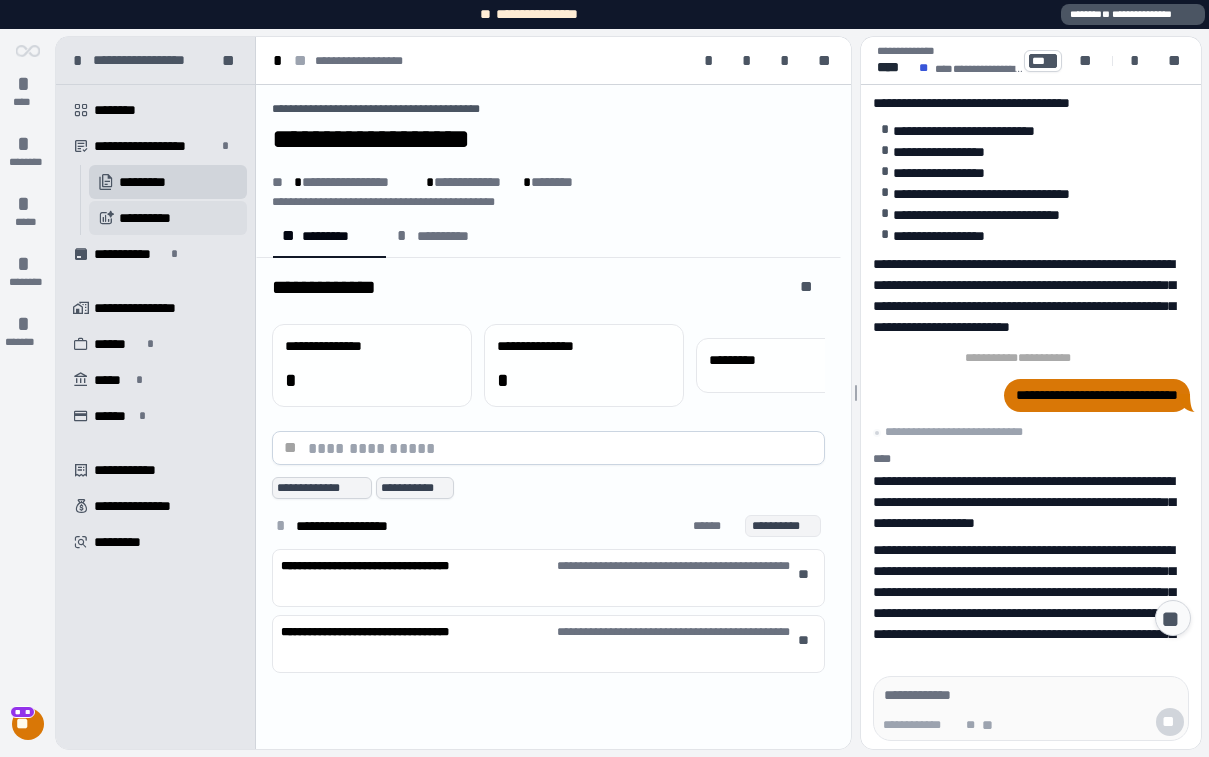 click on "**********" at bounding box center [152, 218] 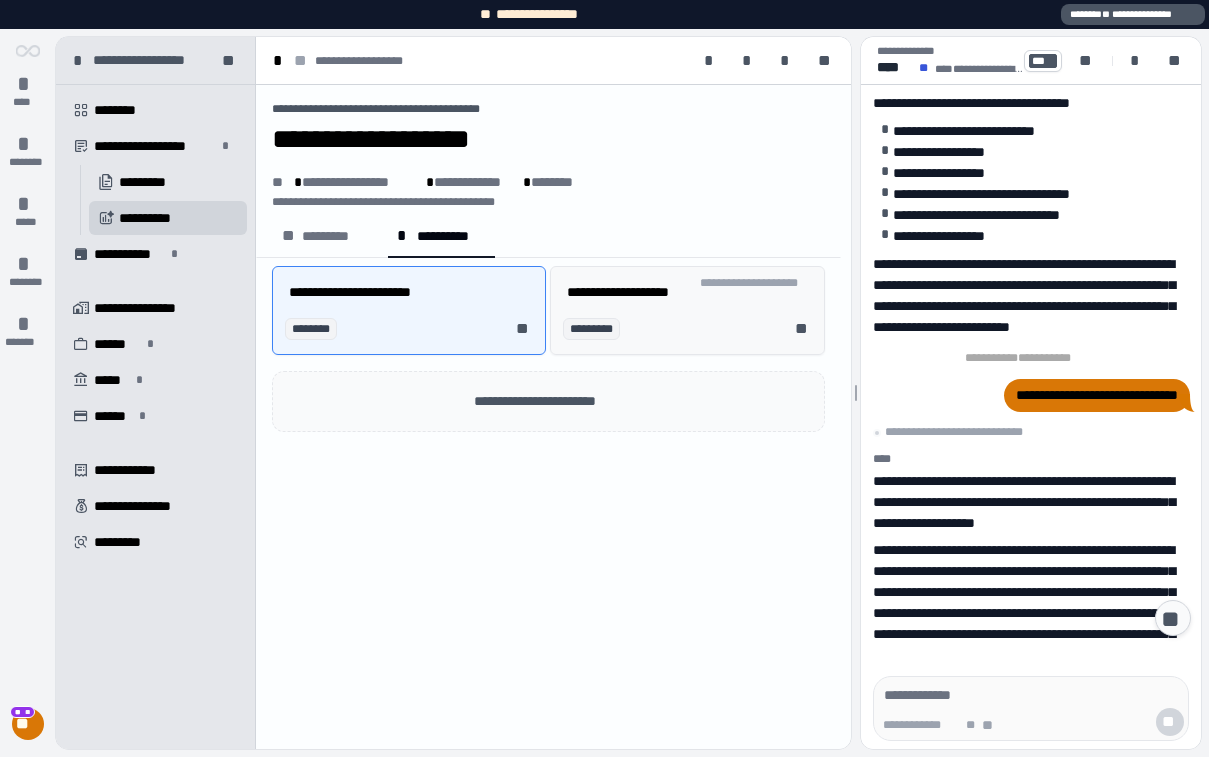 click on "**********" at bounding box center (618, 291) 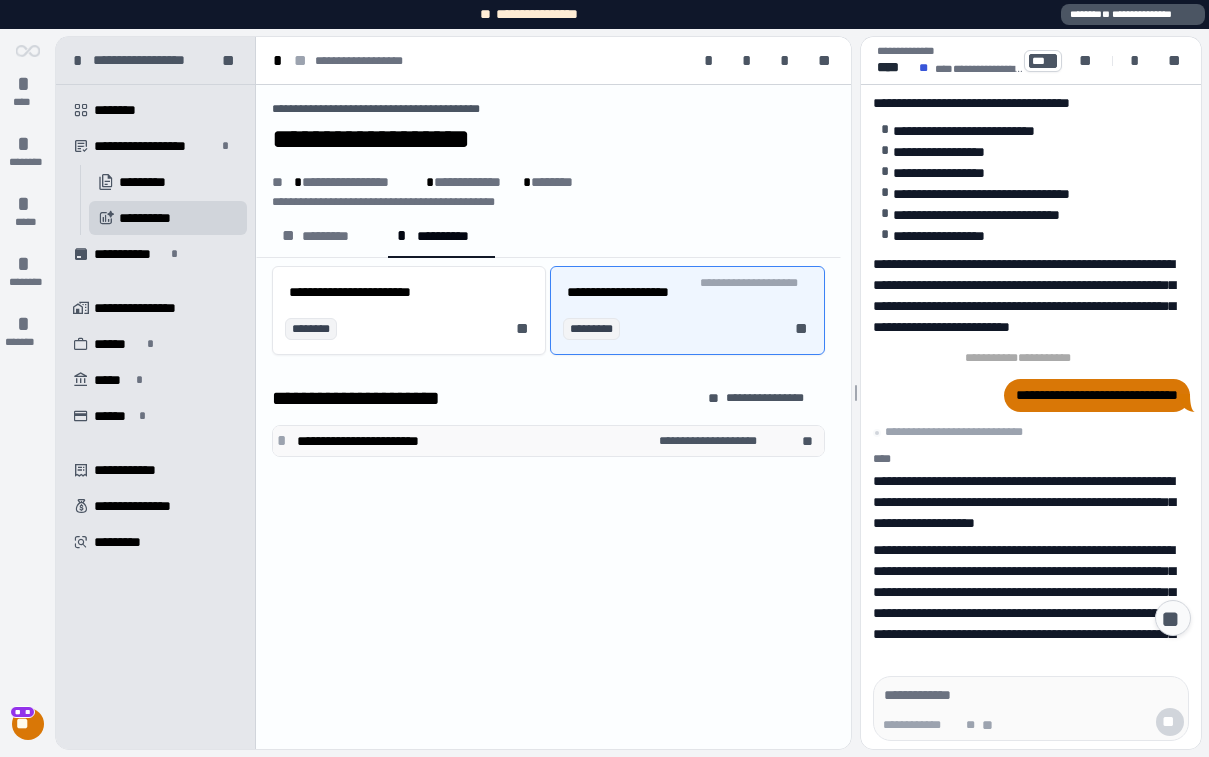 click on "**********" at bounding box center (548, 441) 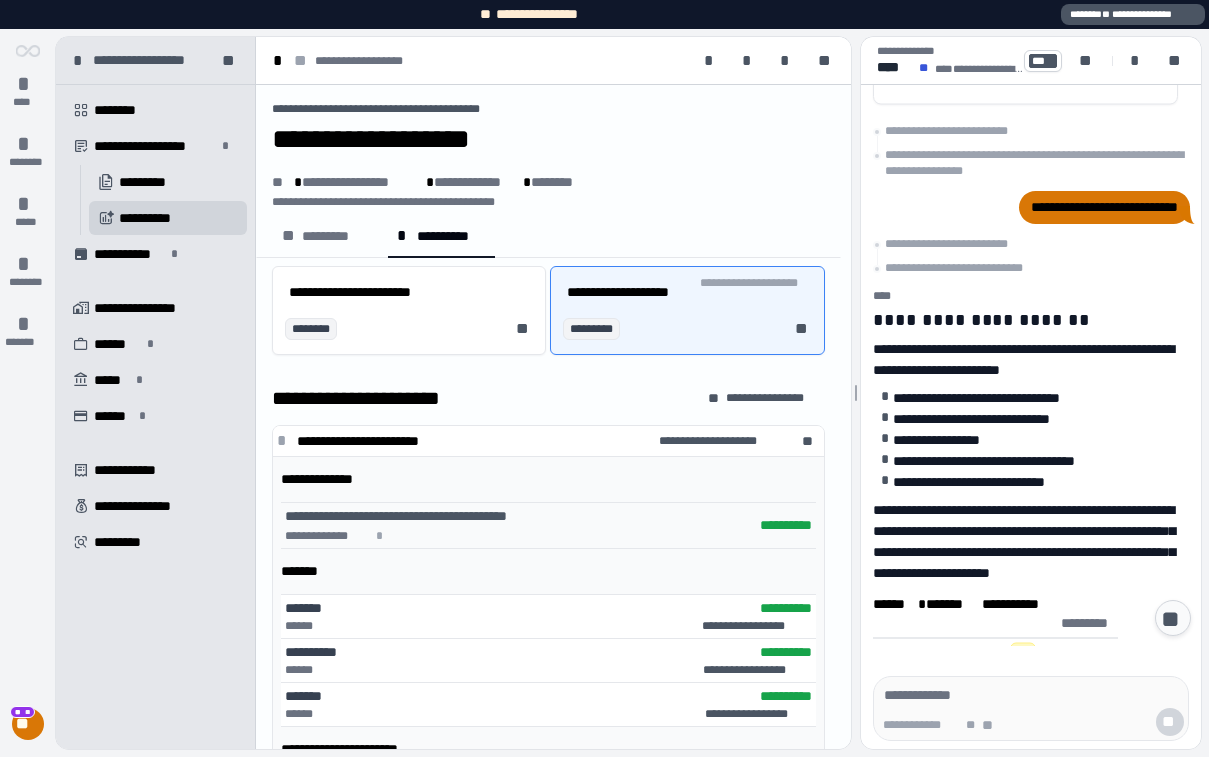 scroll, scrollTop: 3652, scrollLeft: 0, axis: vertical 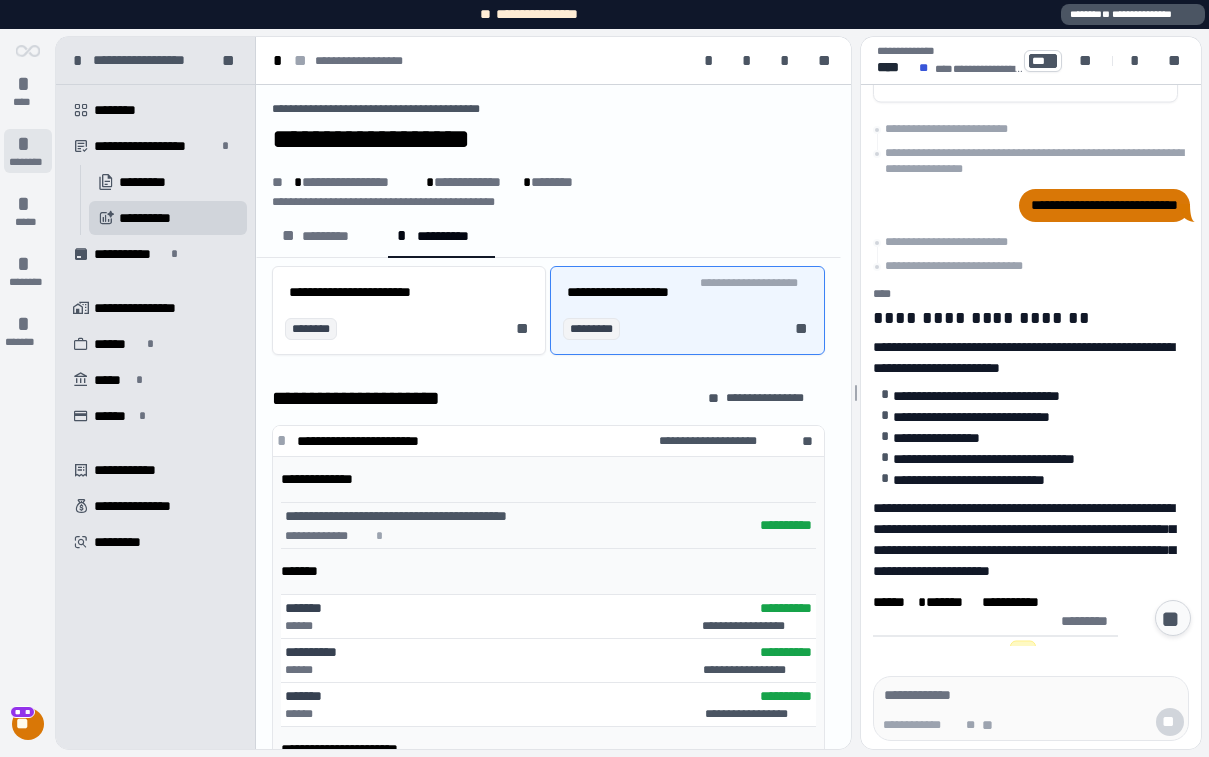 click on "*" at bounding box center (28, 144) 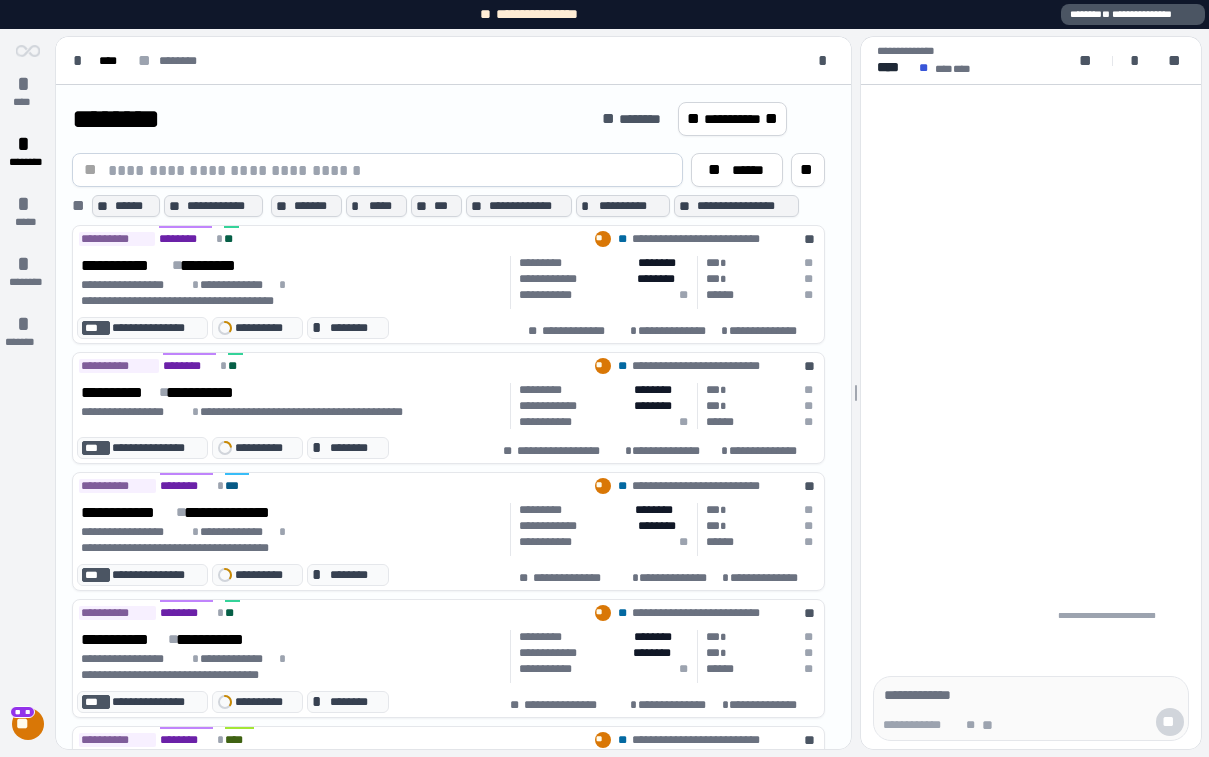 scroll, scrollTop: 0, scrollLeft: 0, axis: both 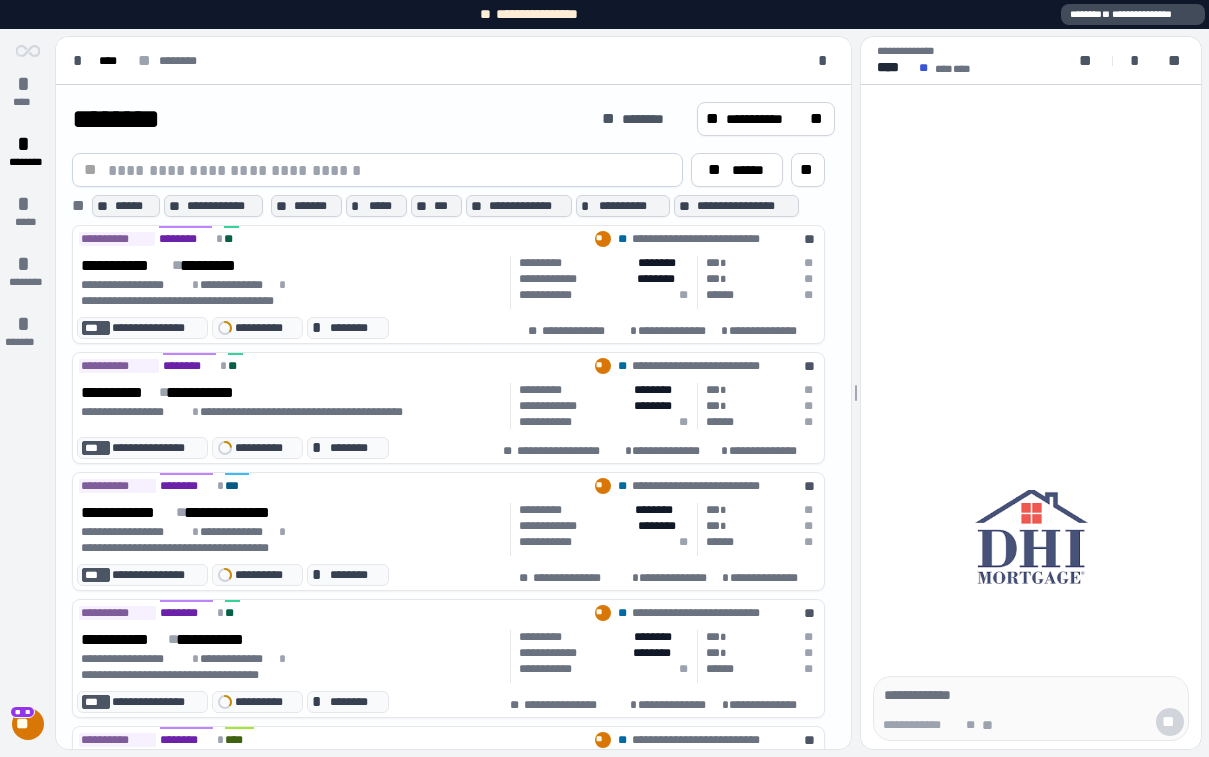 click on "**" at bounding box center (1107, 14) 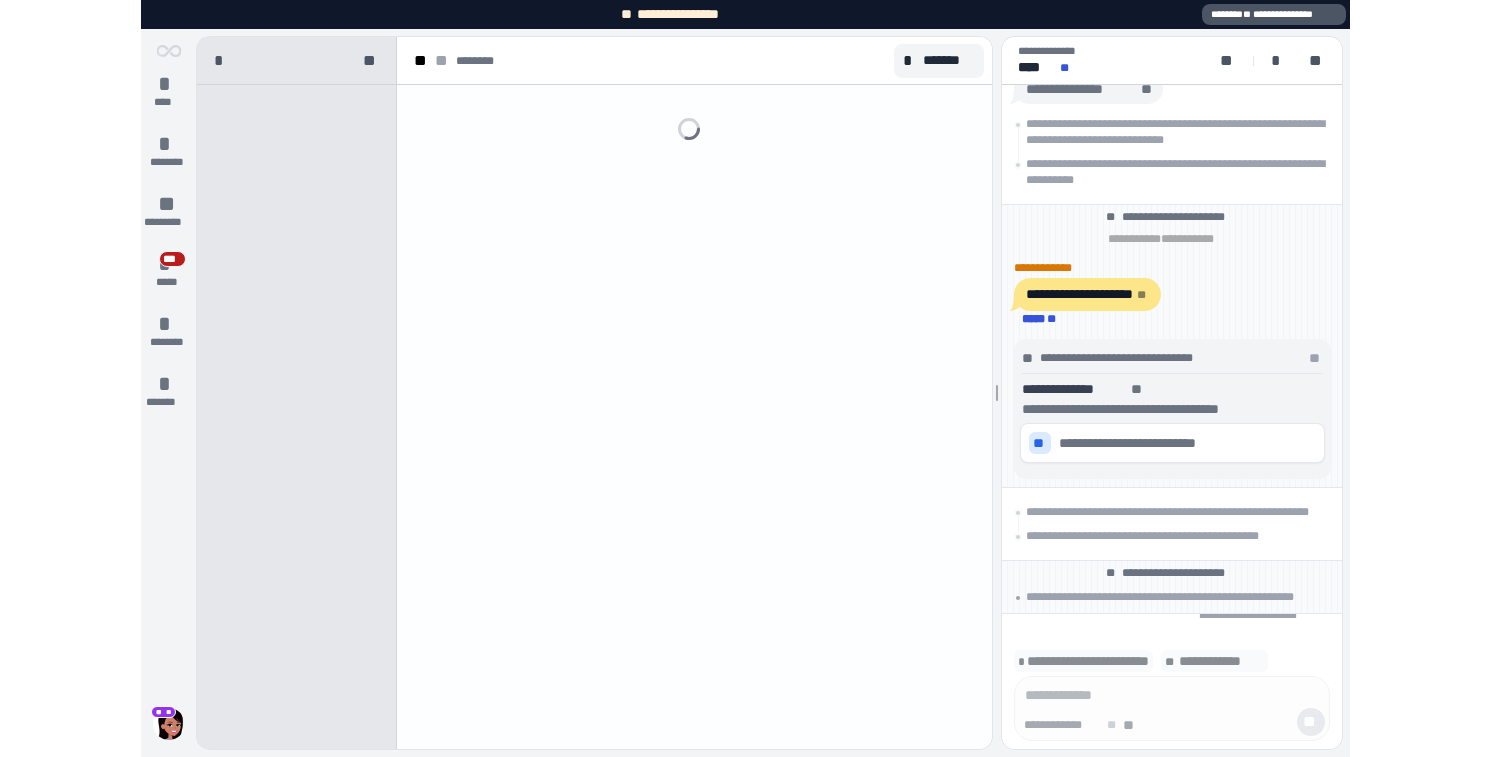 scroll, scrollTop: 0, scrollLeft: 0, axis: both 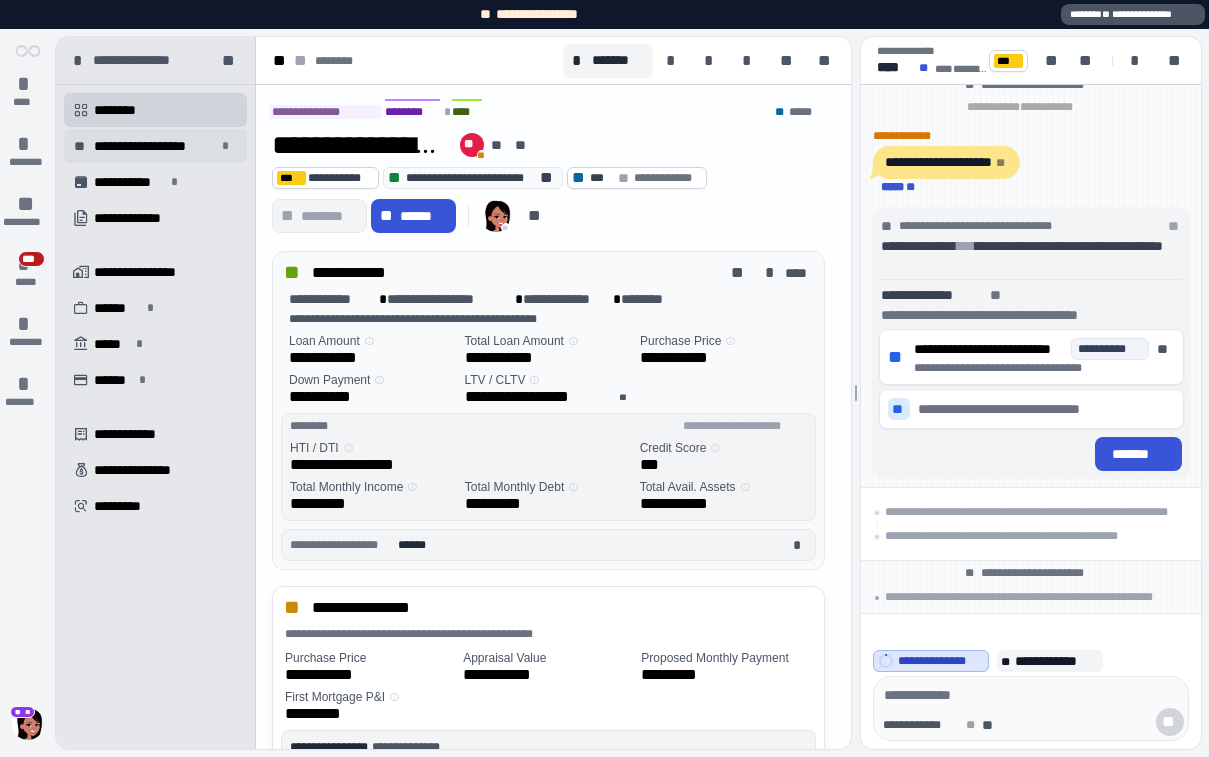 click on "**********" at bounding box center (155, 146) 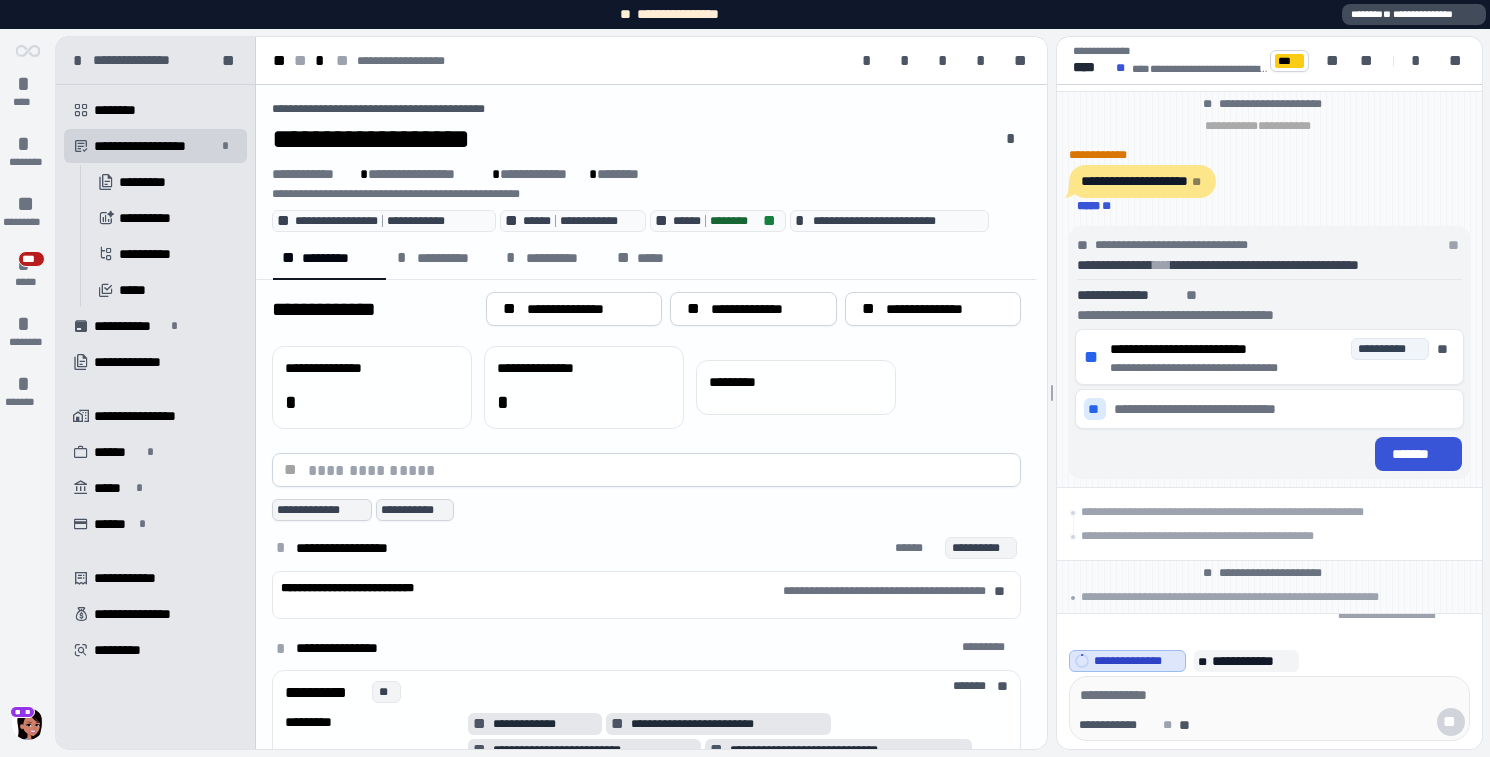 click on "**********" at bounding box center [1414, 14] 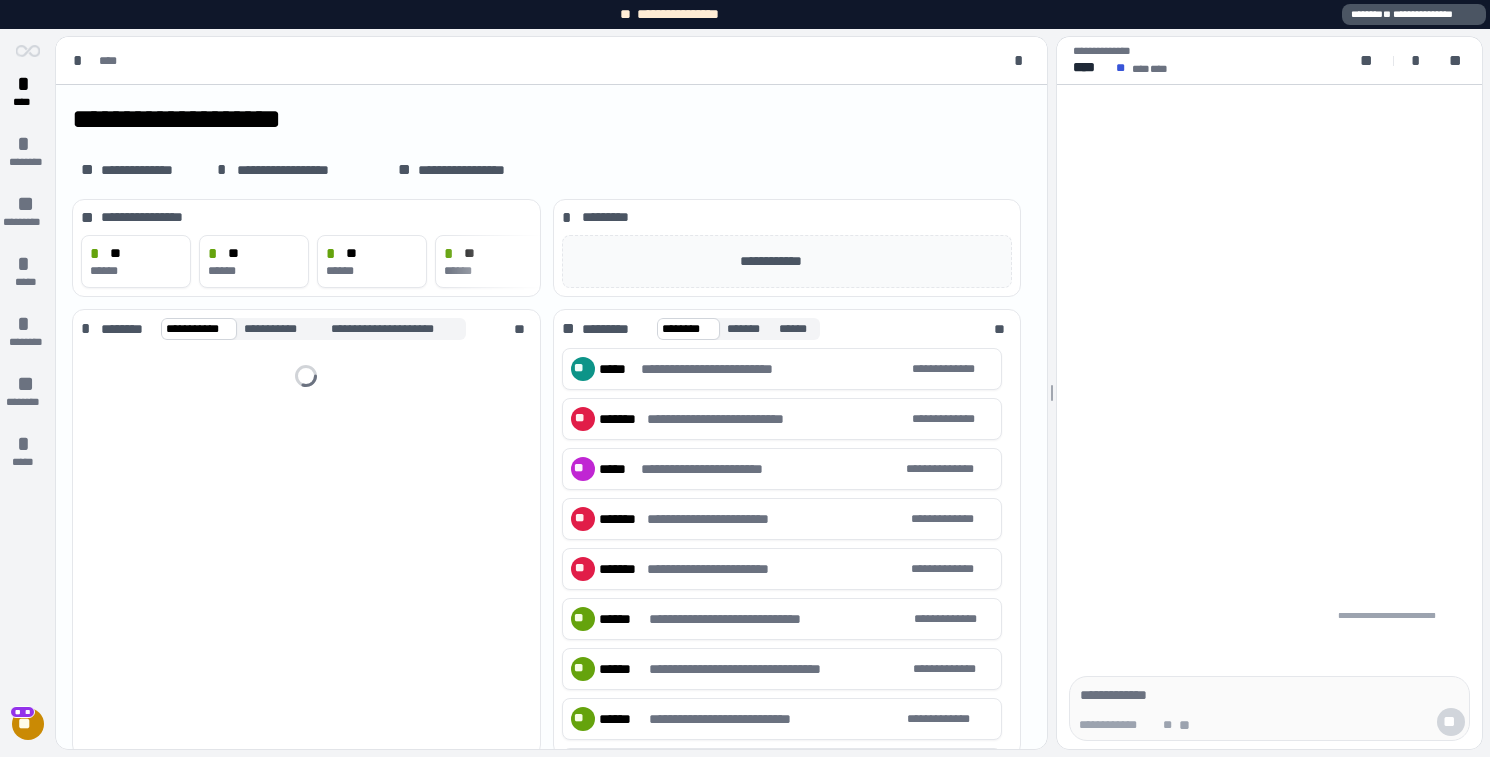 scroll, scrollTop: 0, scrollLeft: 0, axis: both 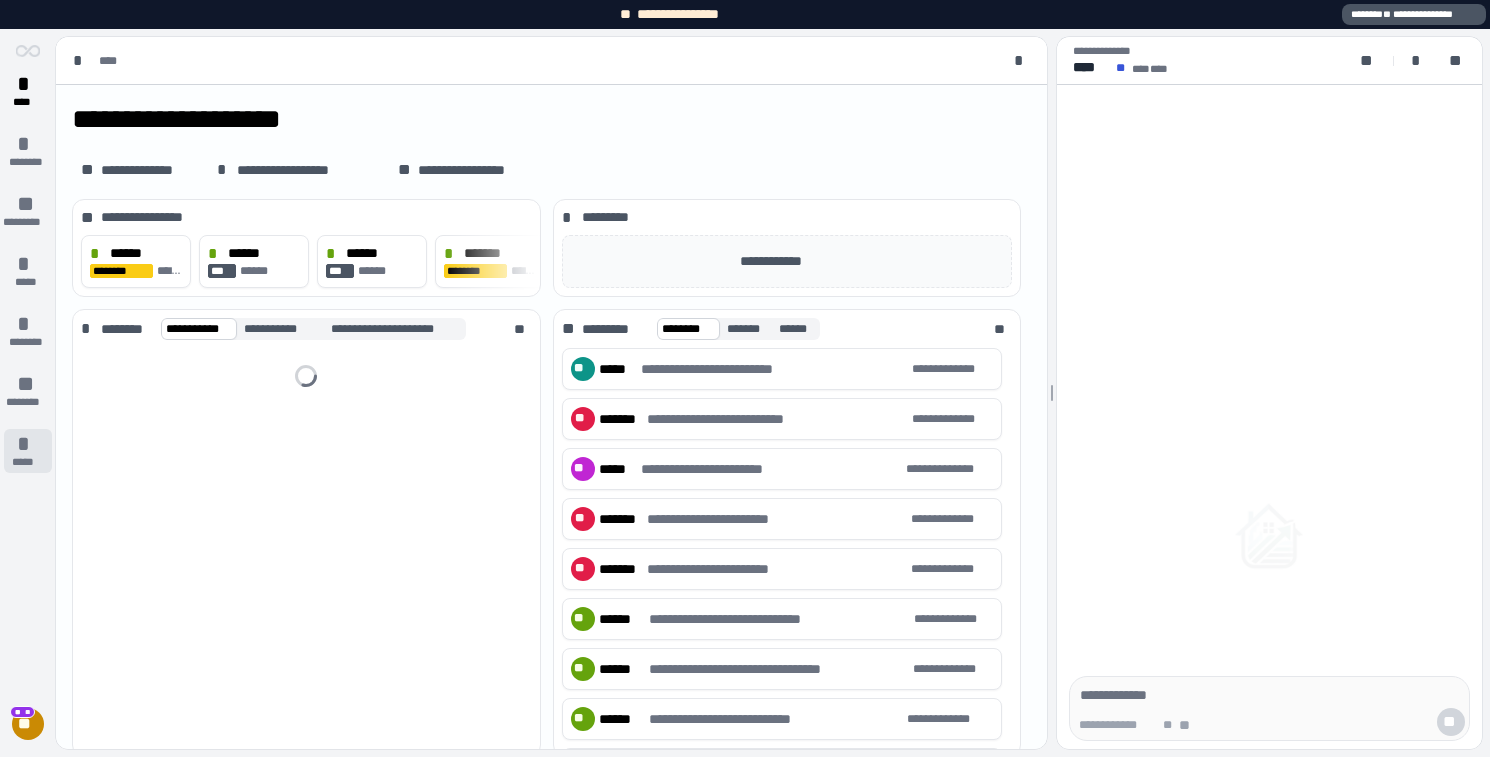 click on "*****" at bounding box center (27, 462) 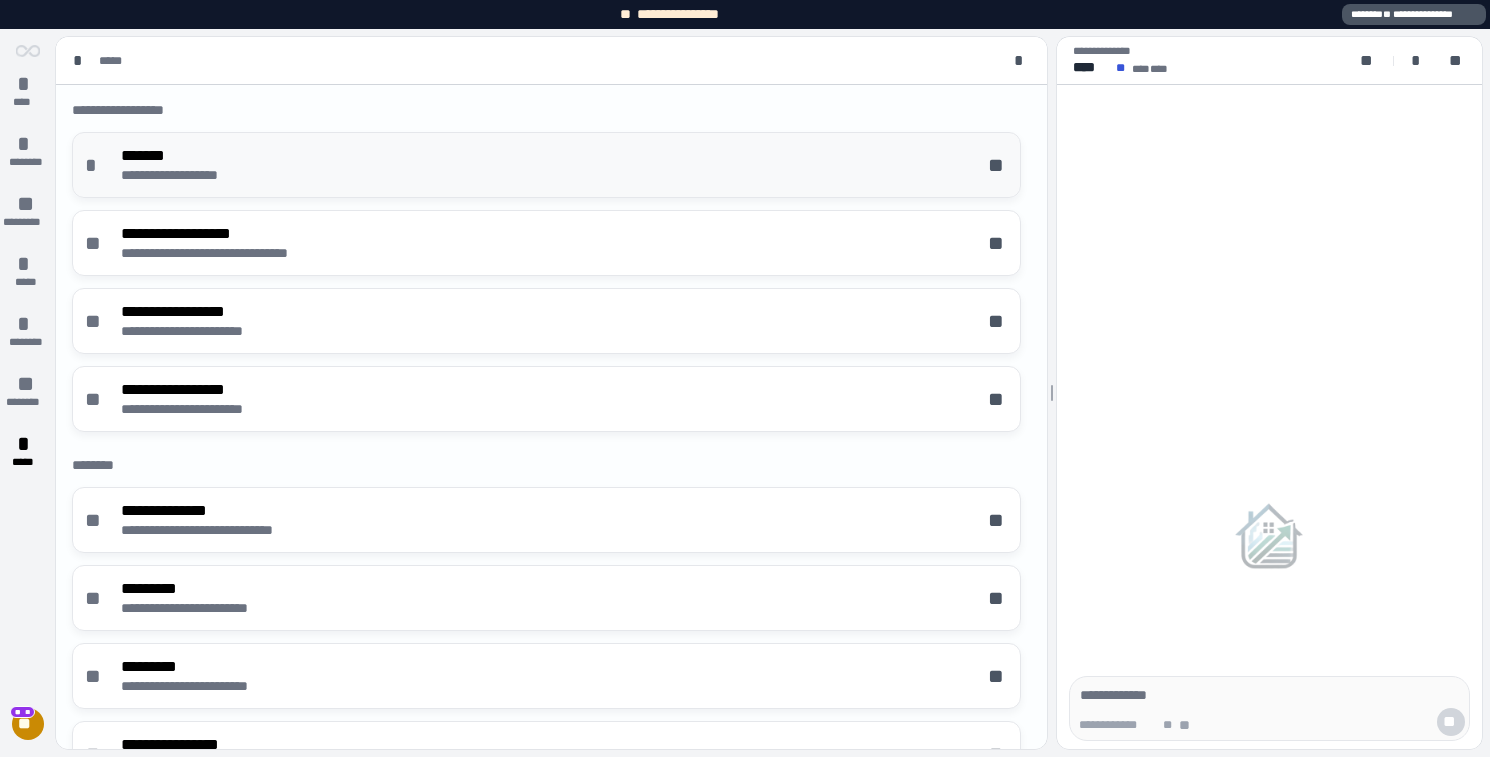 click on "**********" at bounding box center [546, 165] 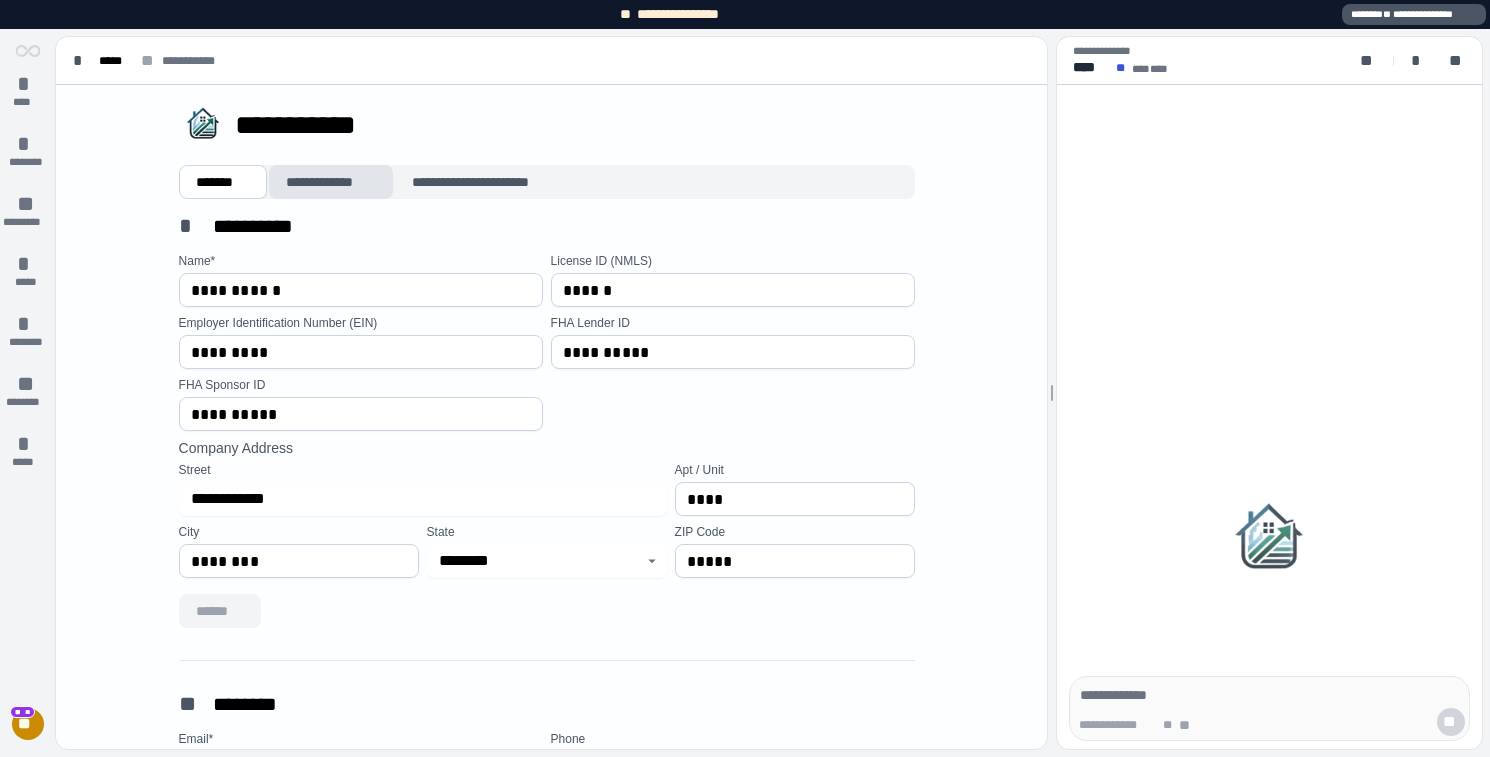 click on "**********" at bounding box center [331, 182] 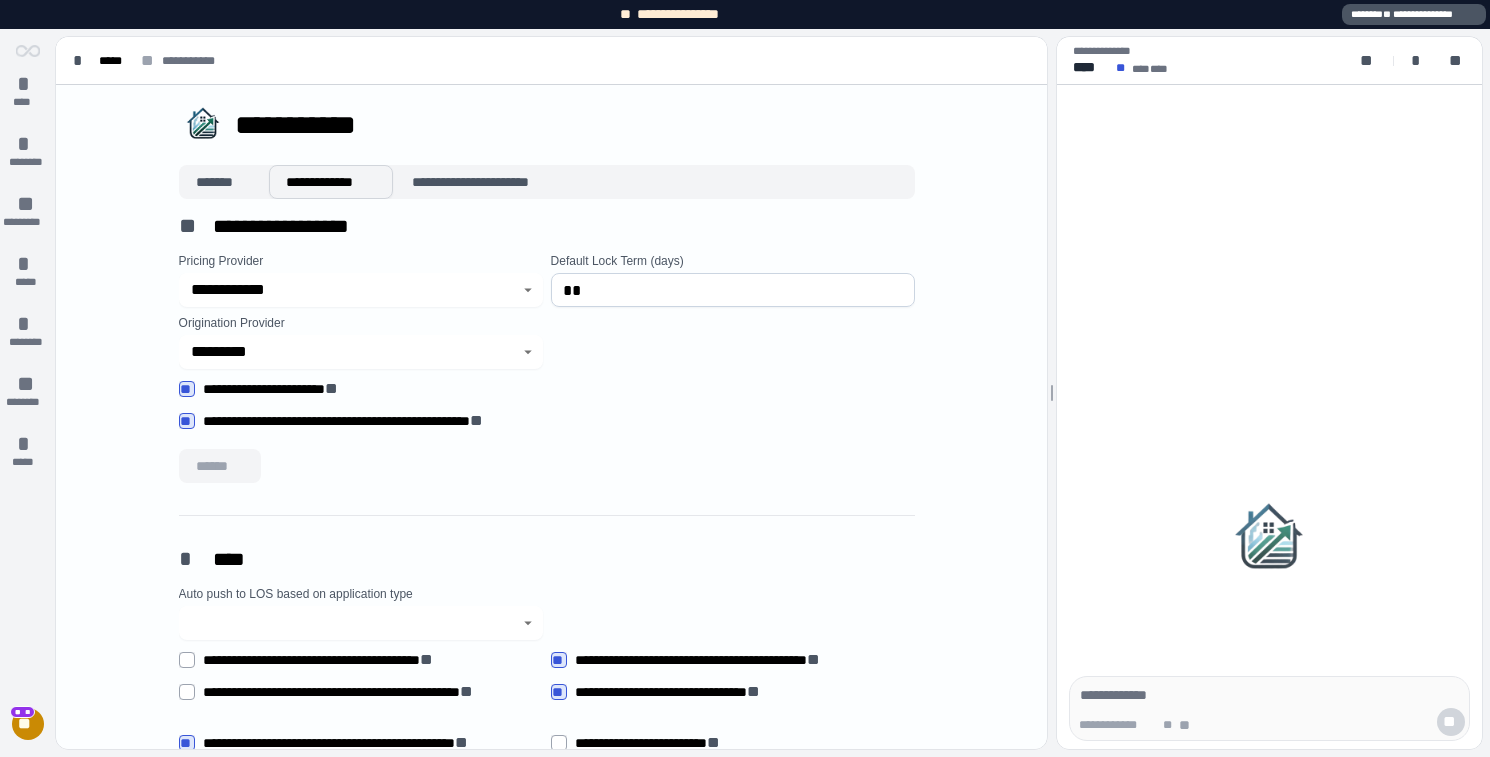 type on "******" 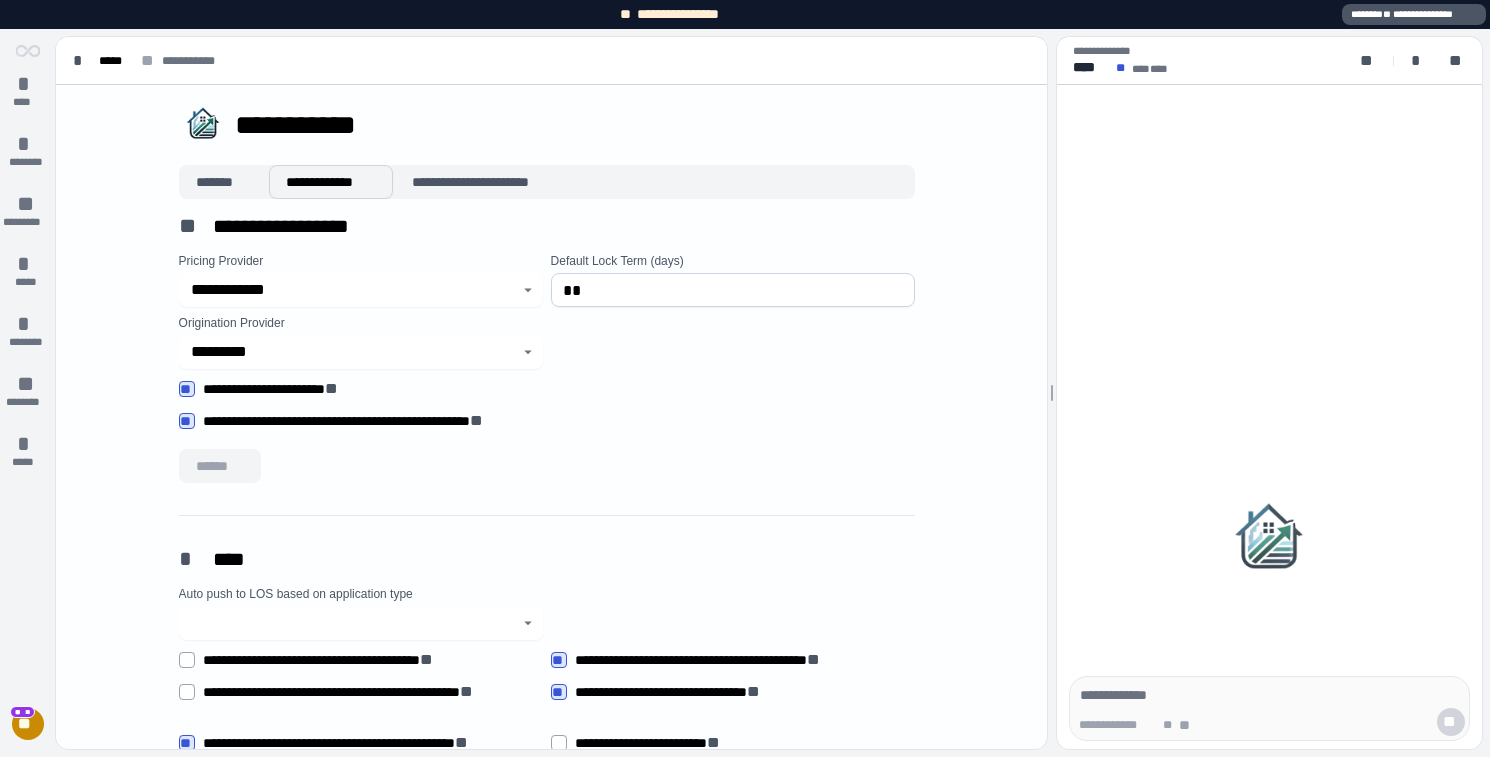 type on "*****" 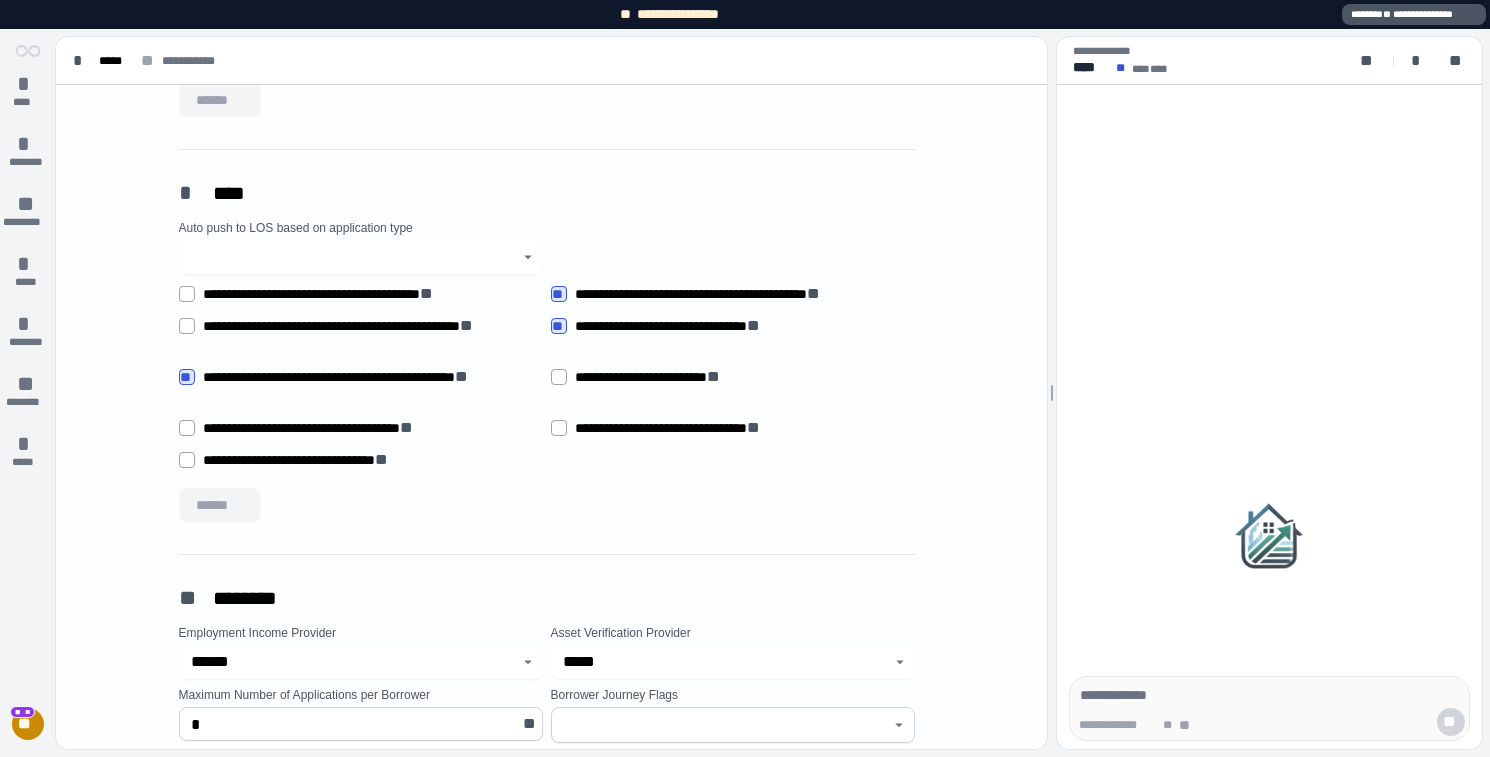 scroll, scrollTop: 373, scrollLeft: 0, axis: vertical 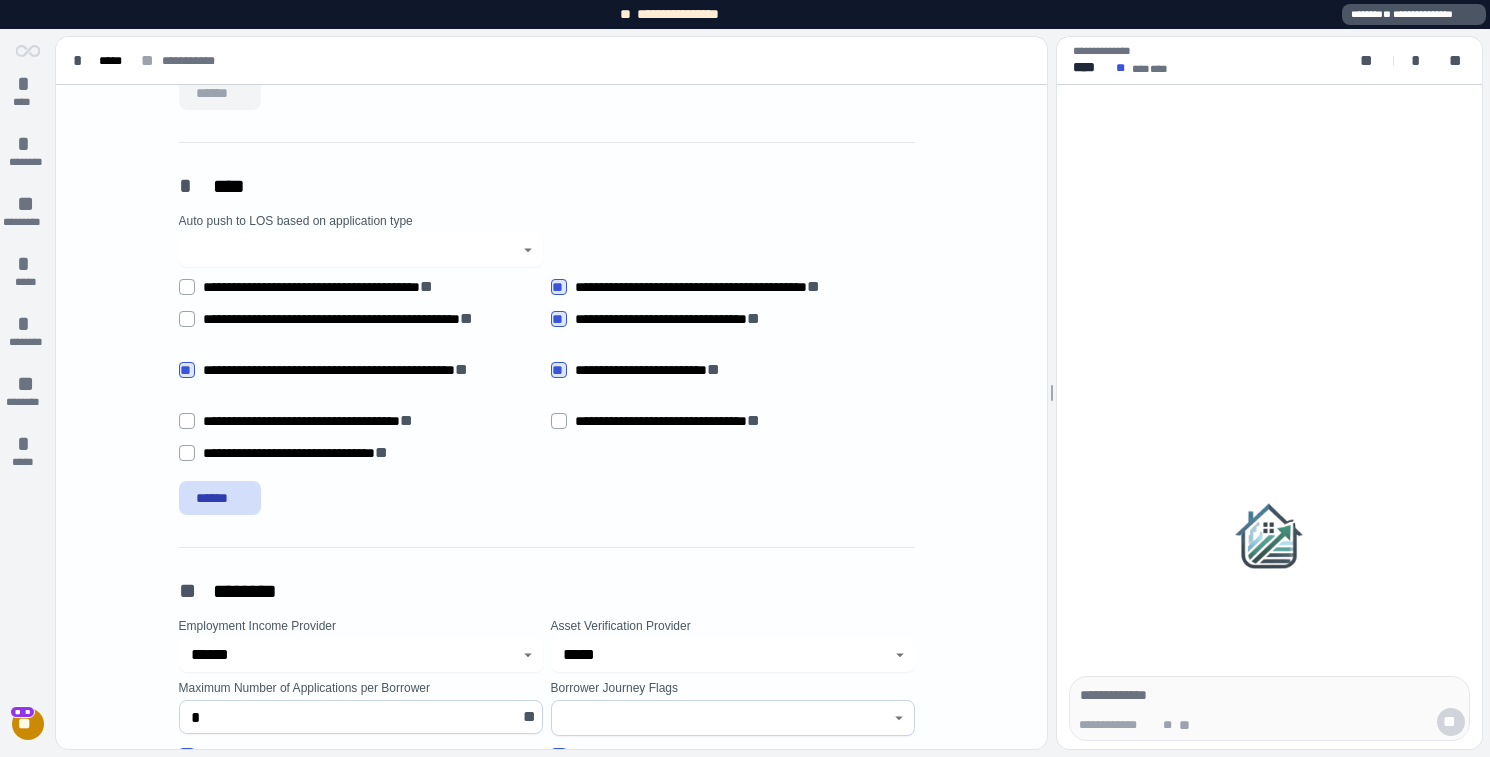 click on "******" at bounding box center (220, 498) 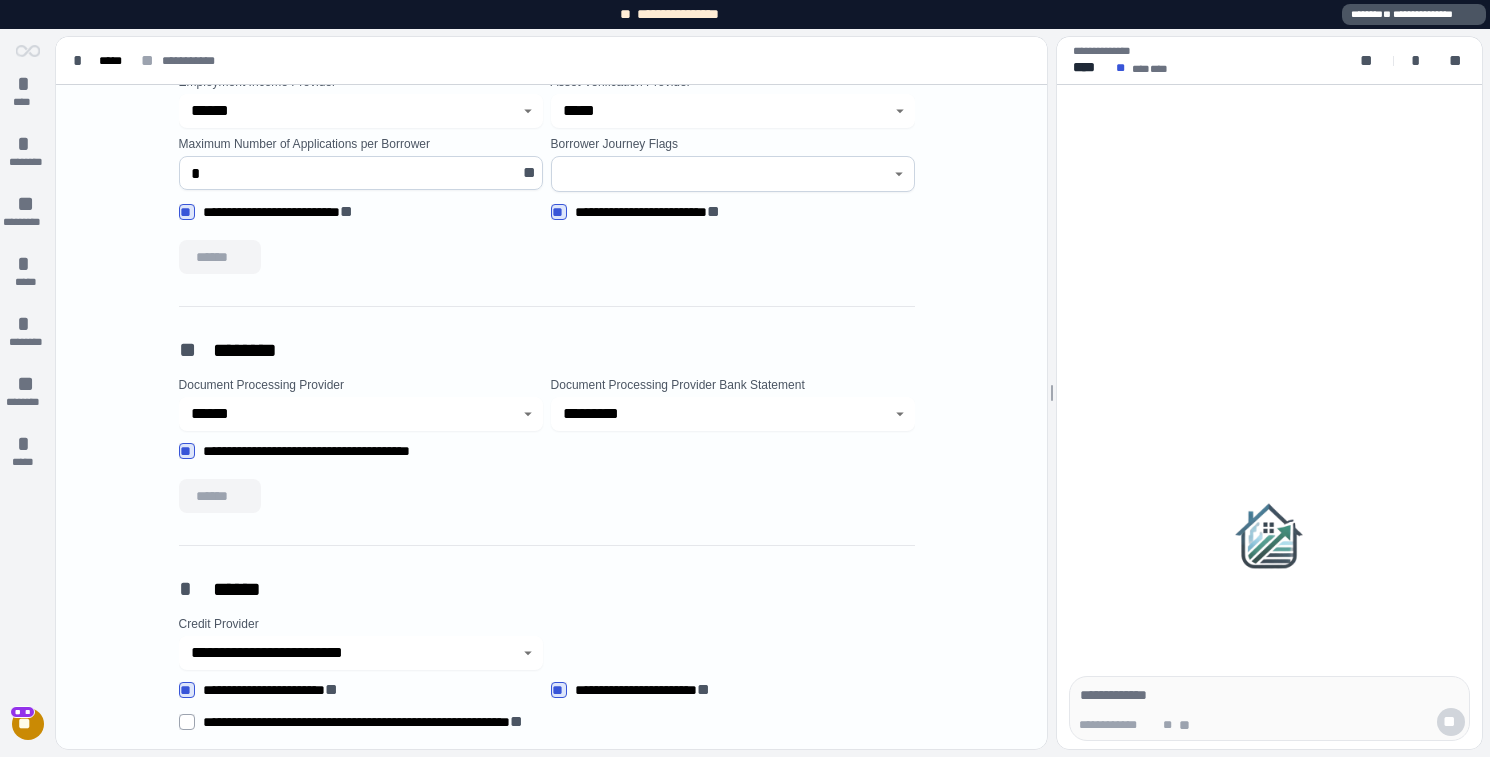 scroll, scrollTop: 926, scrollLeft: 0, axis: vertical 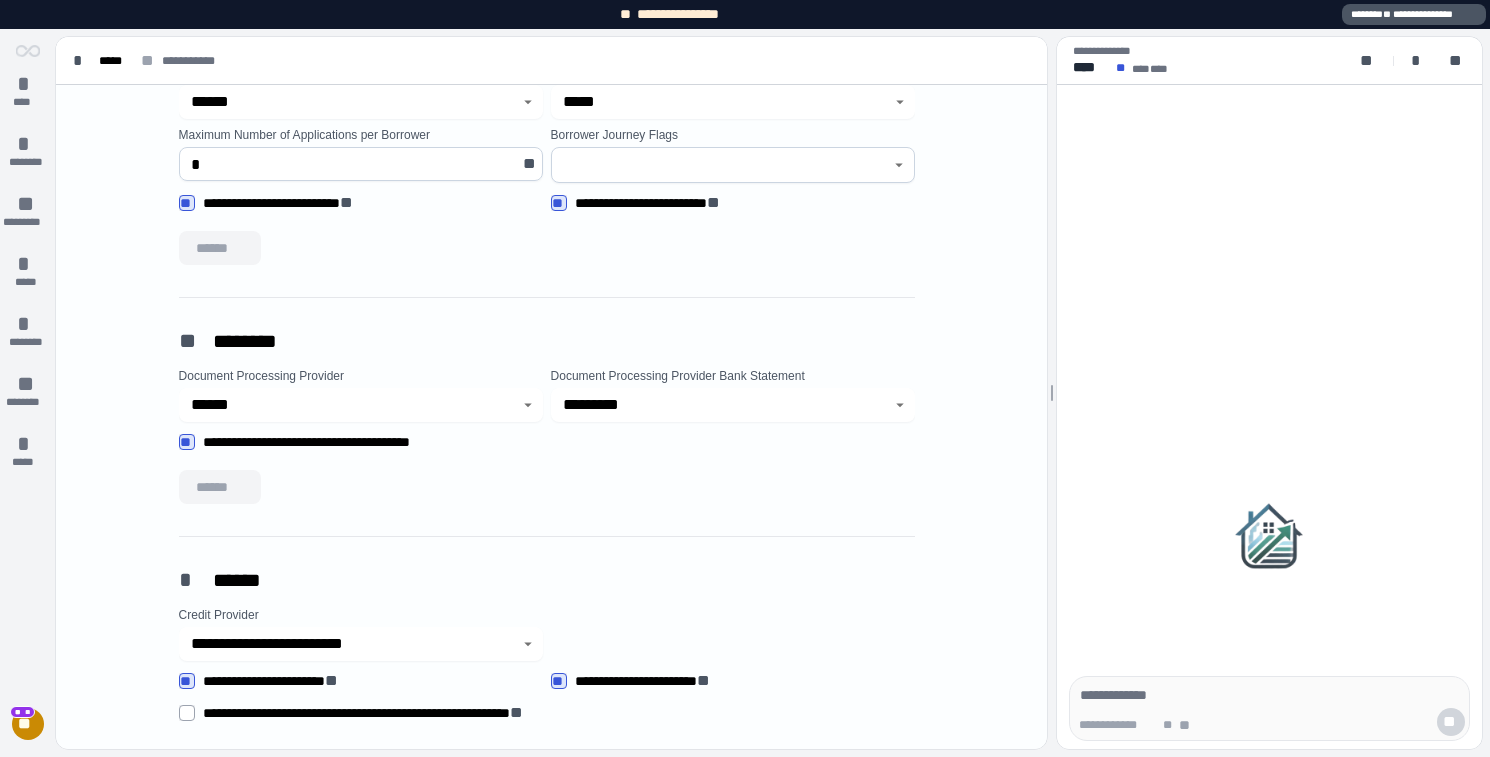 click 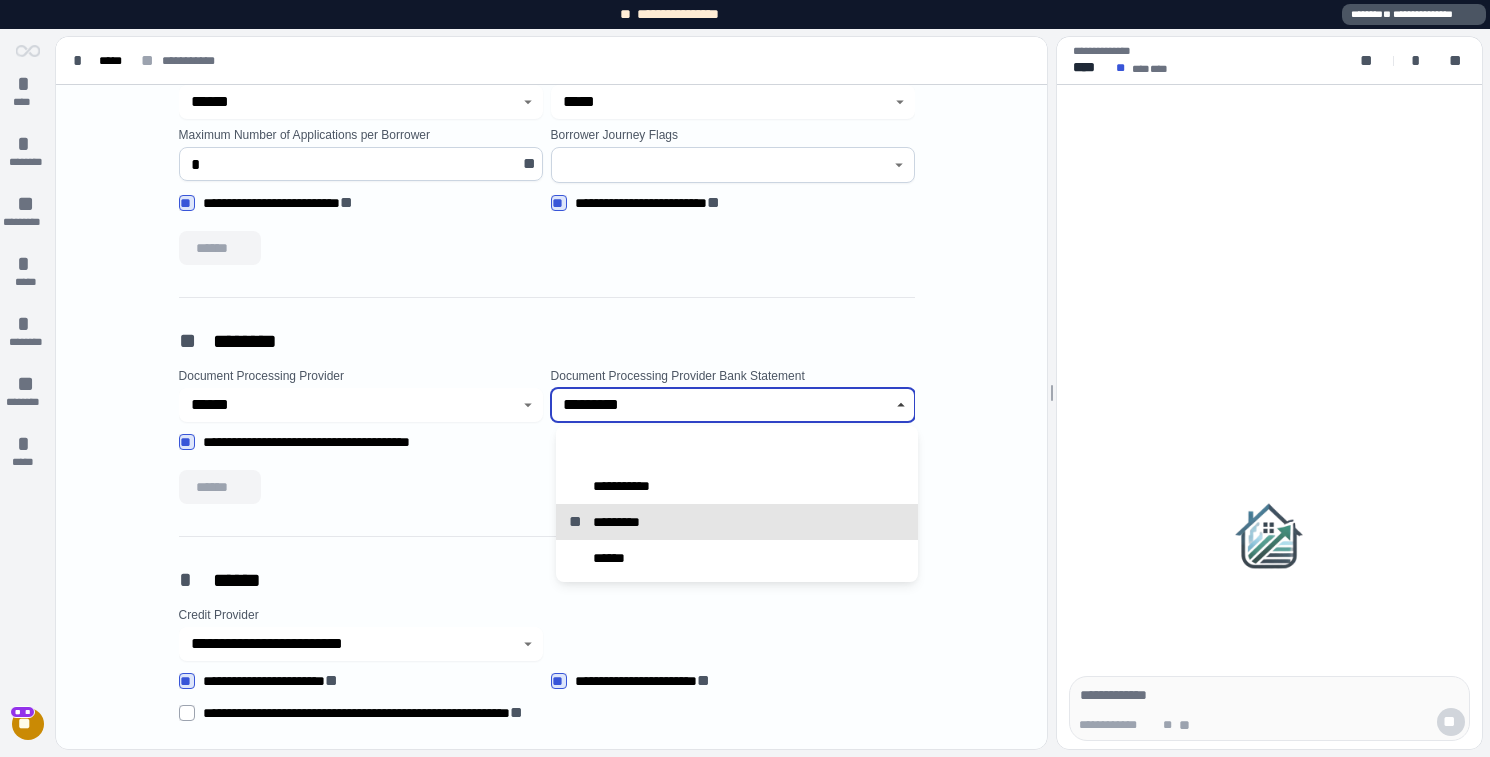 click 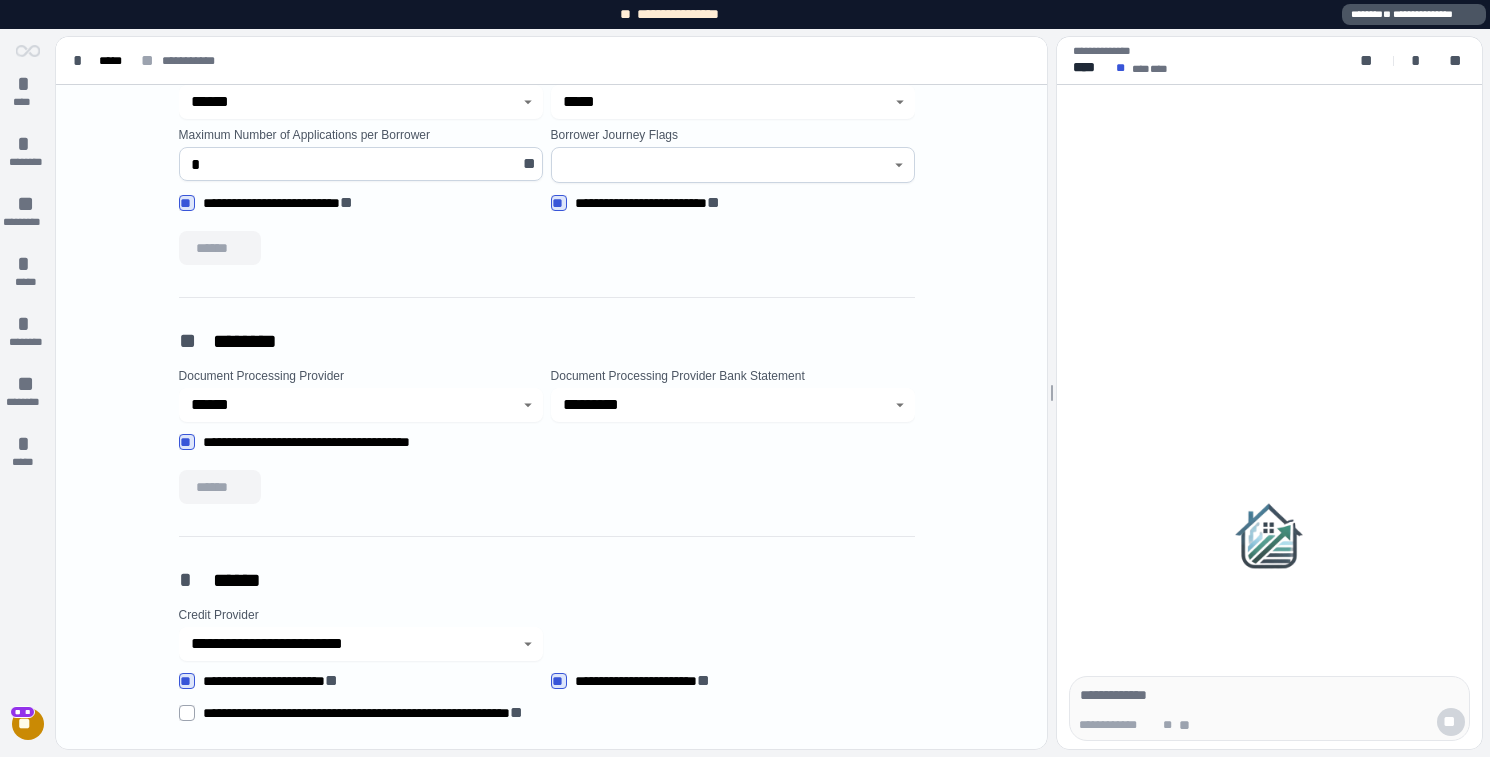 click on "** ********" at bounding box center [547, 341] 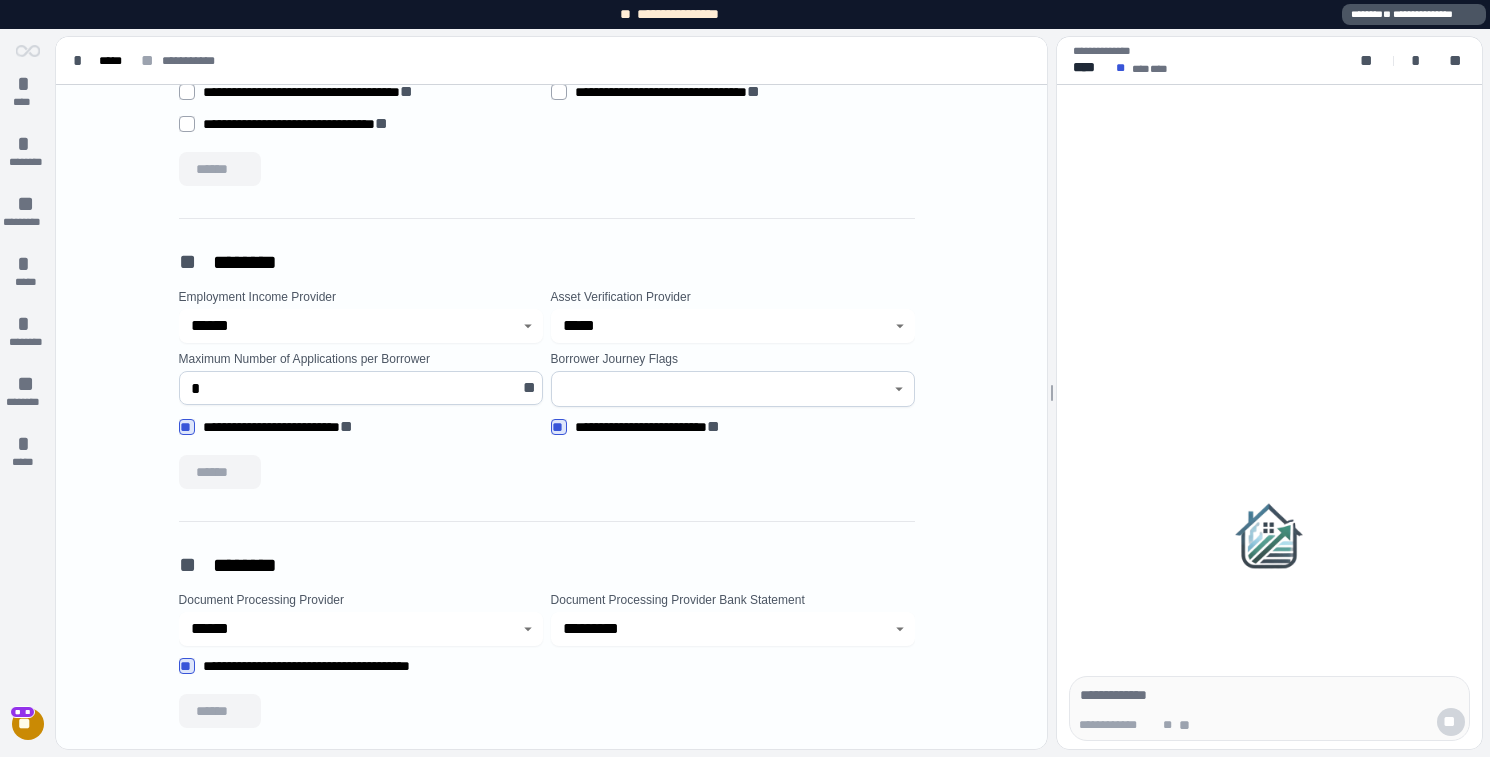 scroll, scrollTop: 747, scrollLeft: 0, axis: vertical 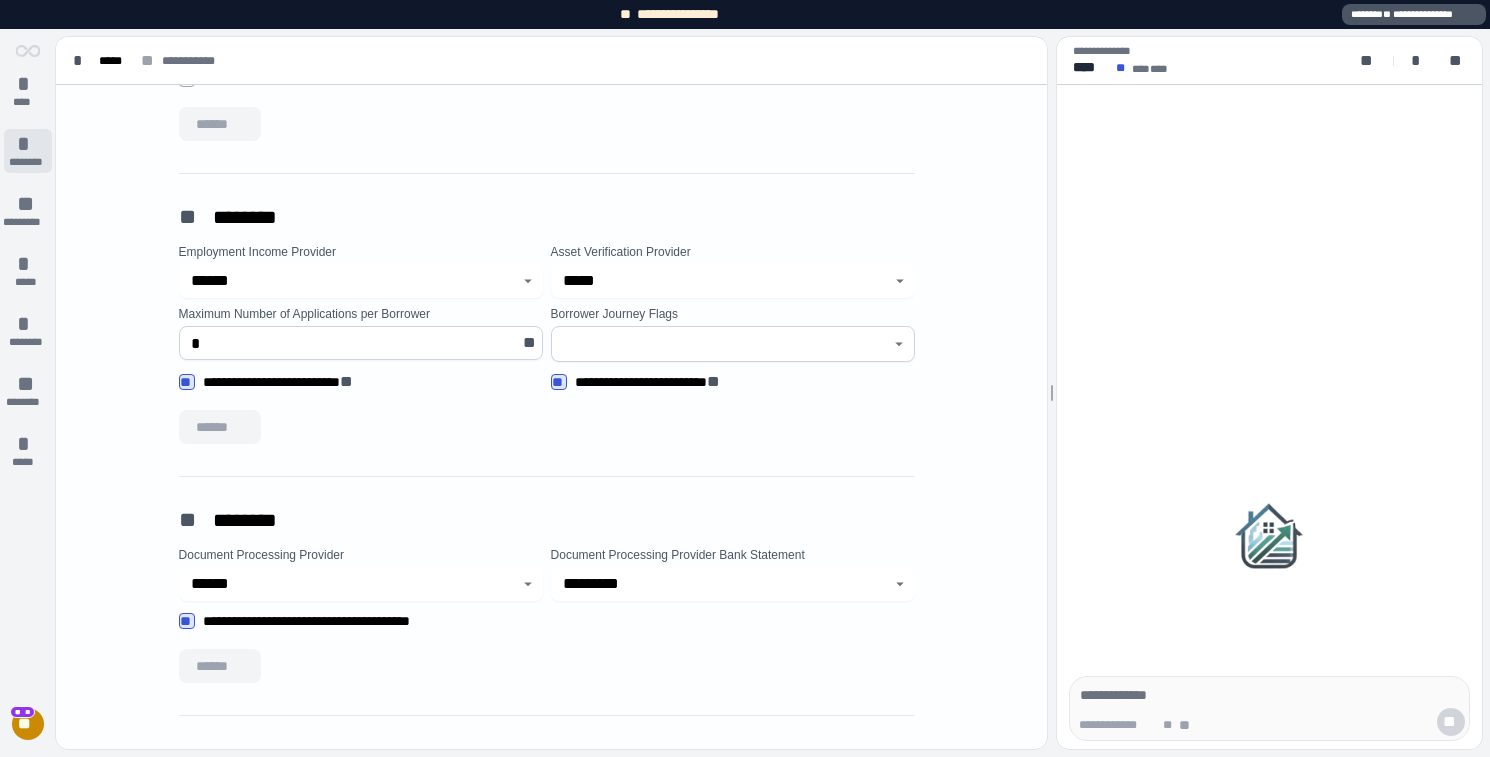 click on "*" at bounding box center (28, 144) 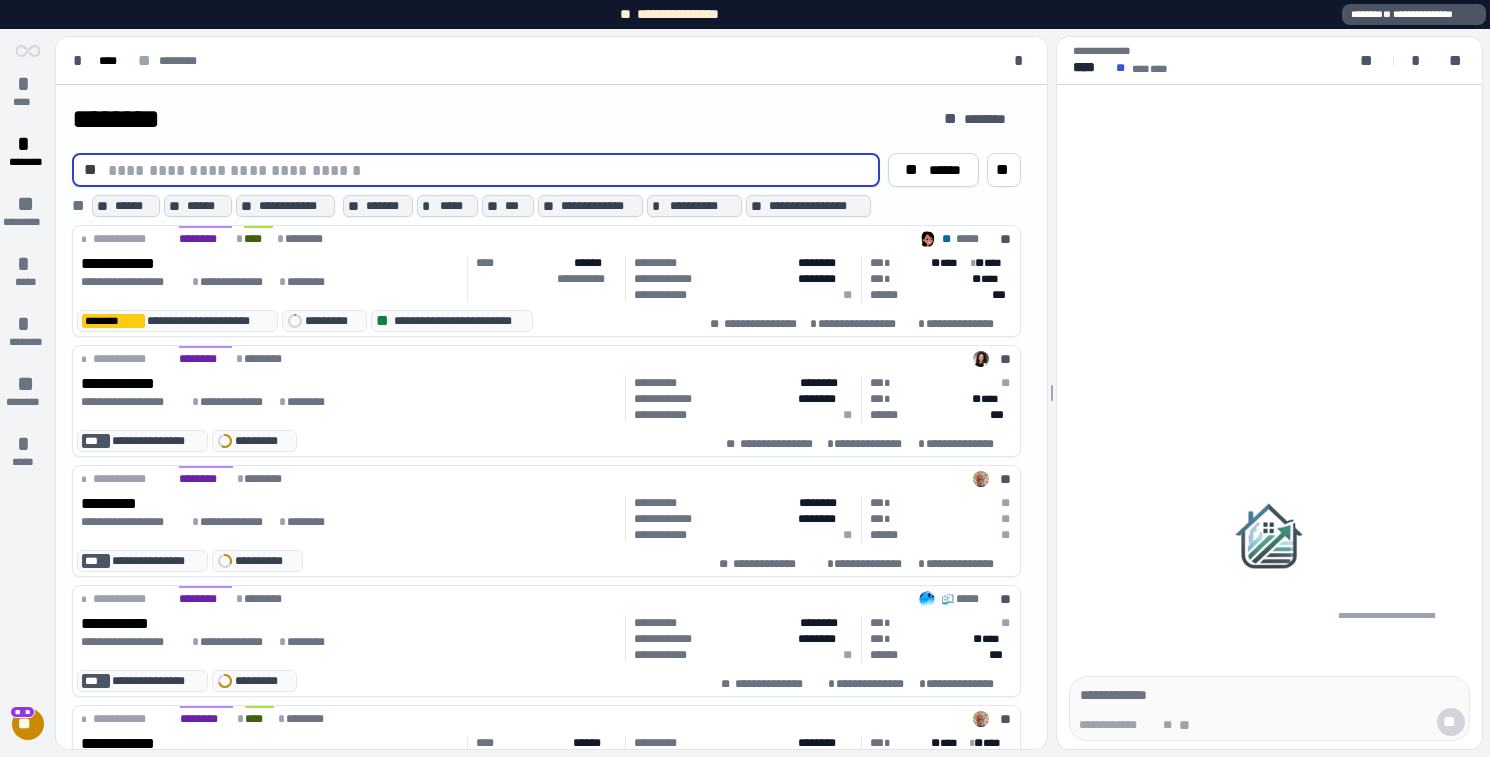 click at bounding box center (488, 170) 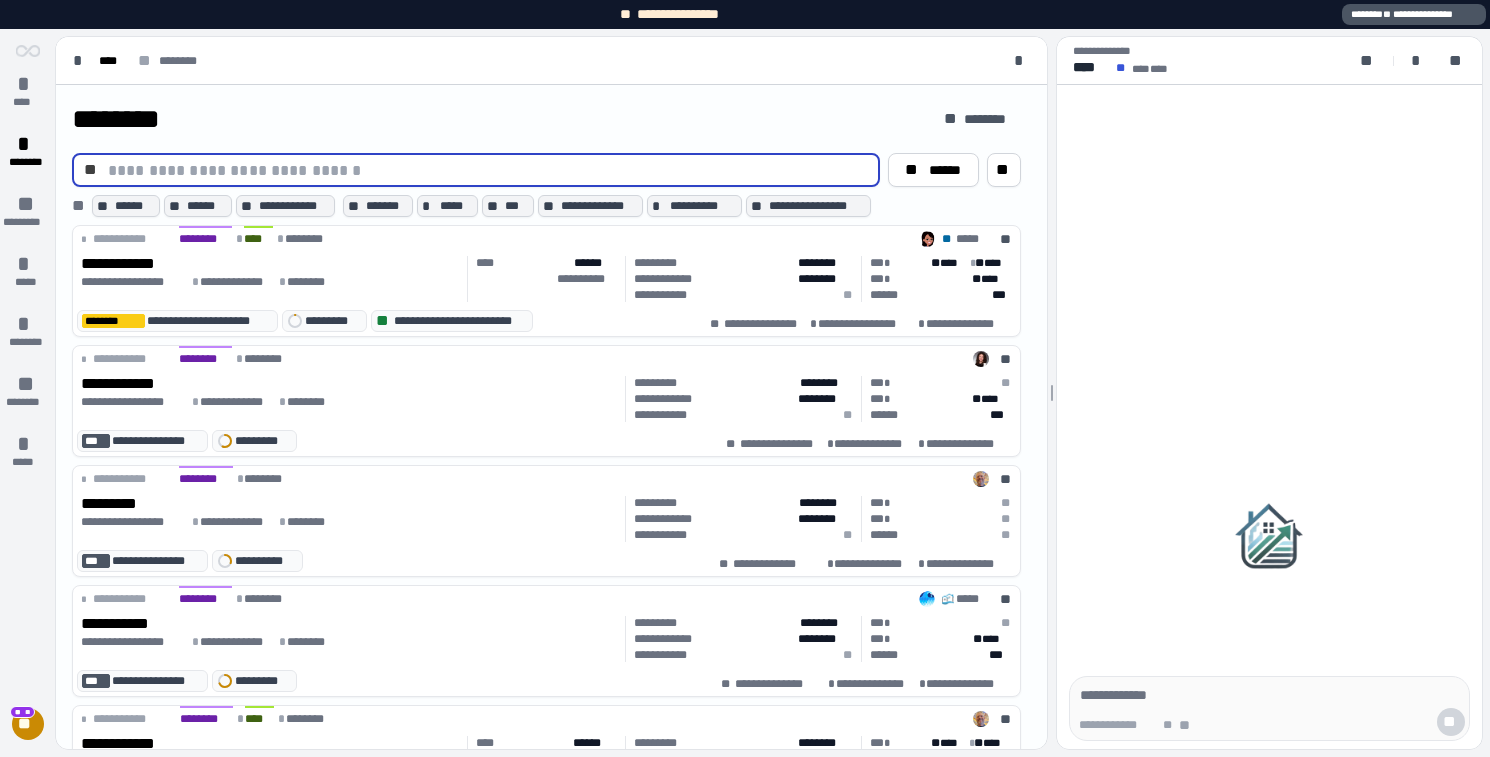 paste on "**********" 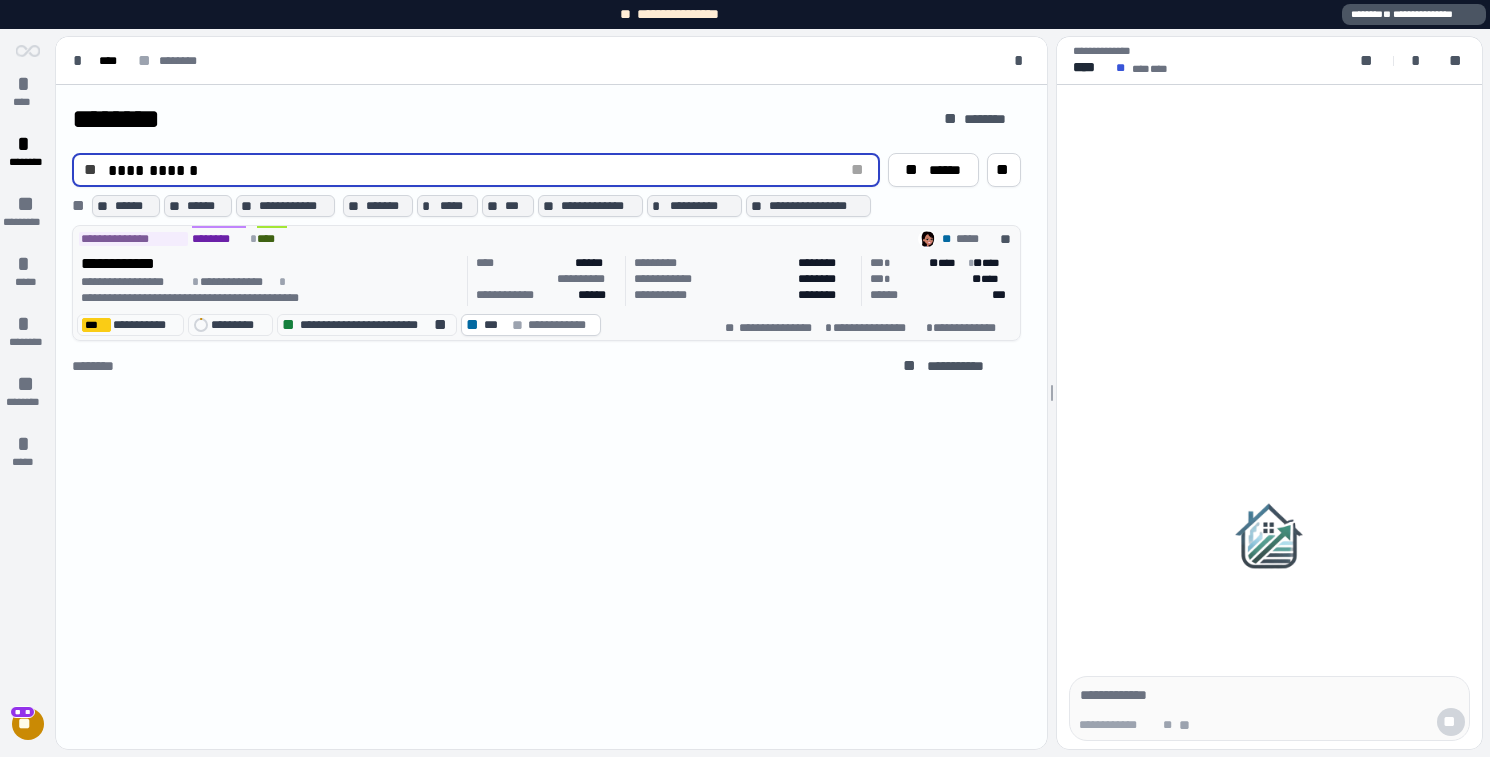 type on "**********" 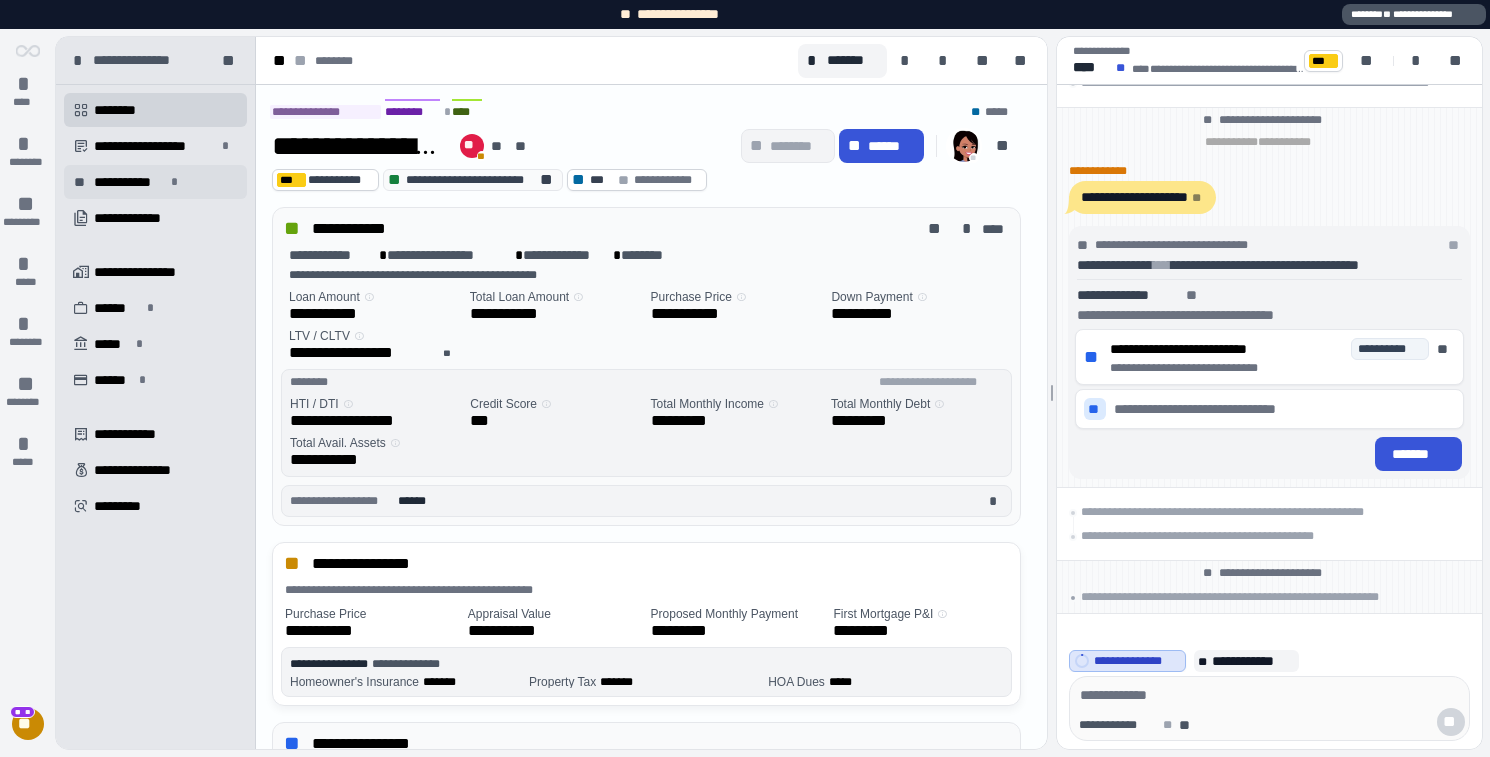 click on "**********" at bounding box center [129, 182] 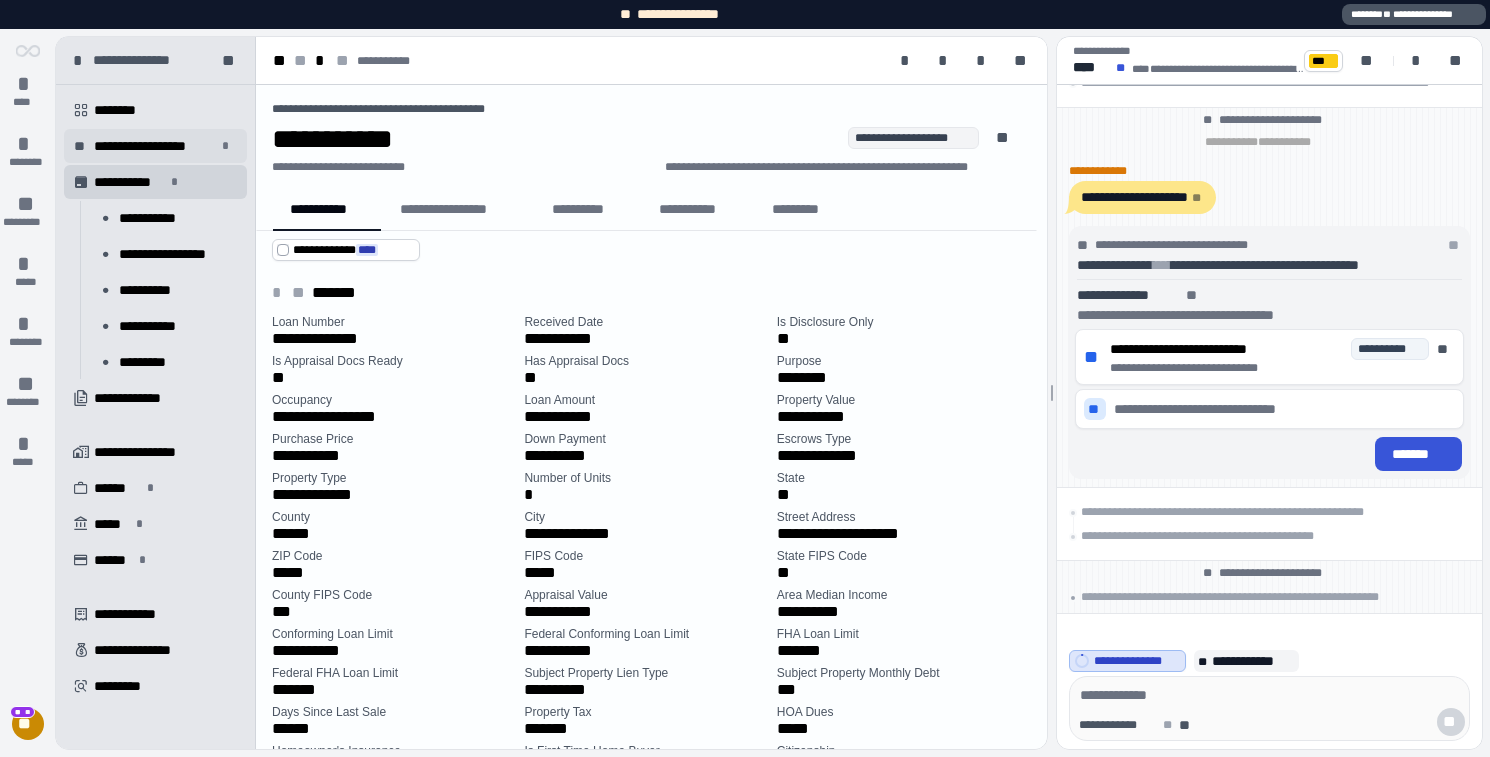 click on "**********" at bounding box center (155, 146) 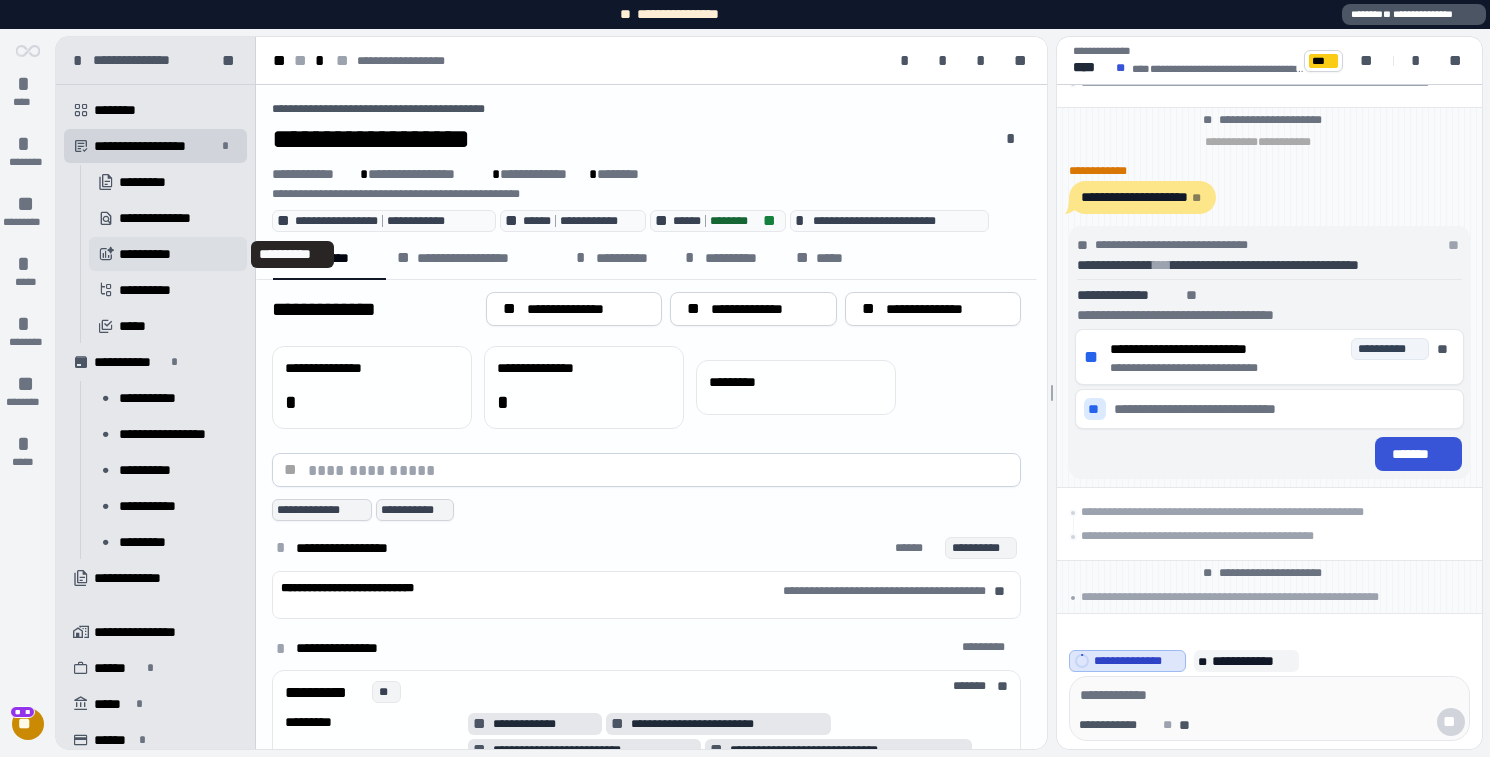 click on "**********" at bounding box center [152, 254] 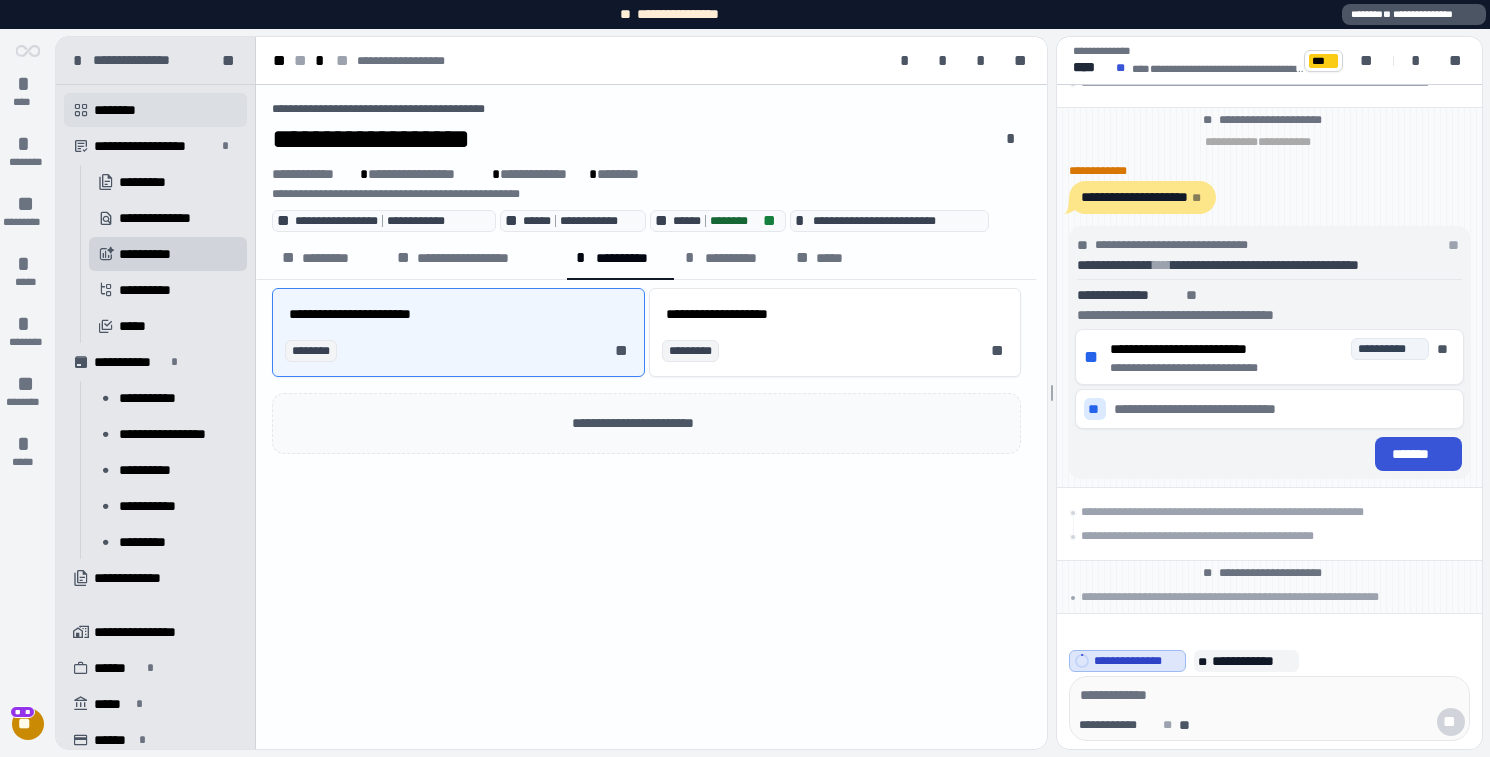 click on " ********" at bounding box center [155, 110] 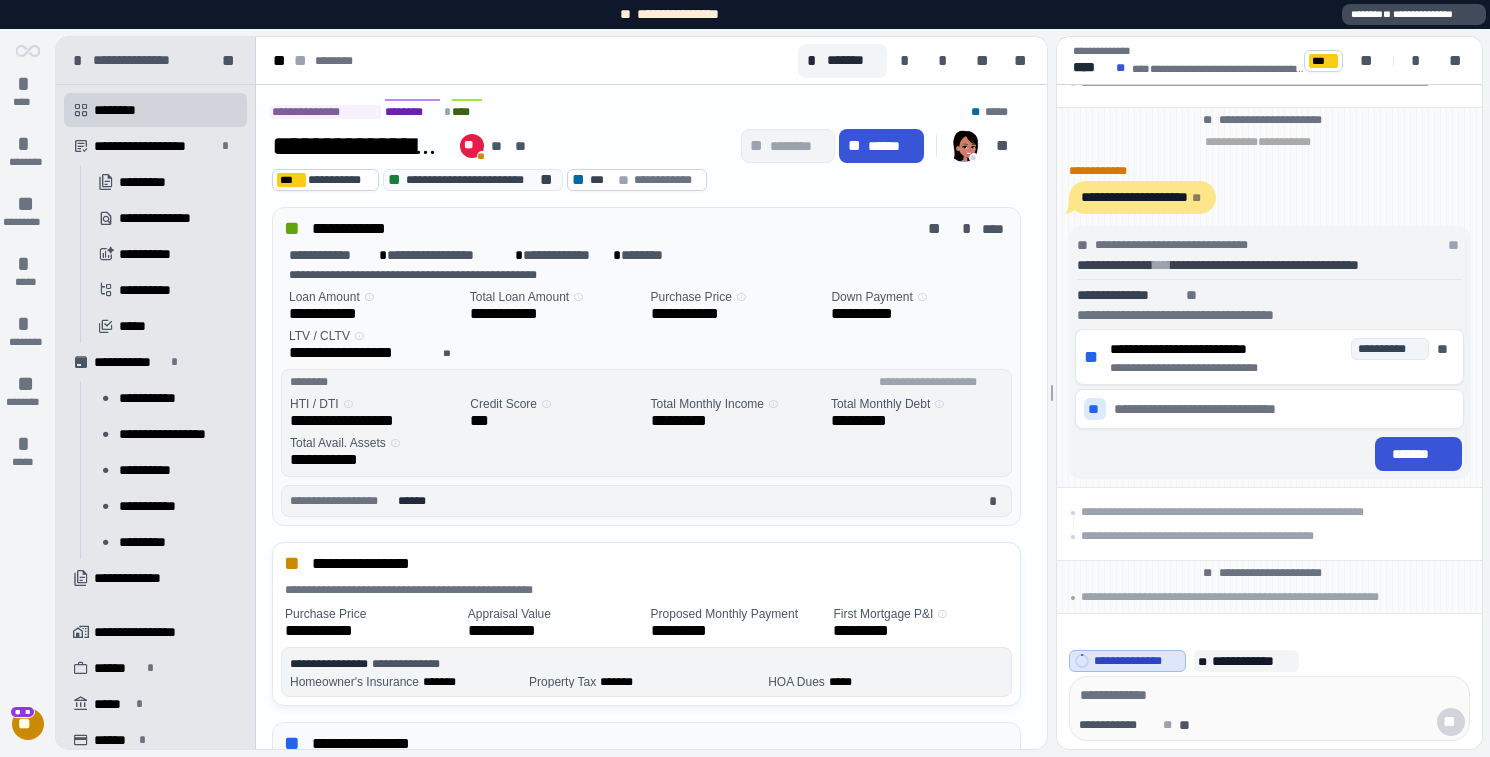 click on "**********" at bounding box center (1414, 14) 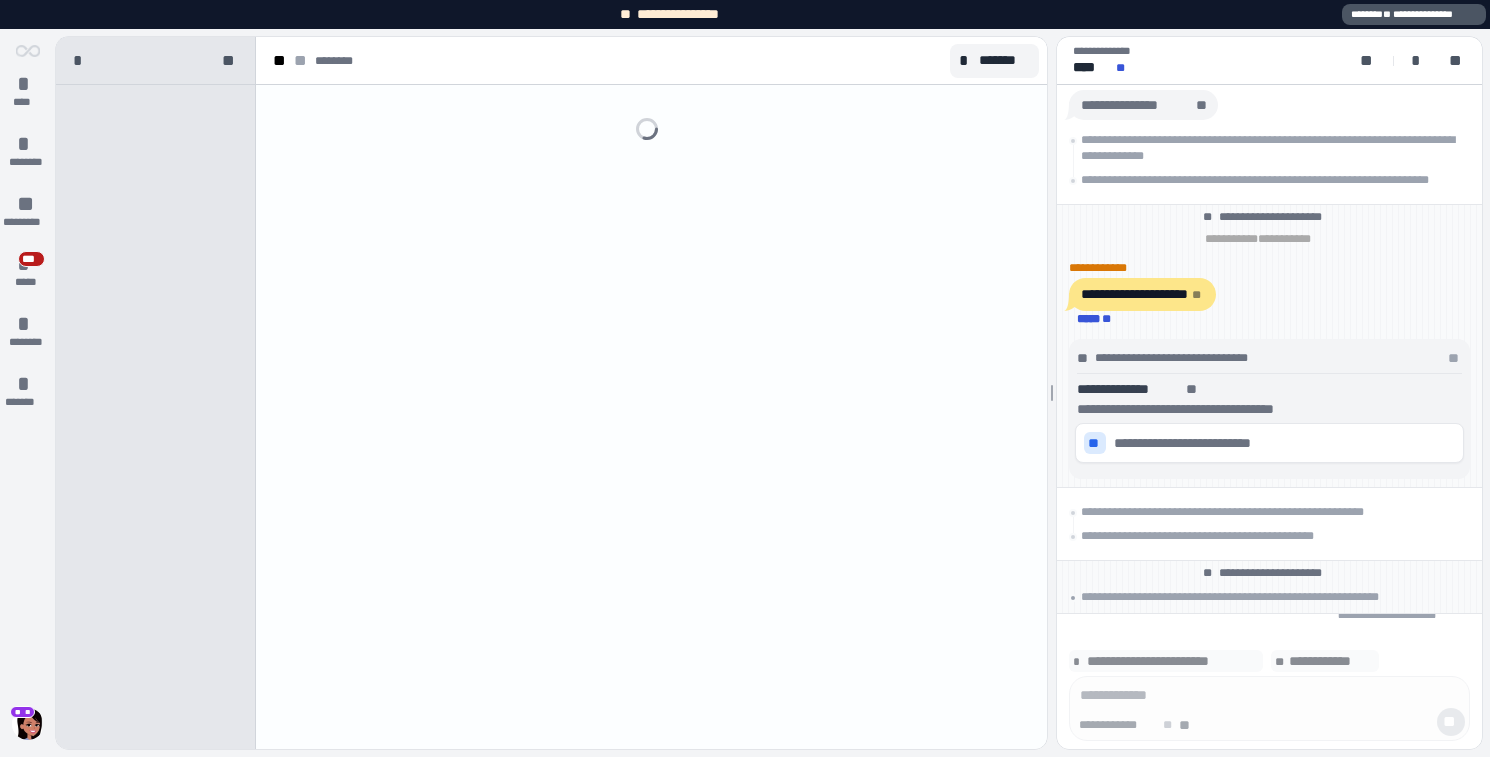 scroll, scrollTop: 0, scrollLeft: 0, axis: both 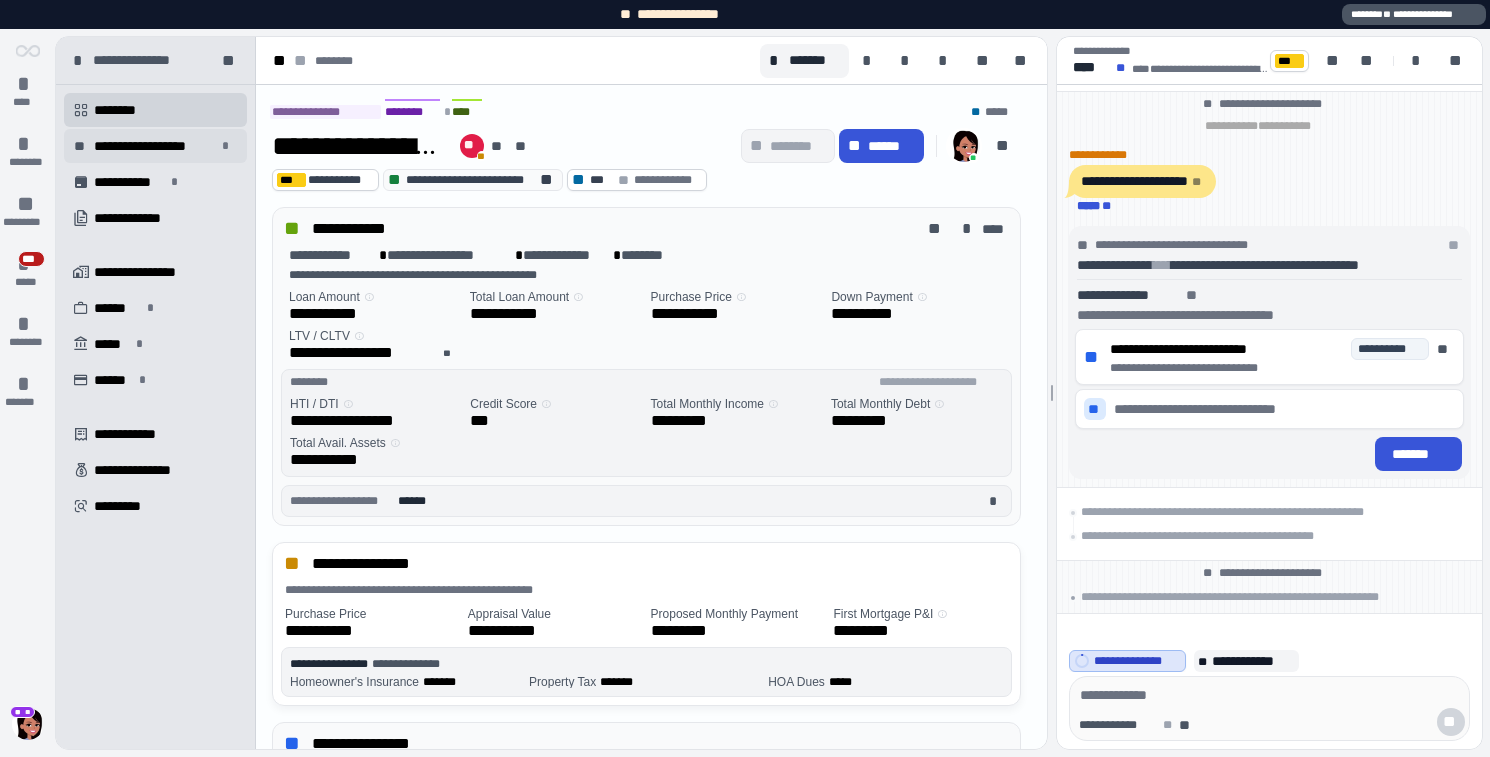 click on "**********" at bounding box center (155, 146) 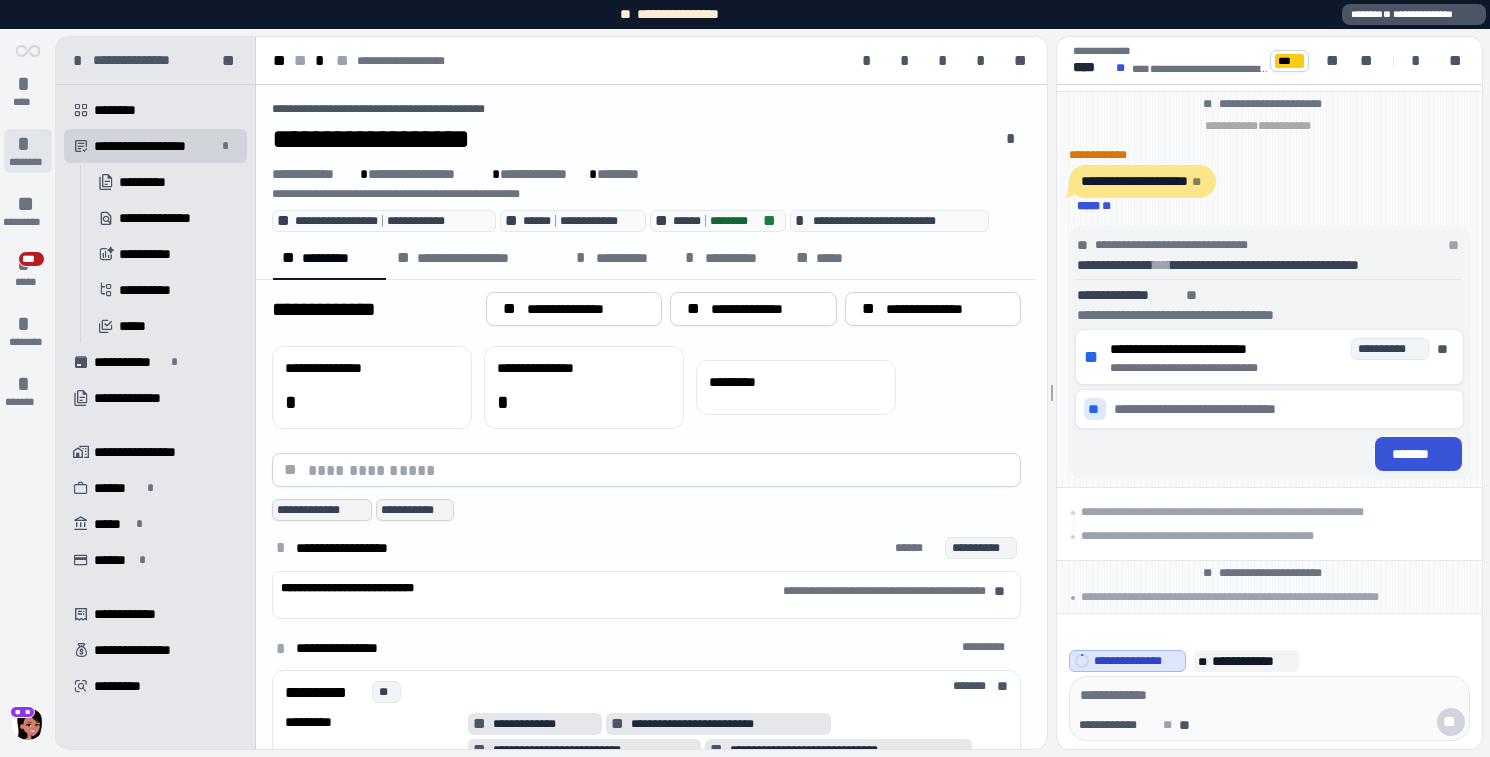 click on "********" at bounding box center [28, 162] 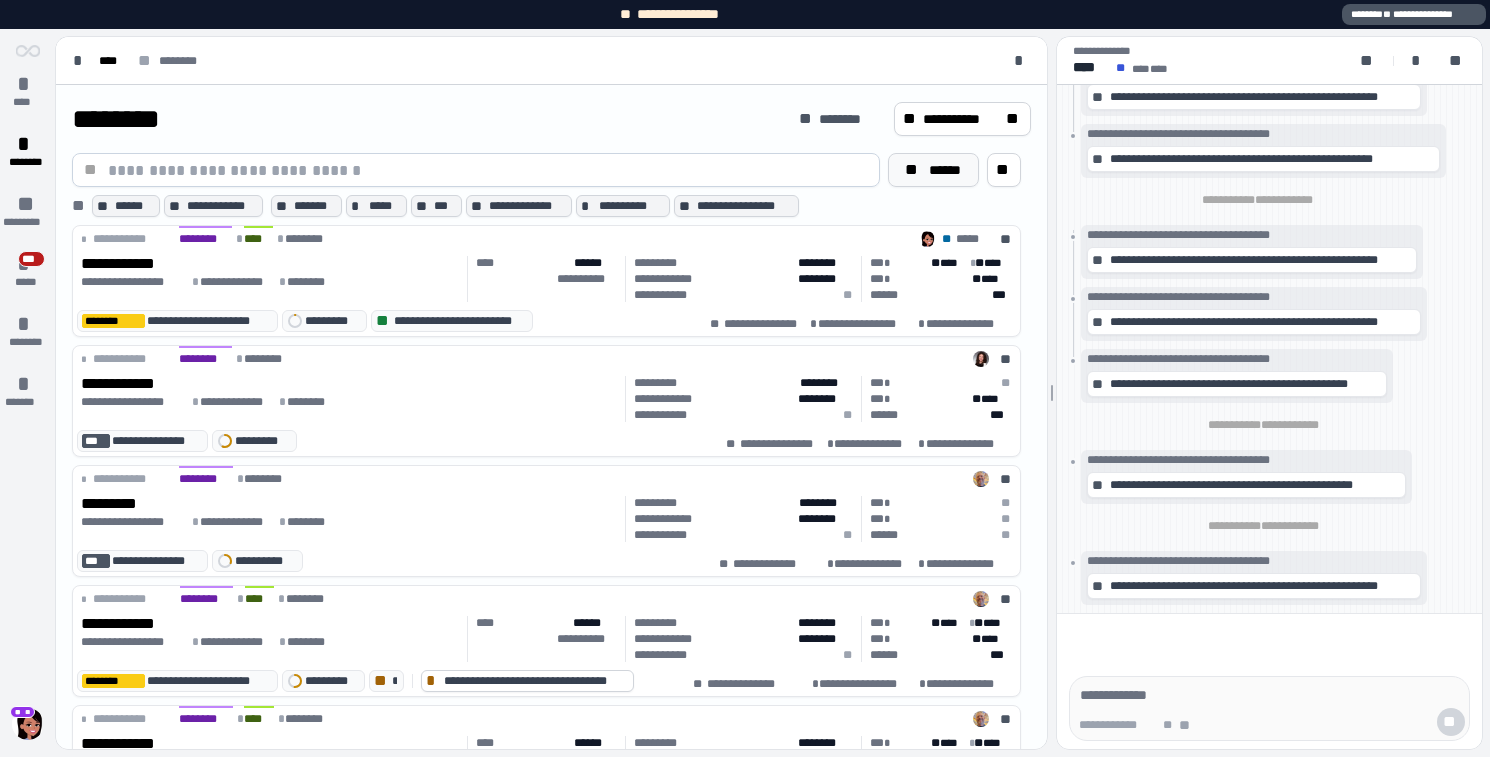 click on "******" at bounding box center [946, 170] 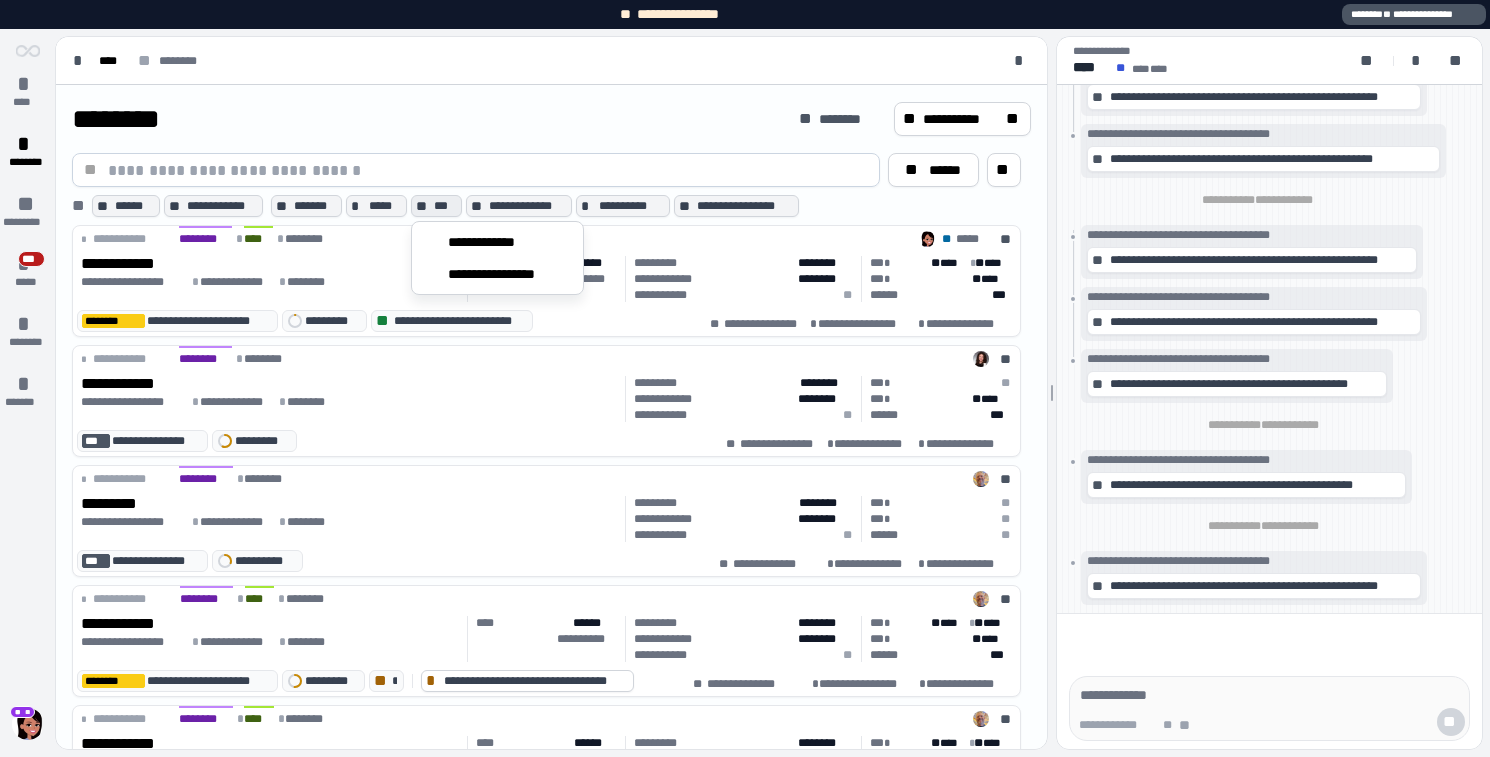 click on "***" at bounding box center (446, 206) 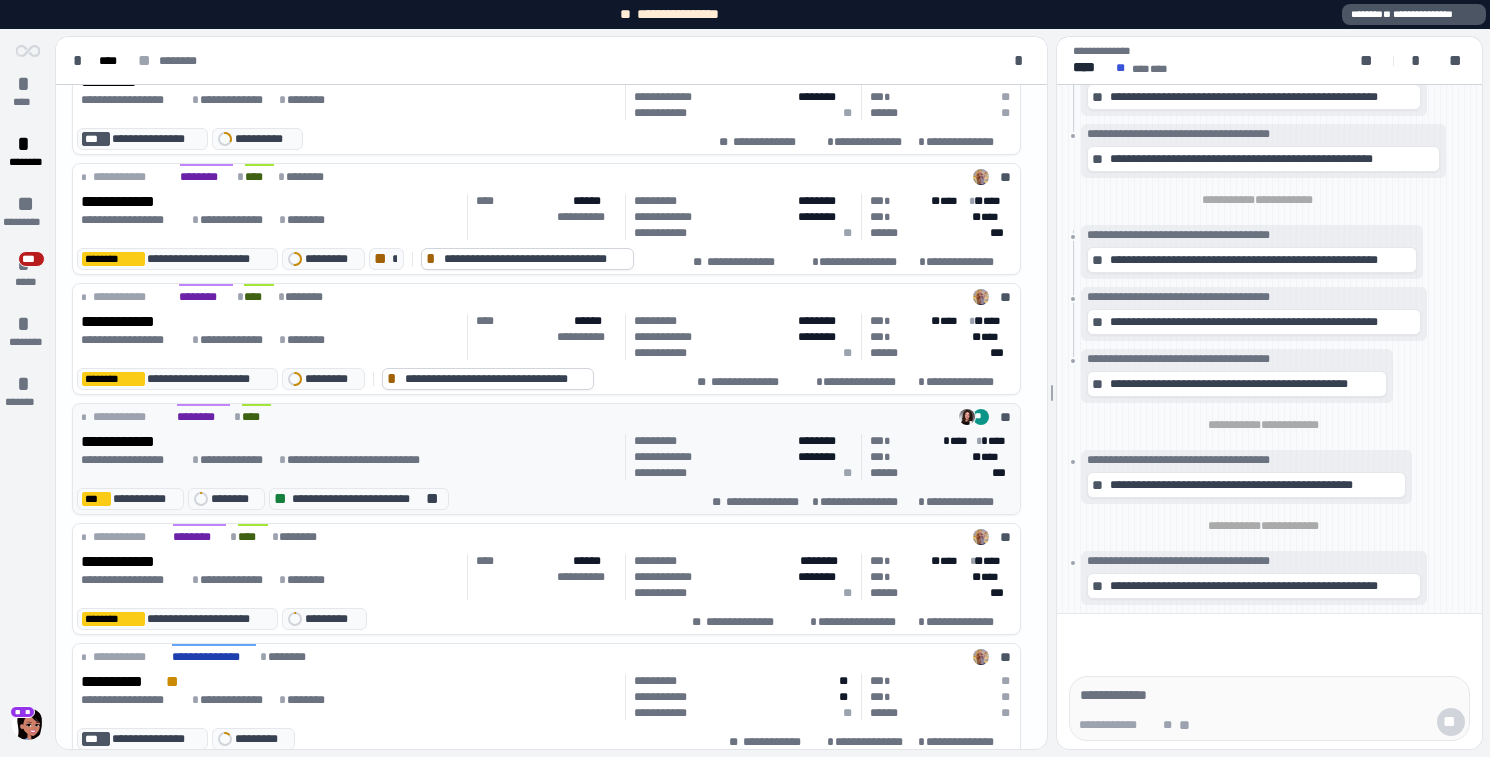 scroll, scrollTop: 0, scrollLeft: 0, axis: both 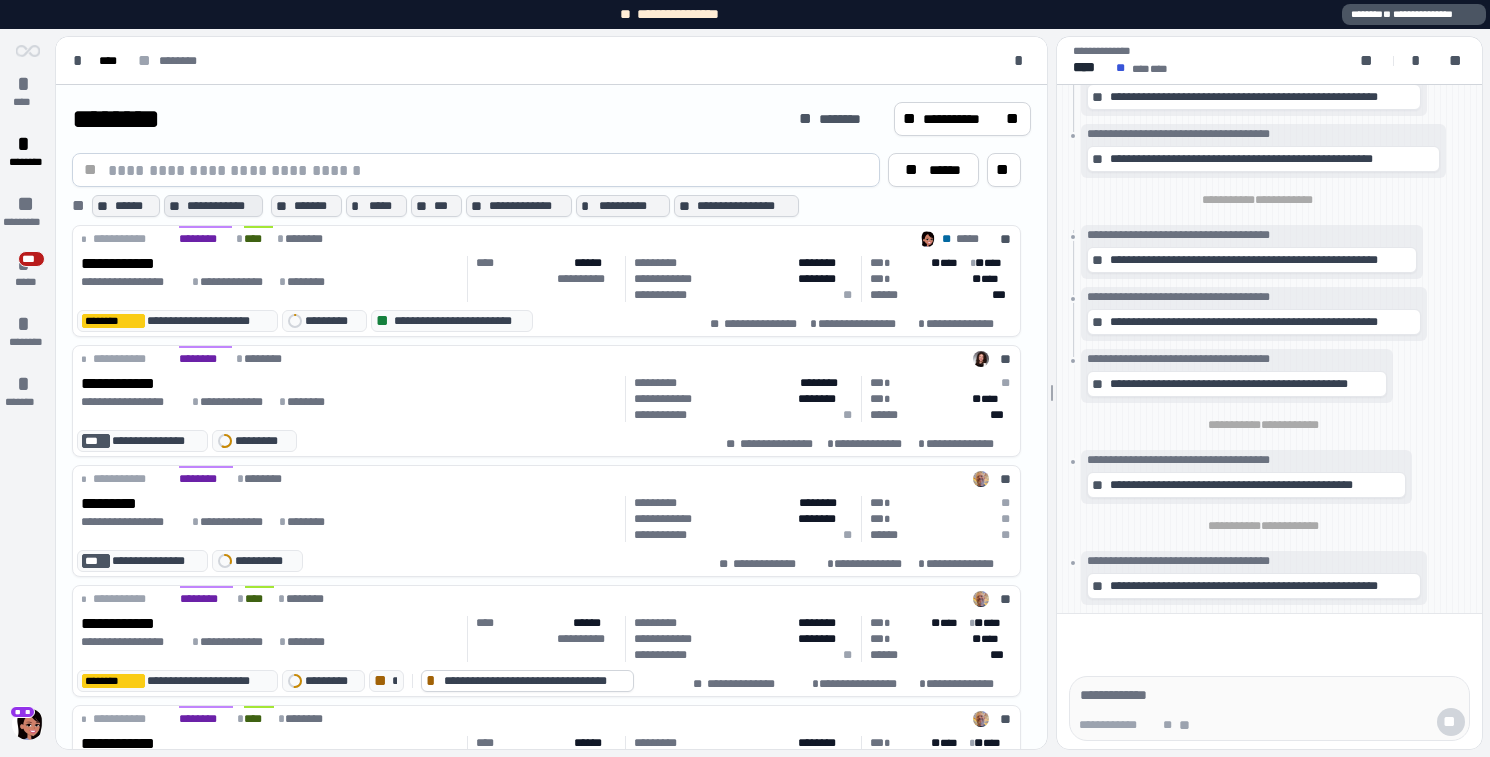 click on "**********" at bounding box center (222, 206) 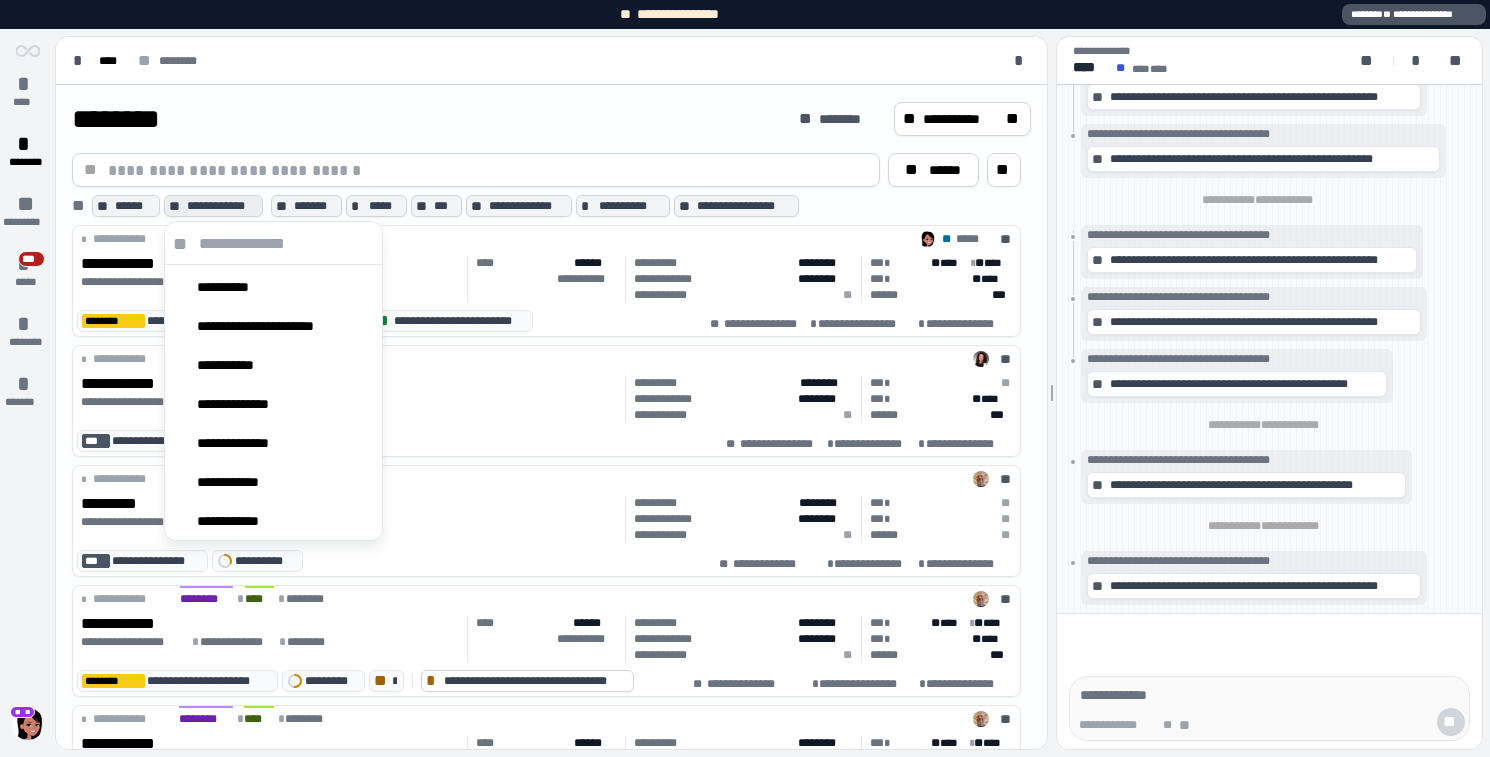 scroll, scrollTop: 474, scrollLeft: 0, axis: vertical 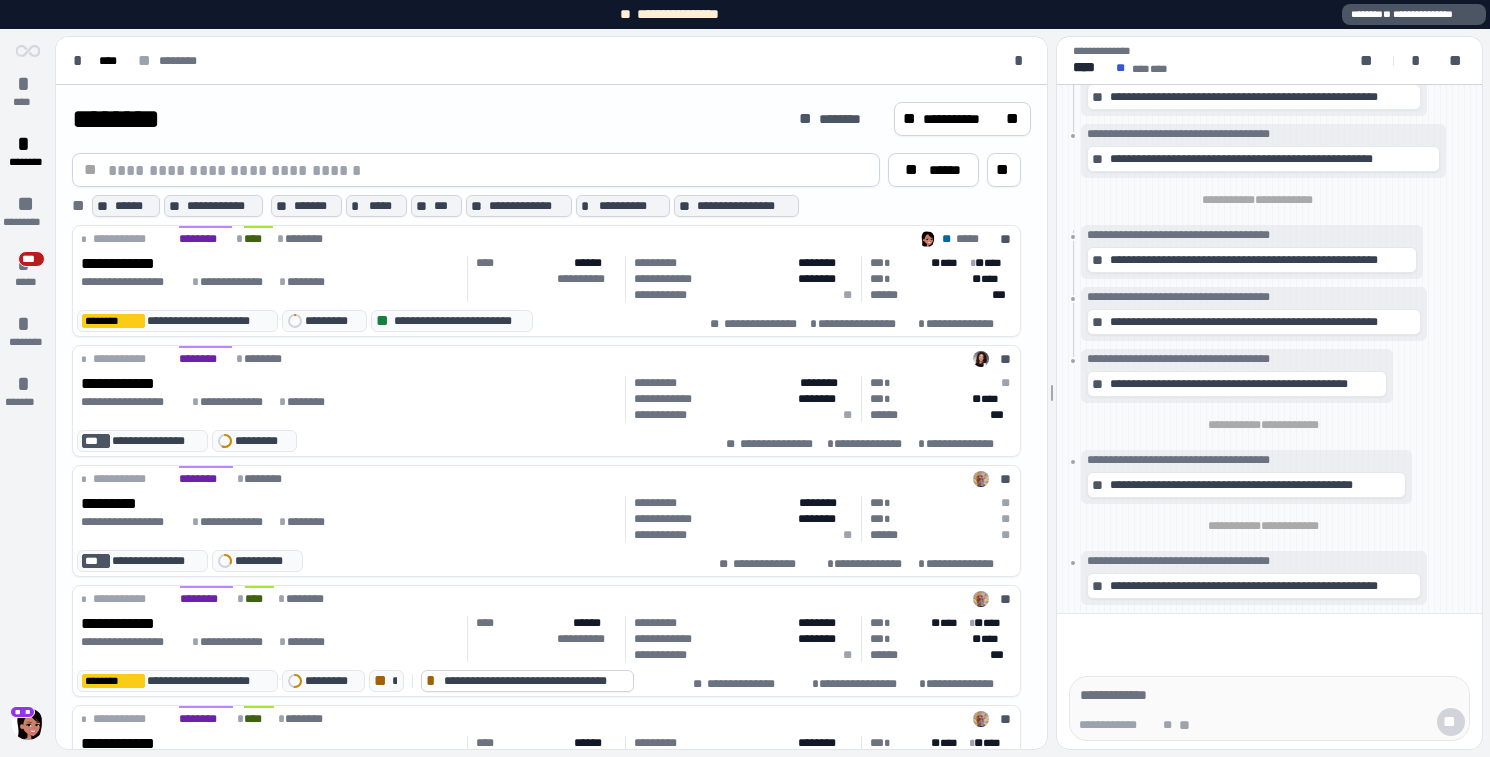 click on "********" at bounding box center [427, 119] 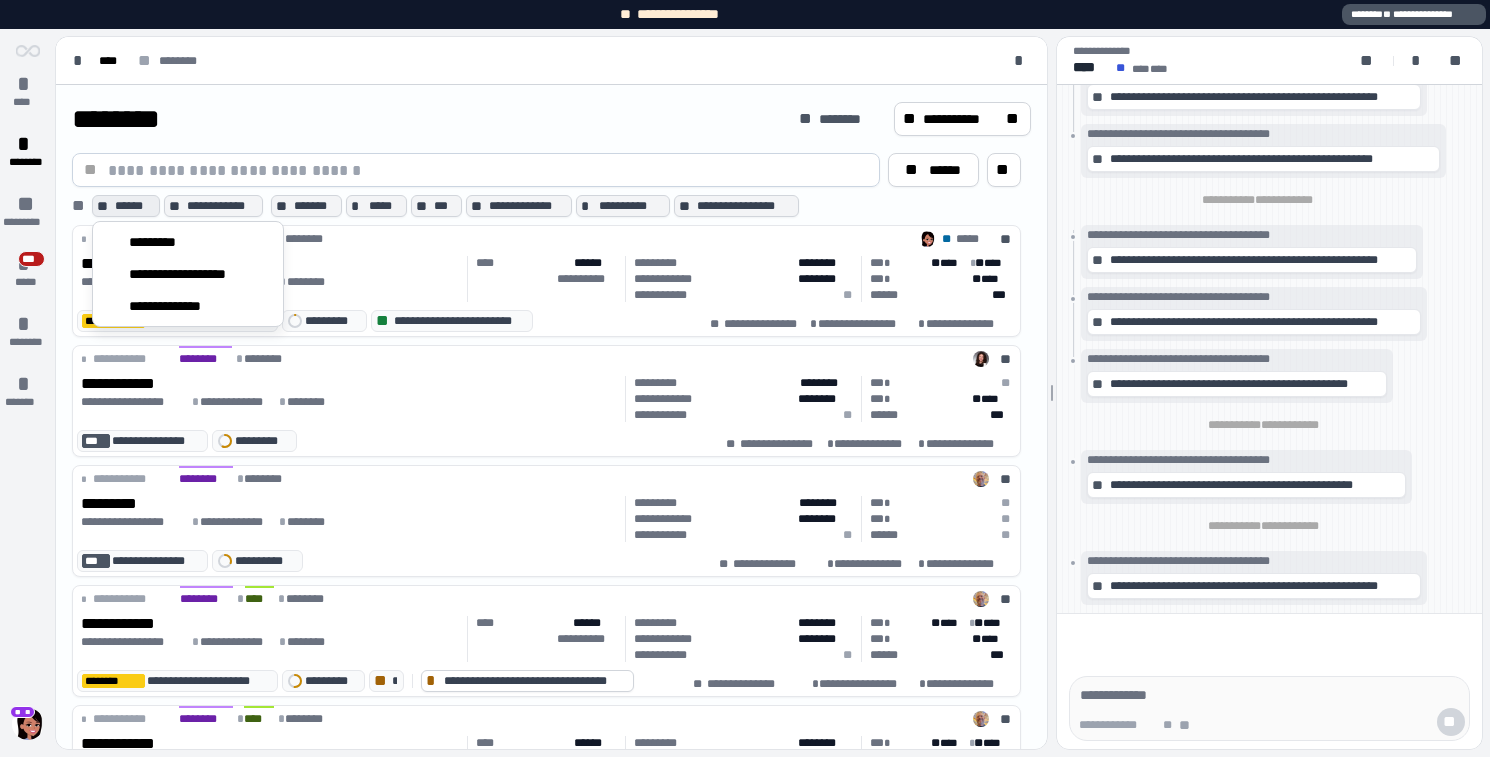 click on "******" at bounding box center (135, 206) 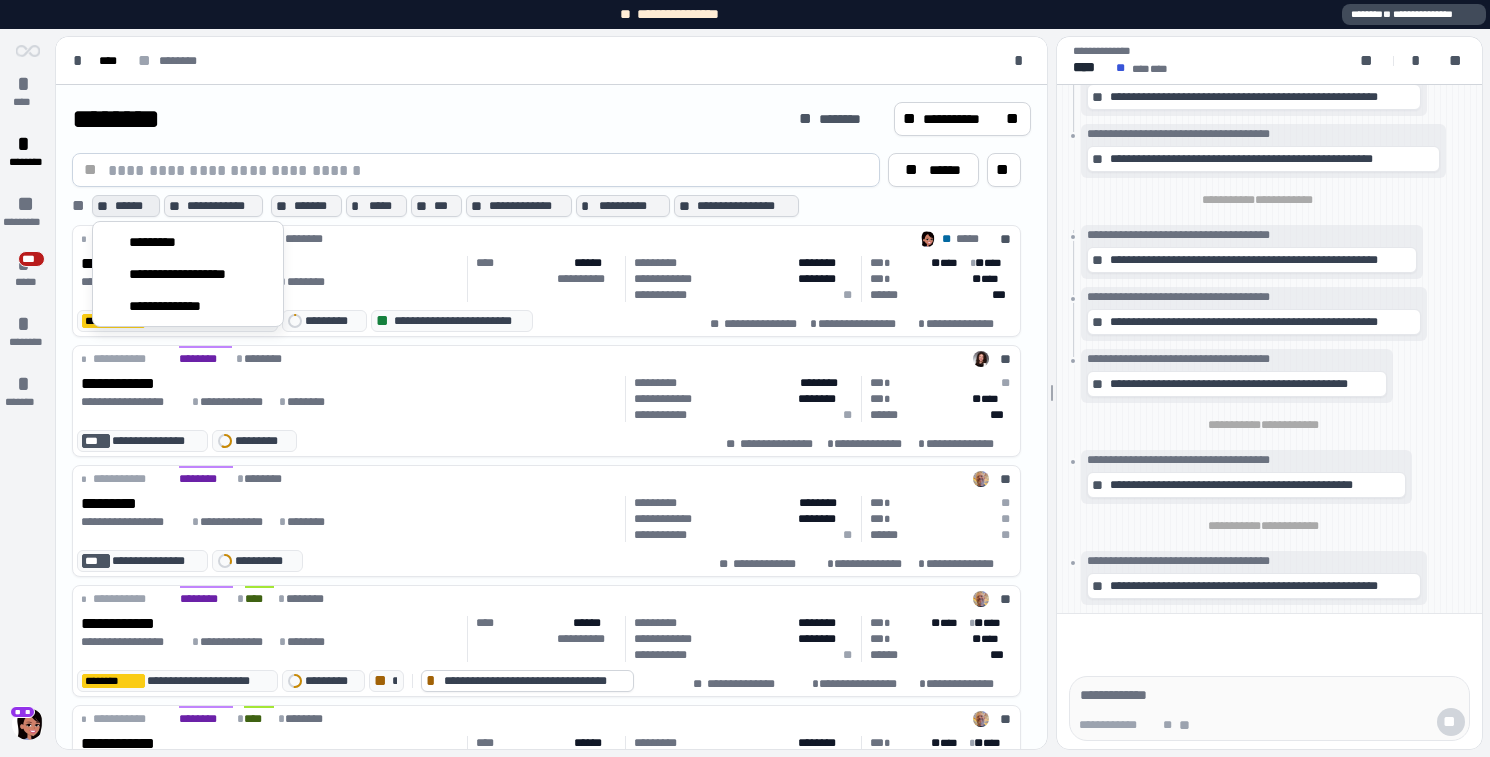 click on "**********" at bounding box center (1414, 14) 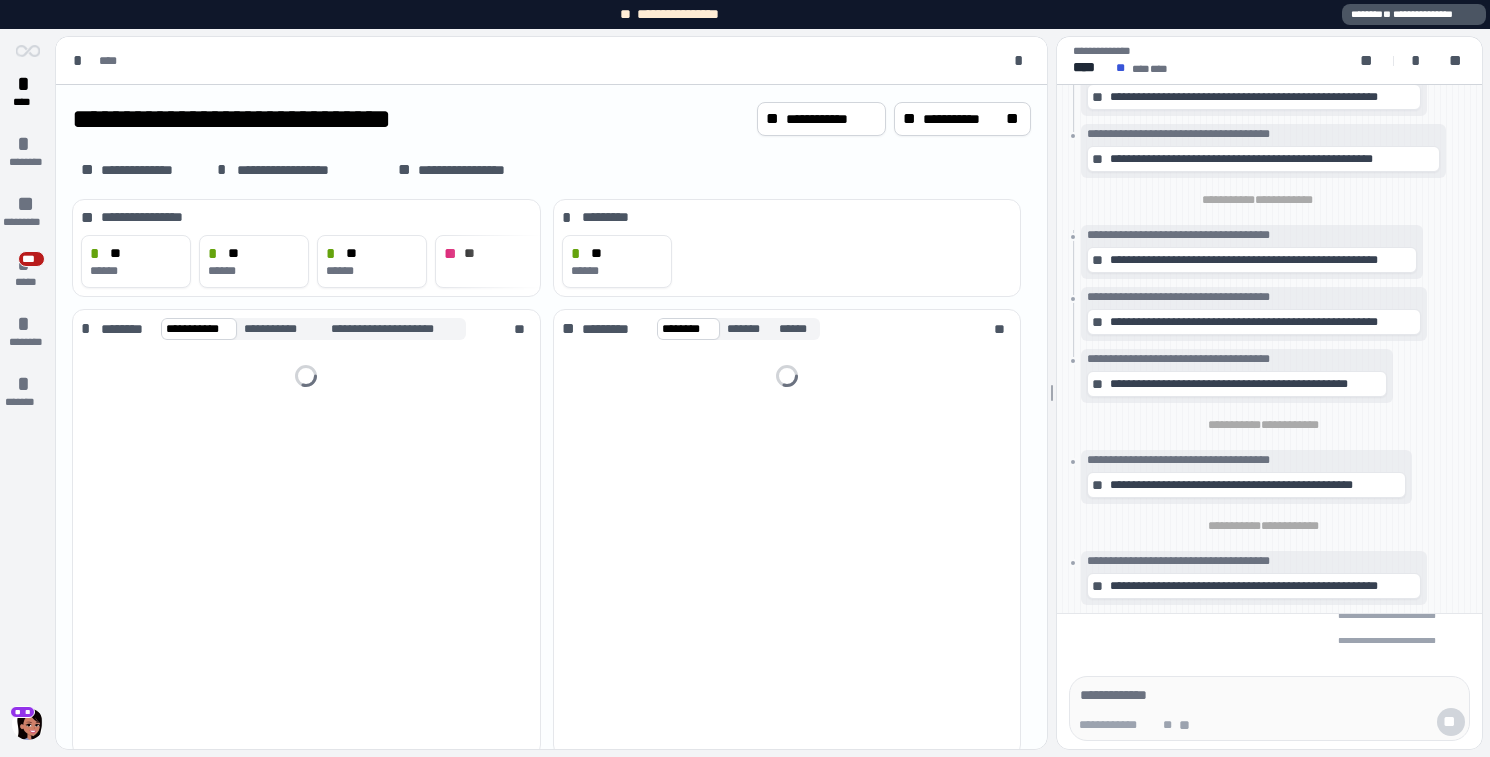 scroll, scrollTop: 0, scrollLeft: 0, axis: both 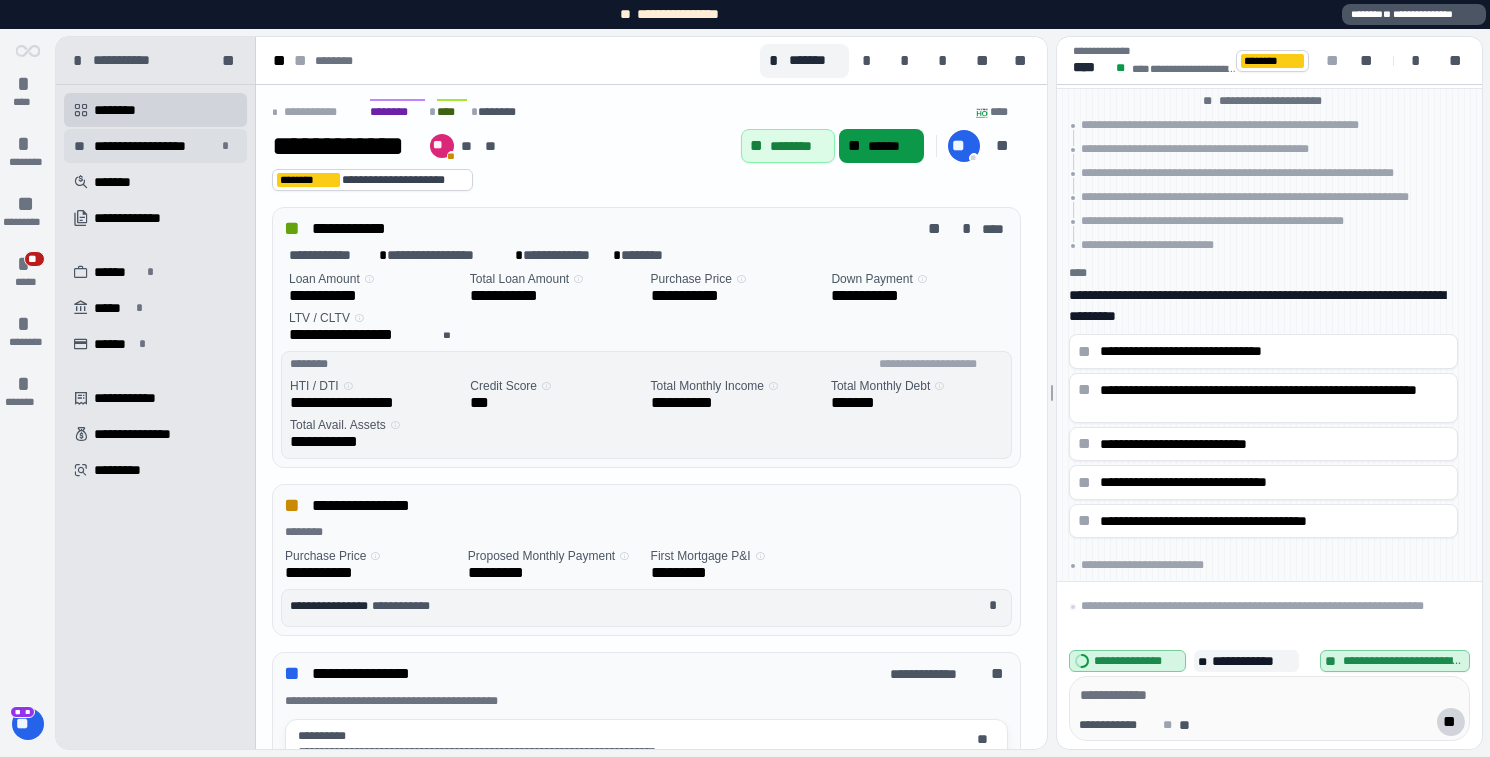 click on "**********" at bounding box center [155, 146] 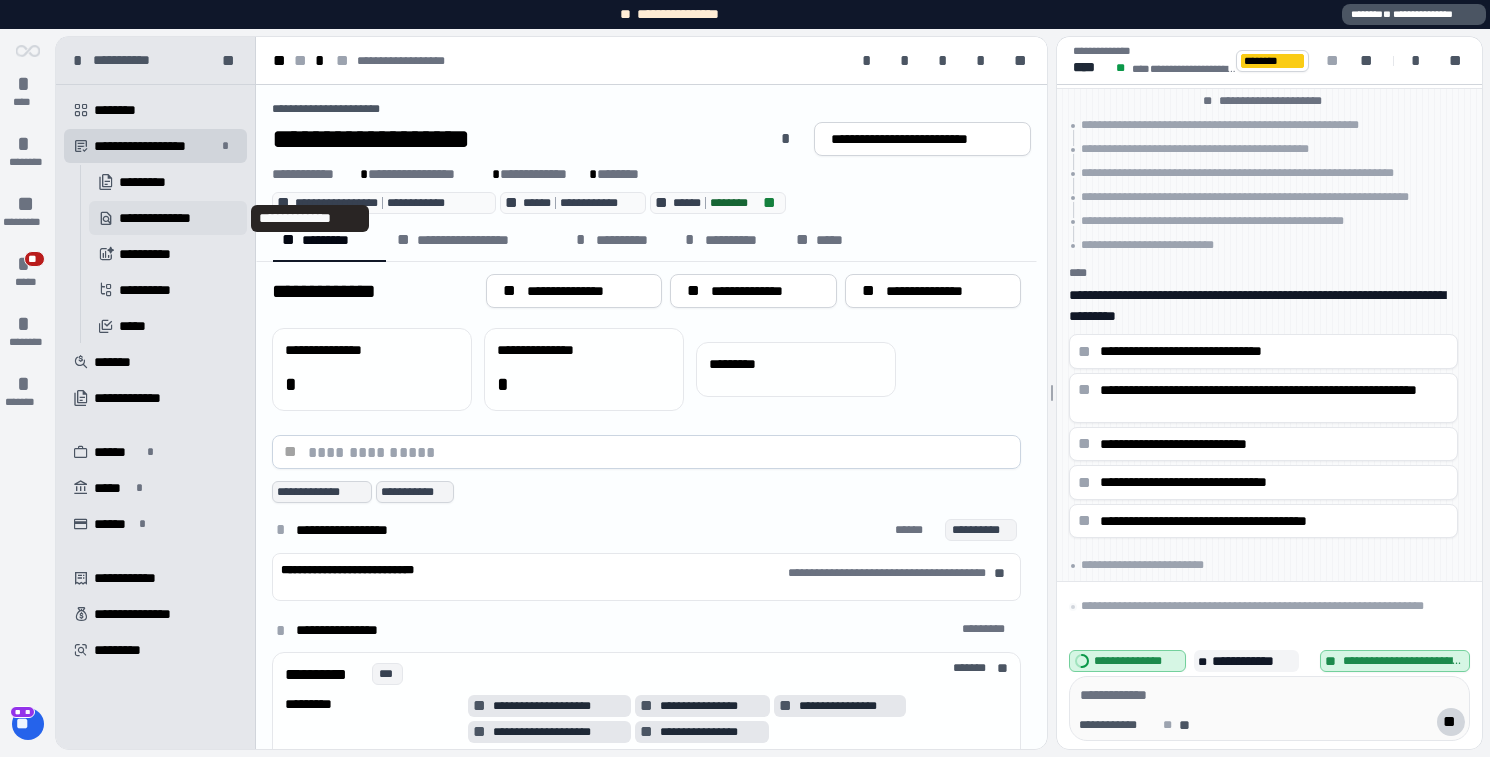 click on "**********" at bounding box center [170, 218] 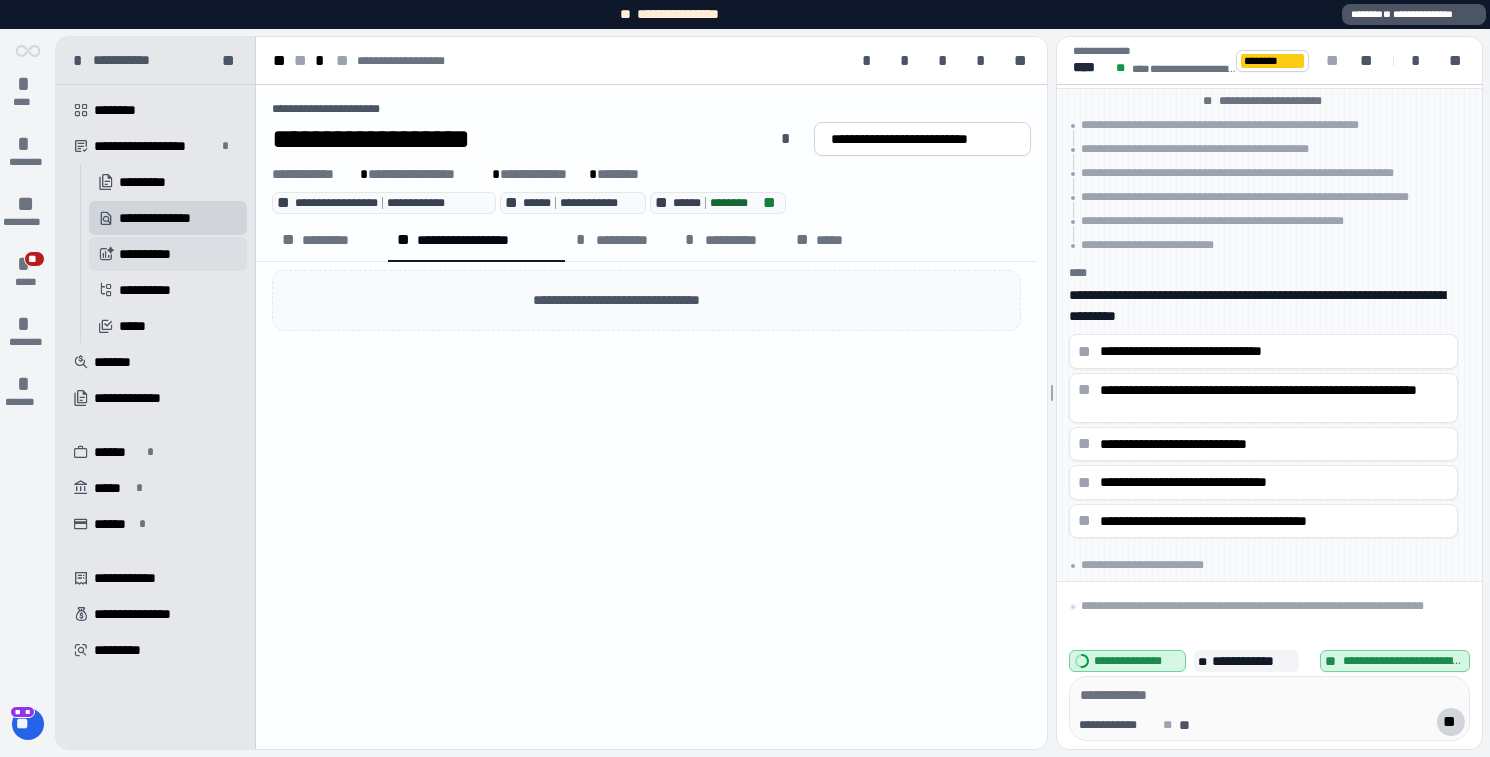 click on "**********" at bounding box center [152, 254] 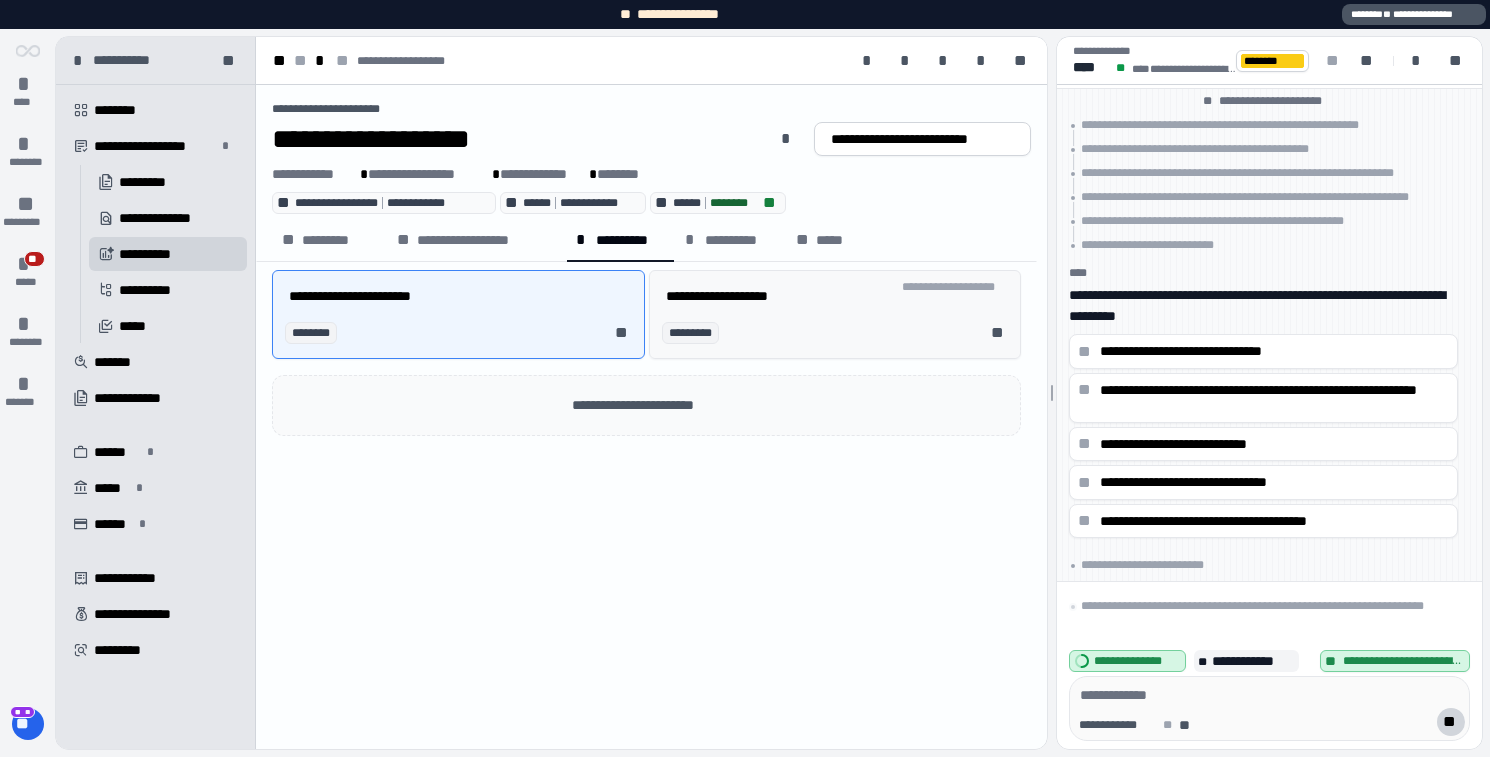 click on "********* **" at bounding box center [839, 333] 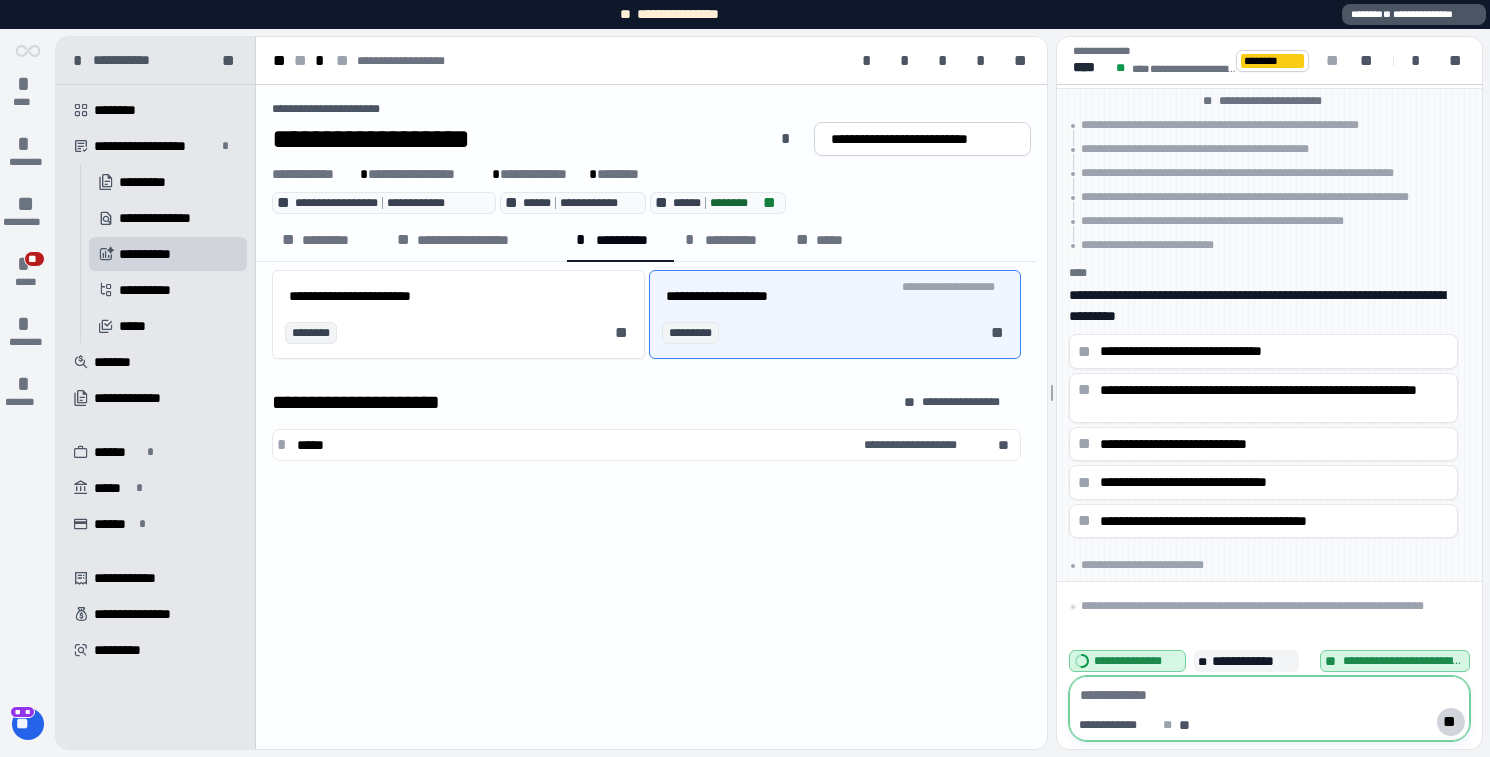 click at bounding box center (1269, 695) 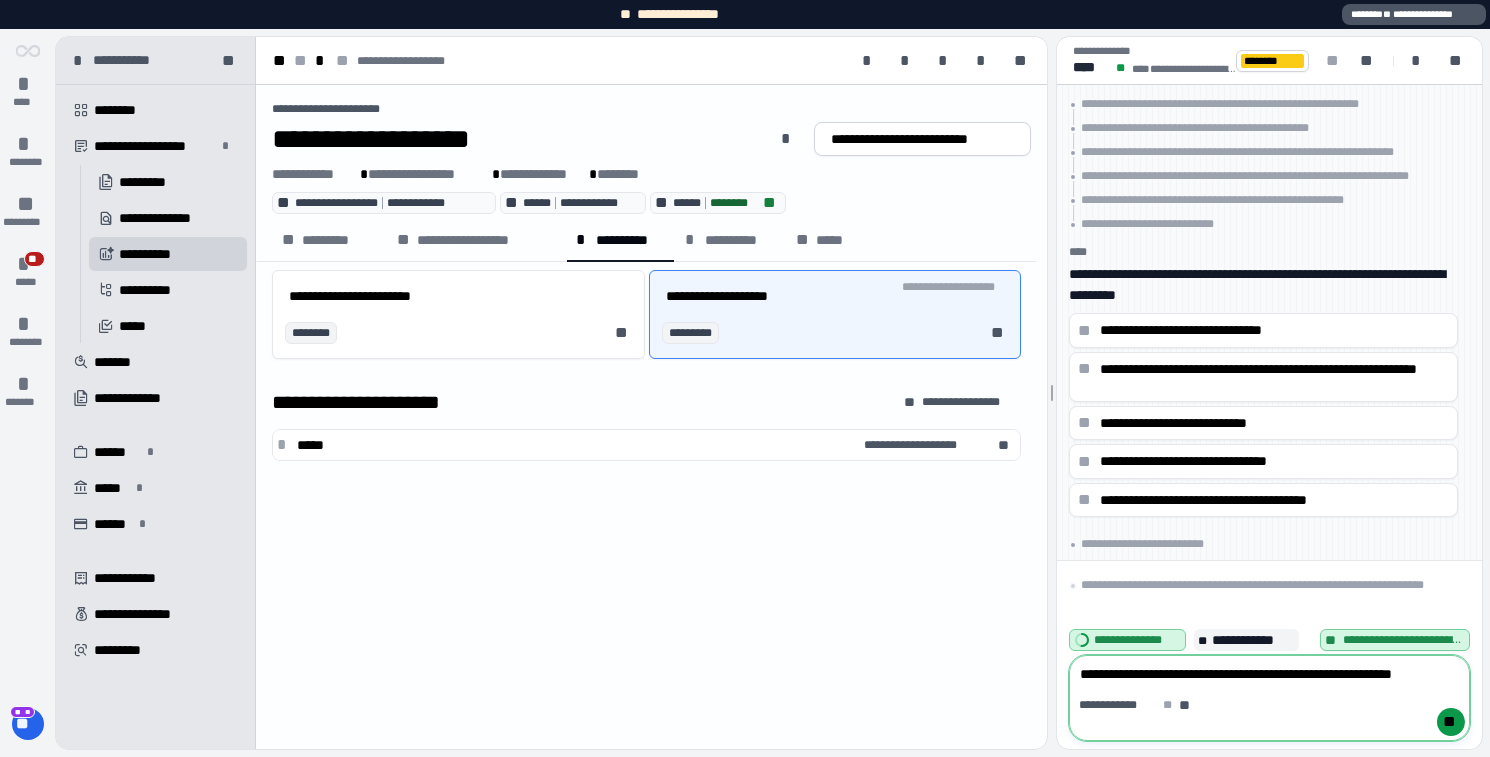 scroll, scrollTop: 0, scrollLeft: 0, axis: both 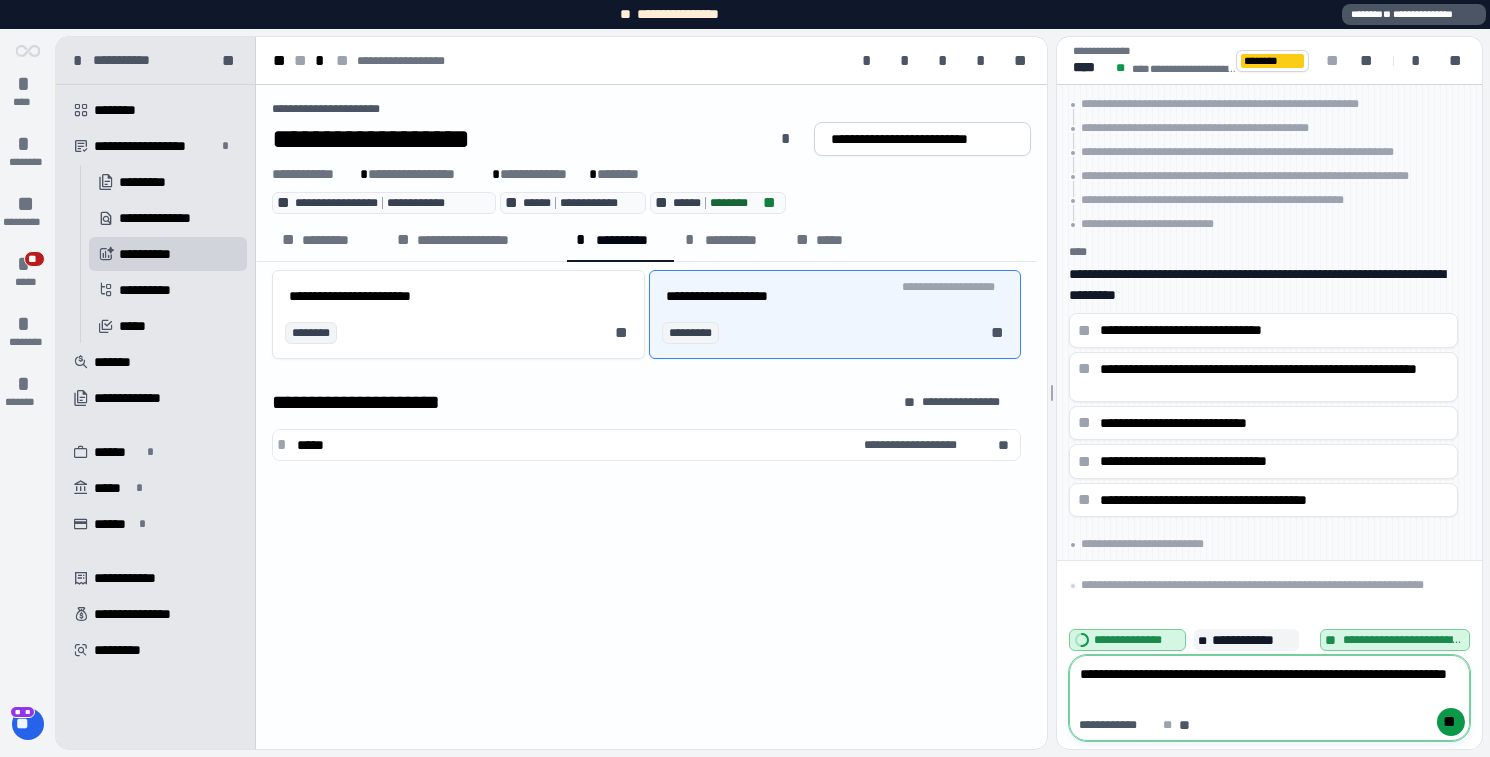 type on "**********" 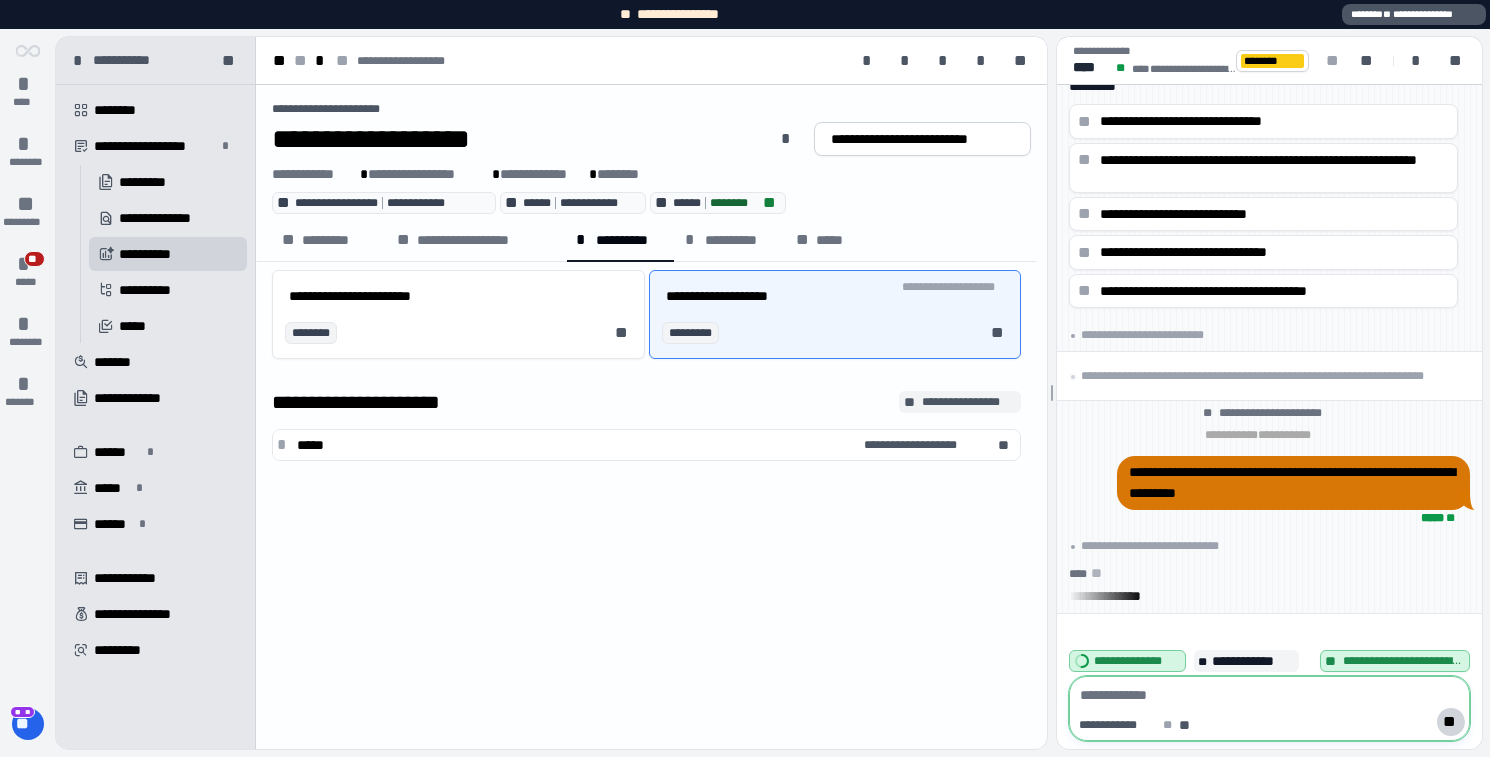 click on "**********" at bounding box center (960, 402) 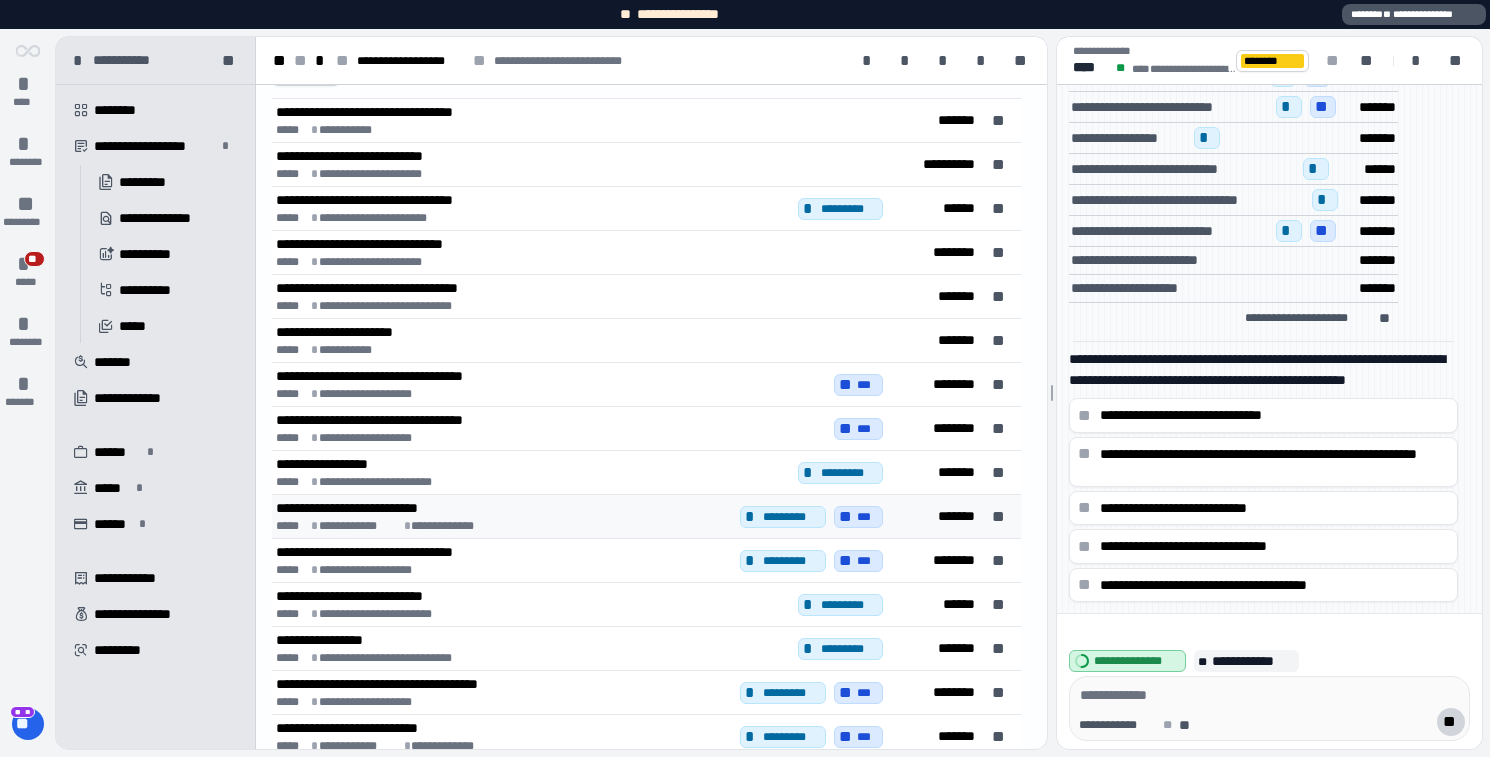 scroll, scrollTop: 125, scrollLeft: 0, axis: vertical 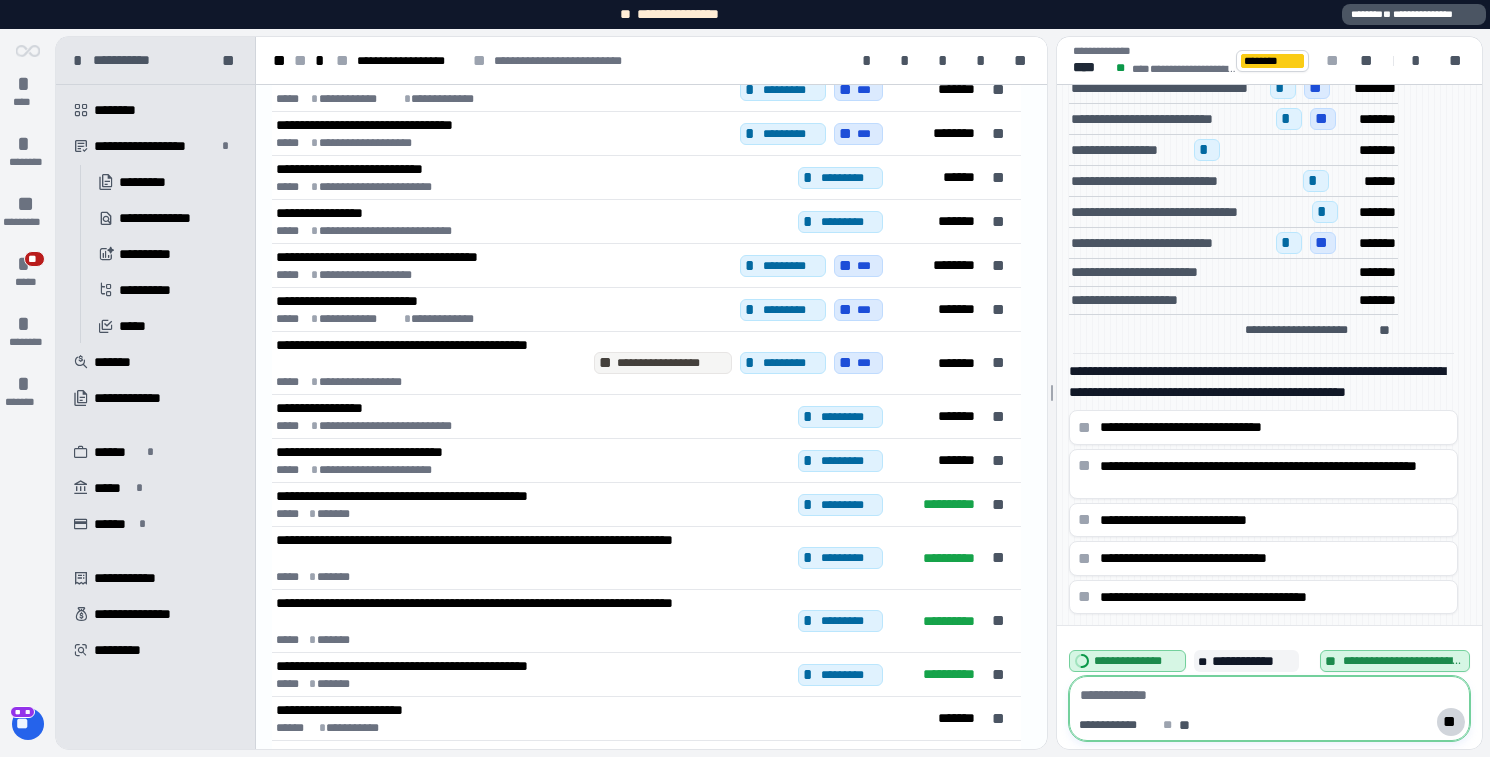click at bounding box center [1269, 695] 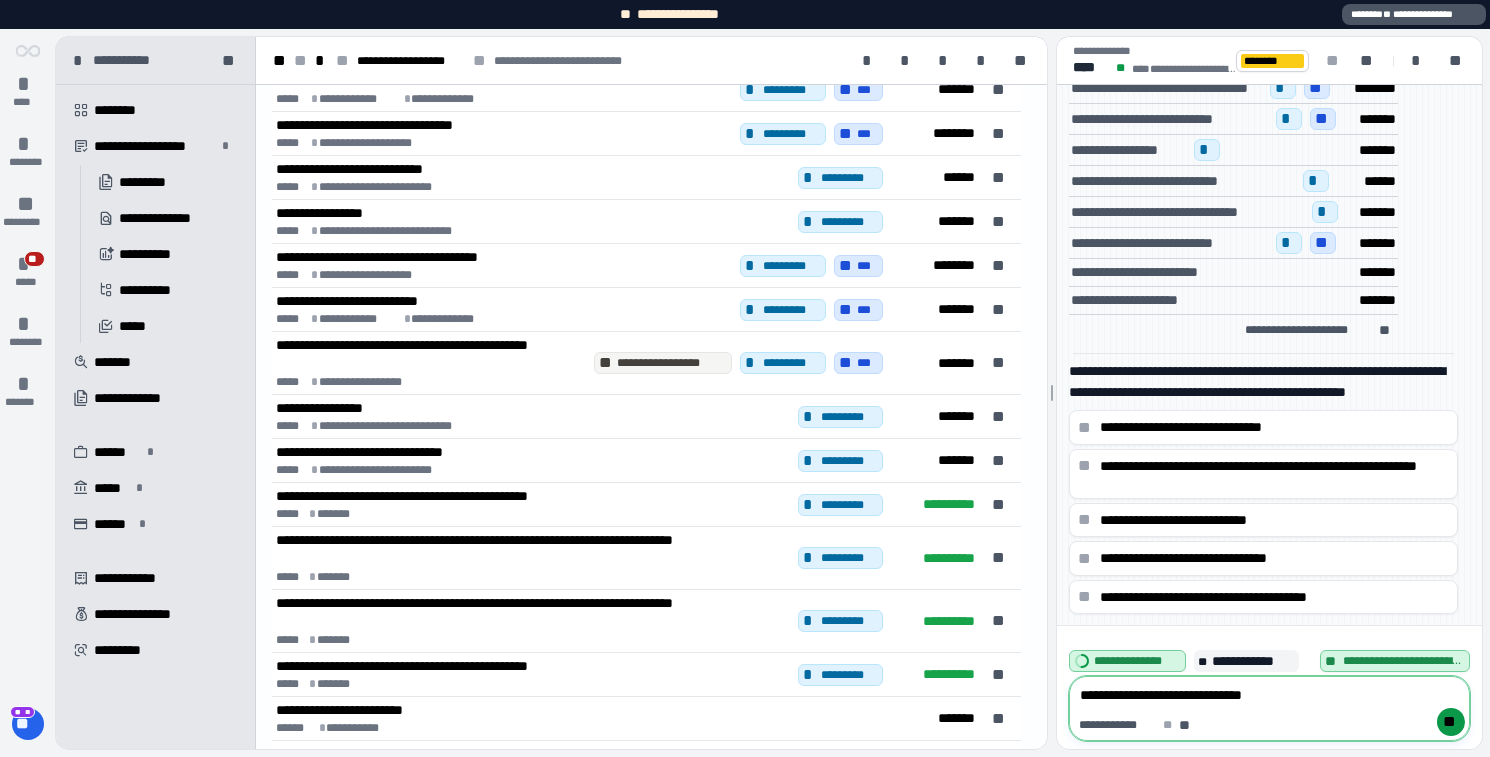 type on "**********" 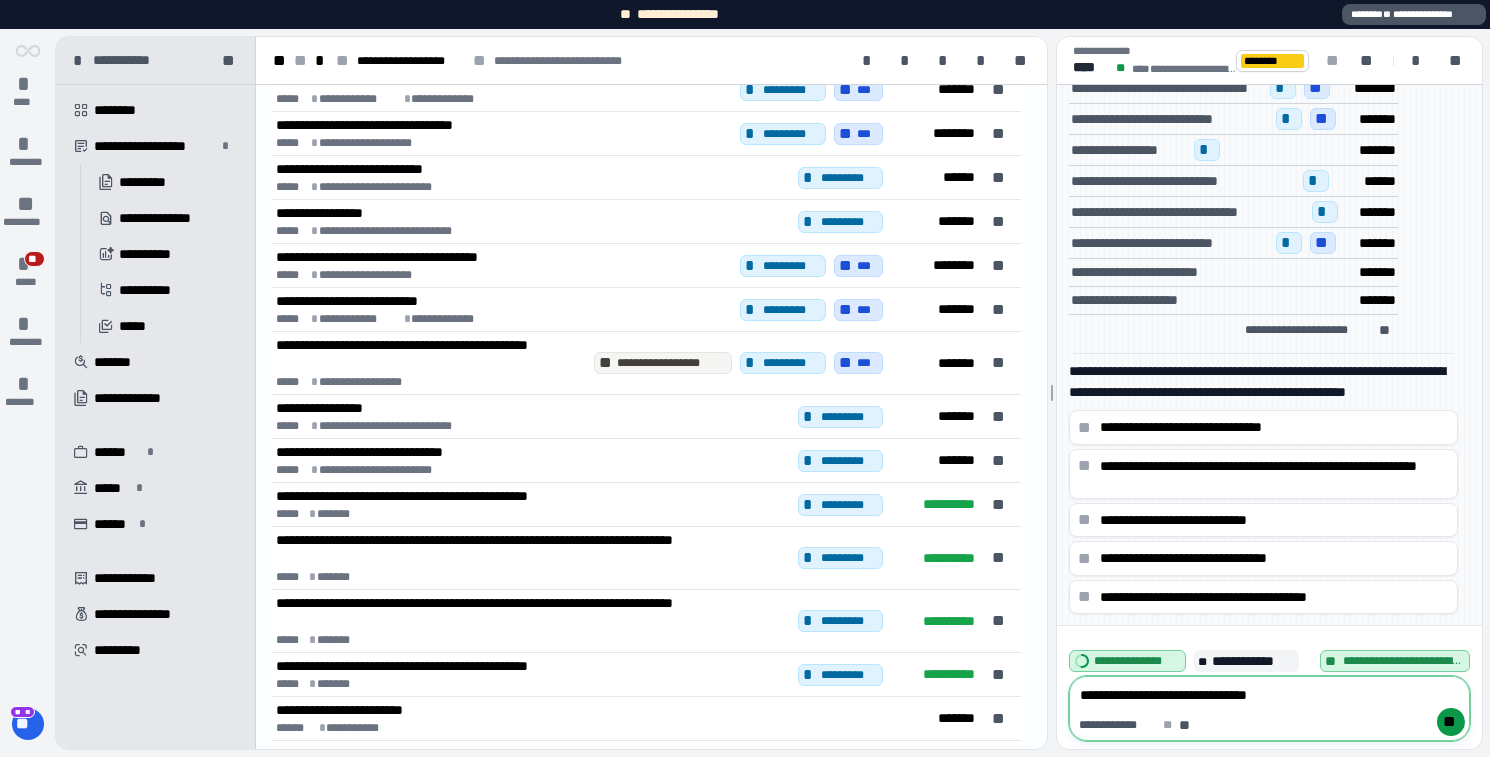 type 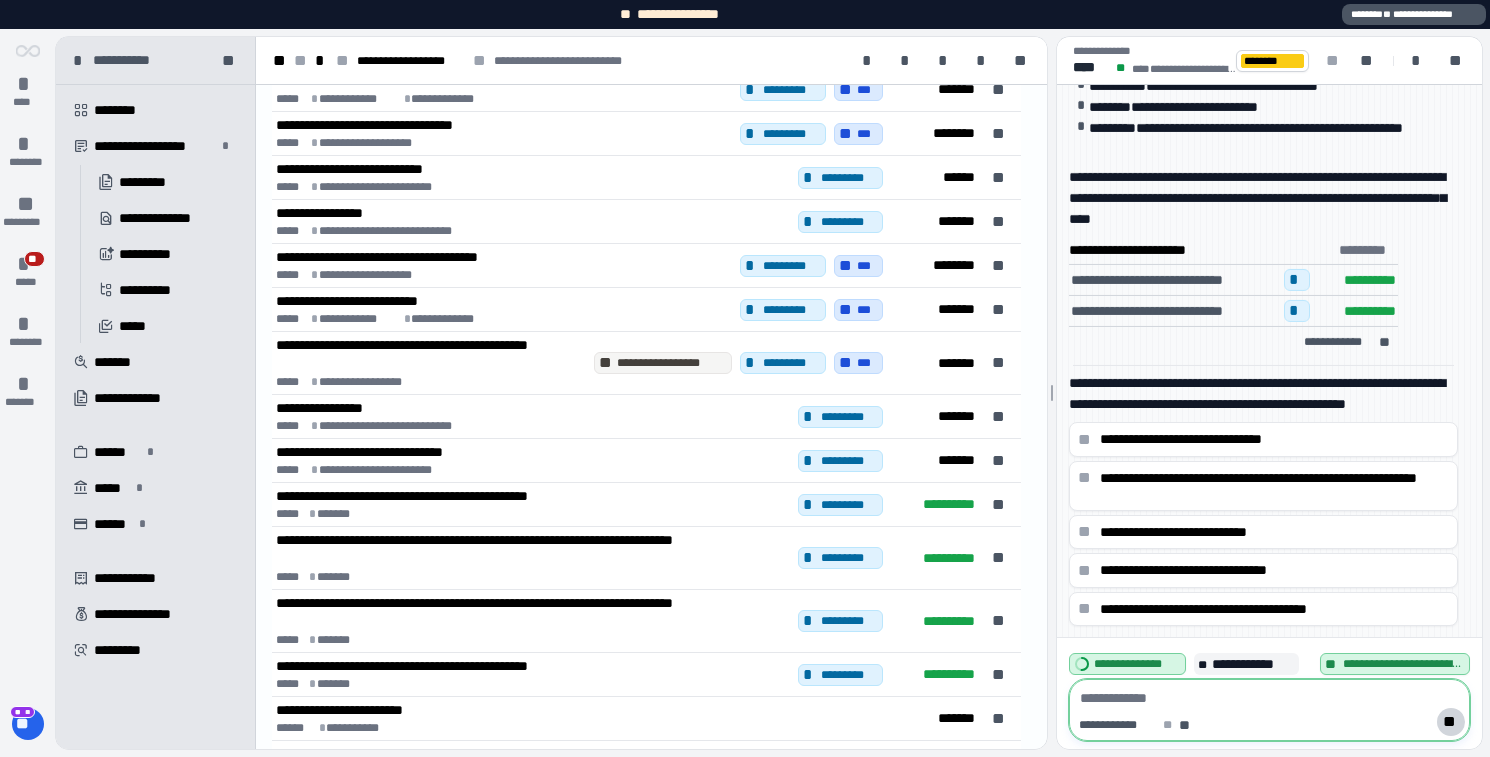 scroll, scrollTop: 0, scrollLeft: 0, axis: both 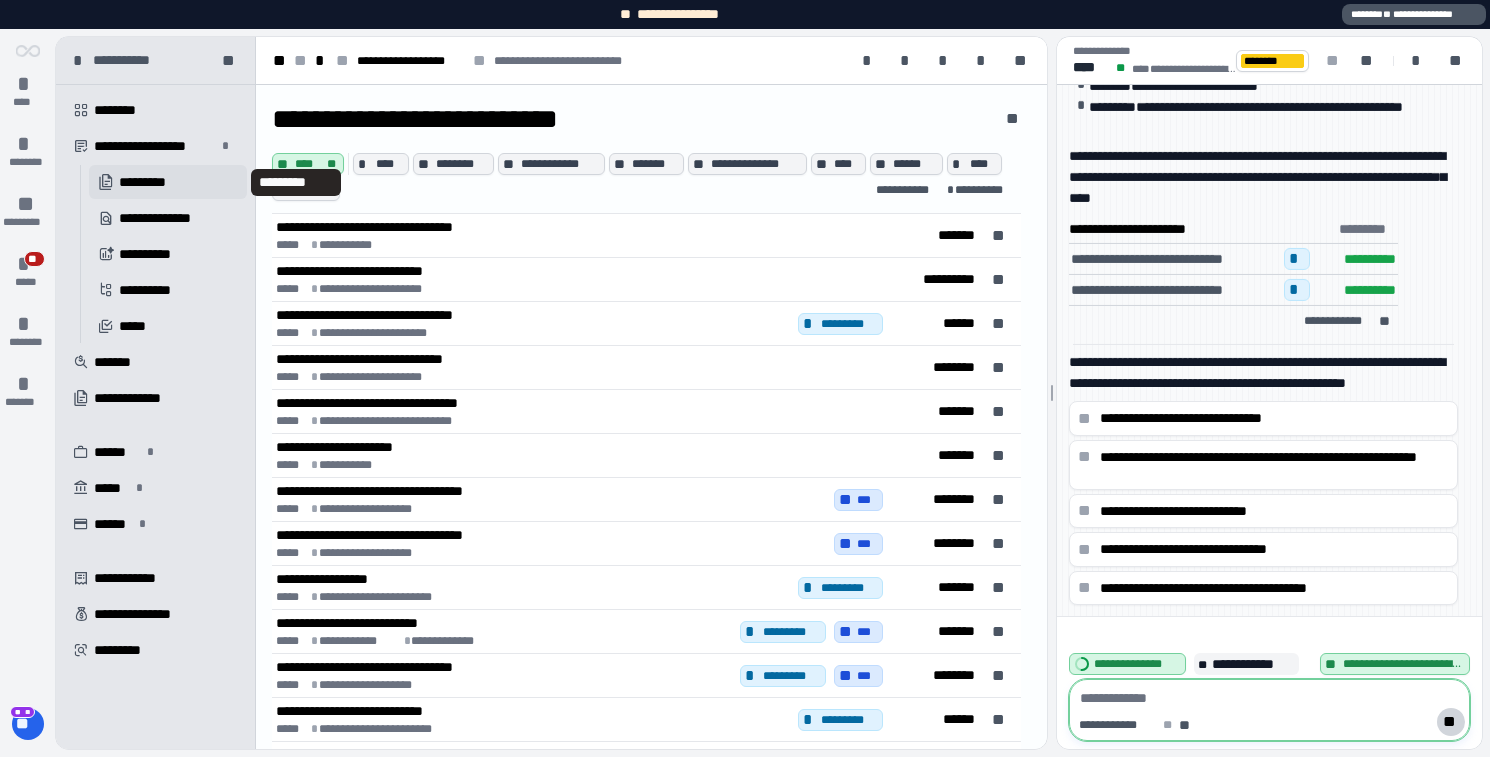 click on "󱔘 *********" at bounding box center [168, 182] 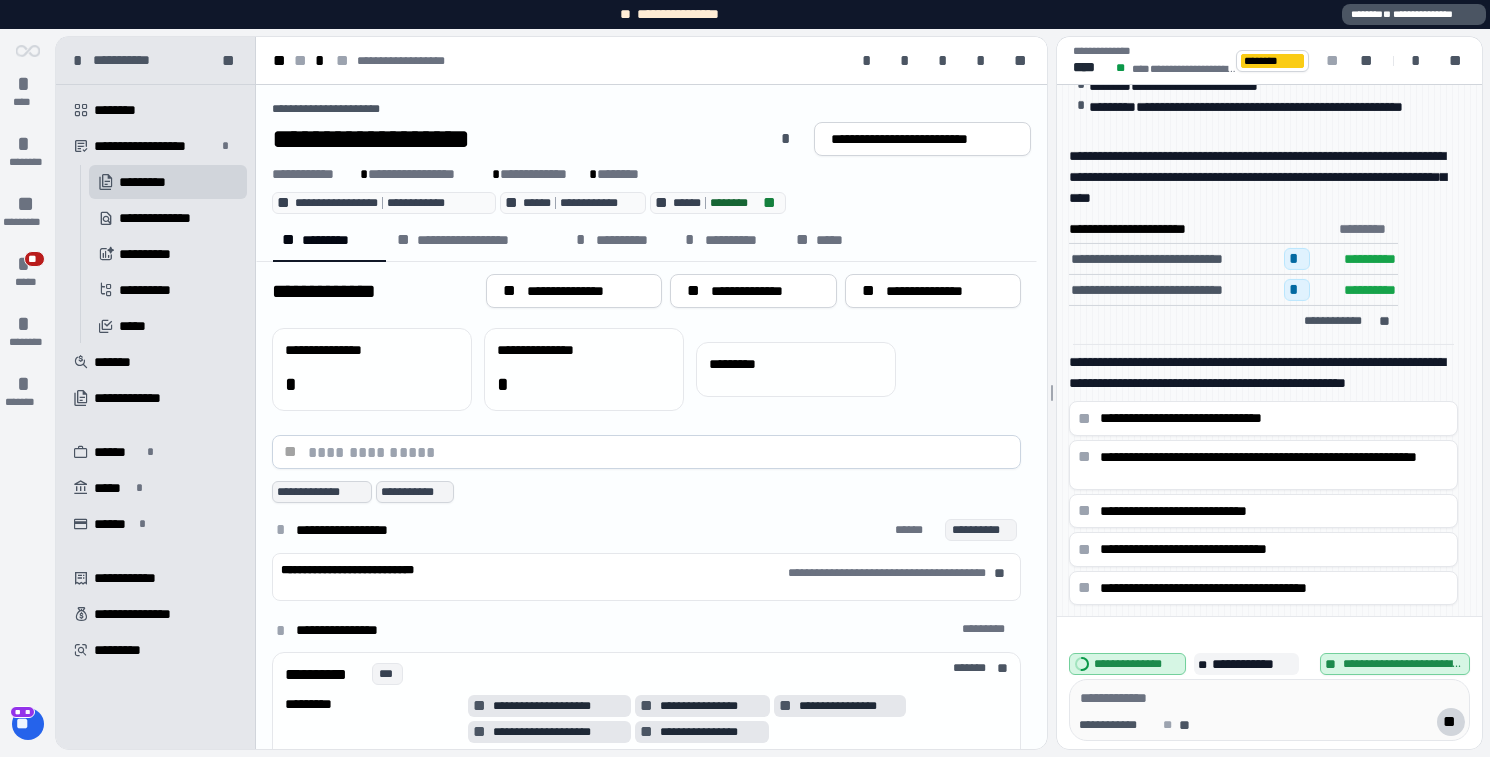 scroll, scrollTop: 206, scrollLeft: 0, axis: vertical 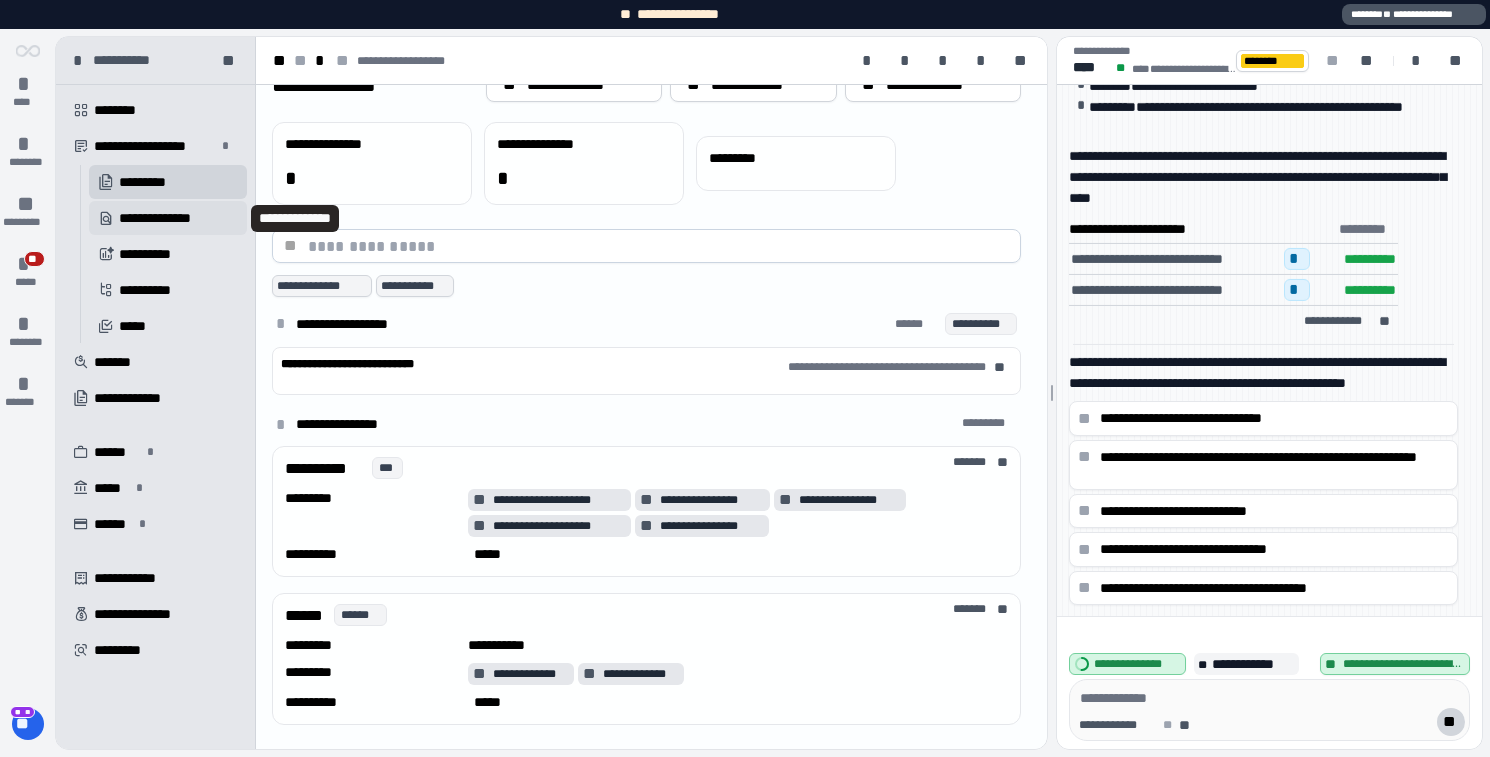 click on "**********" at bounding box center [170, 218] 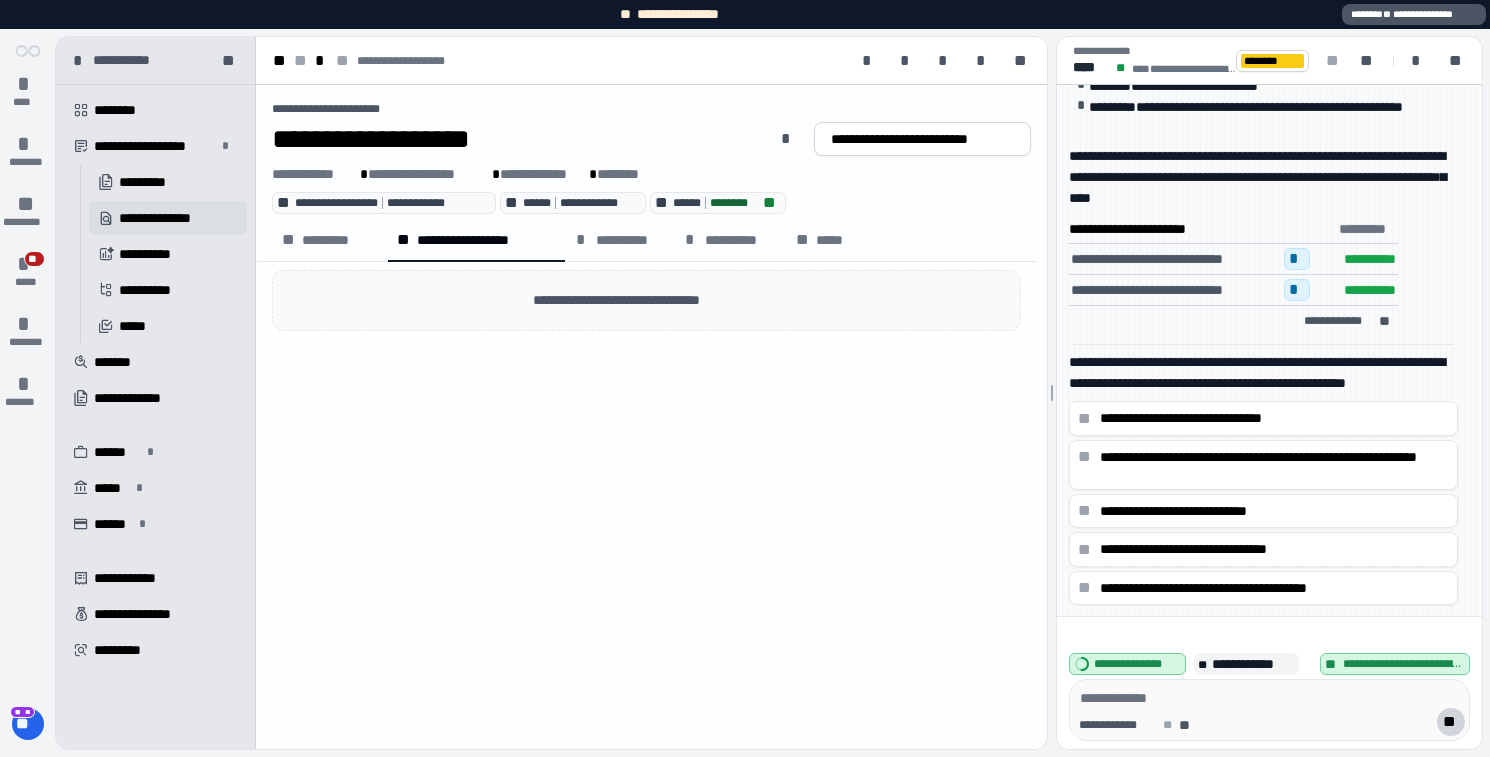 scroll, scrollTop: 0, scrollLeft: 0, axis: both 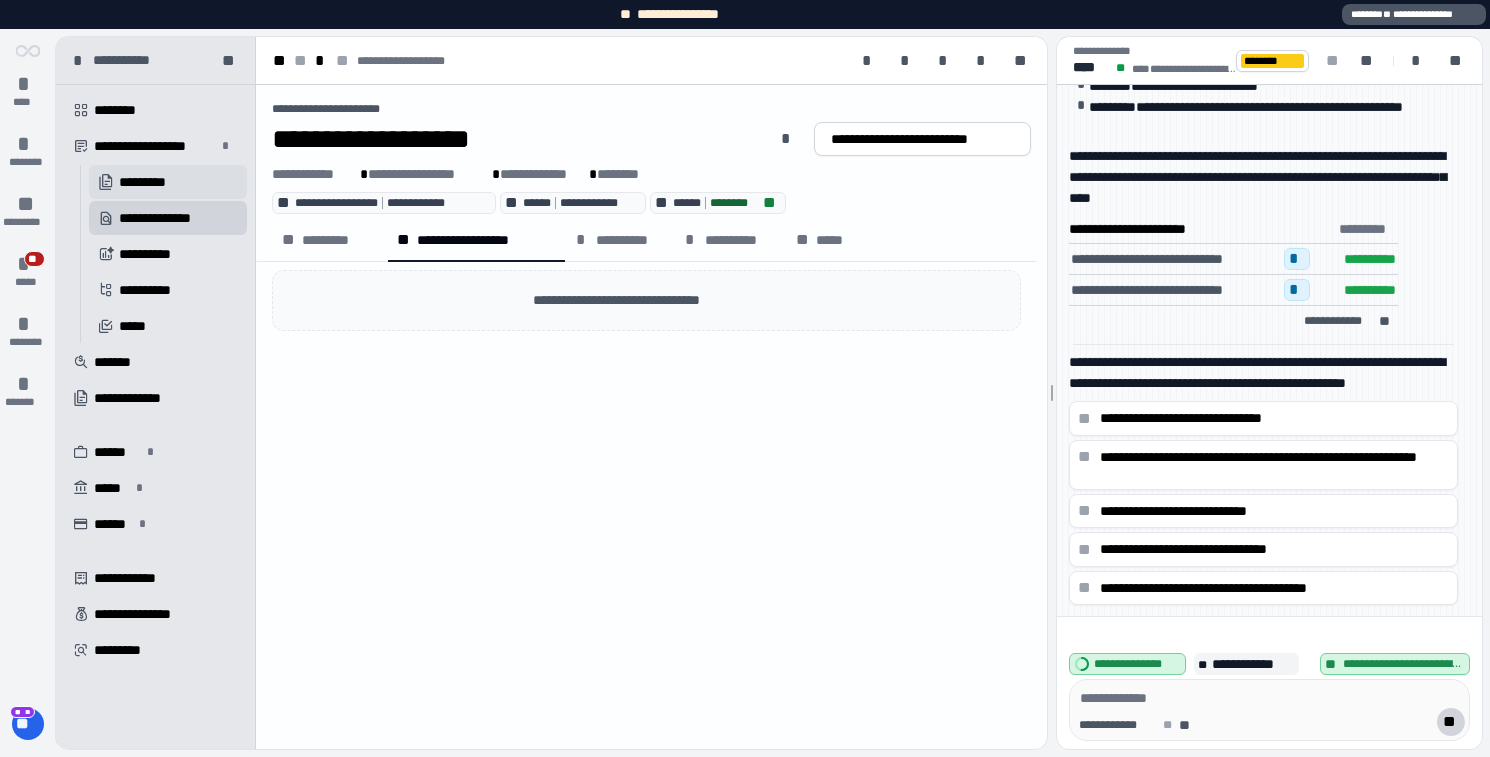 click on "󱔘 *********" at bounding box center (168, 182) 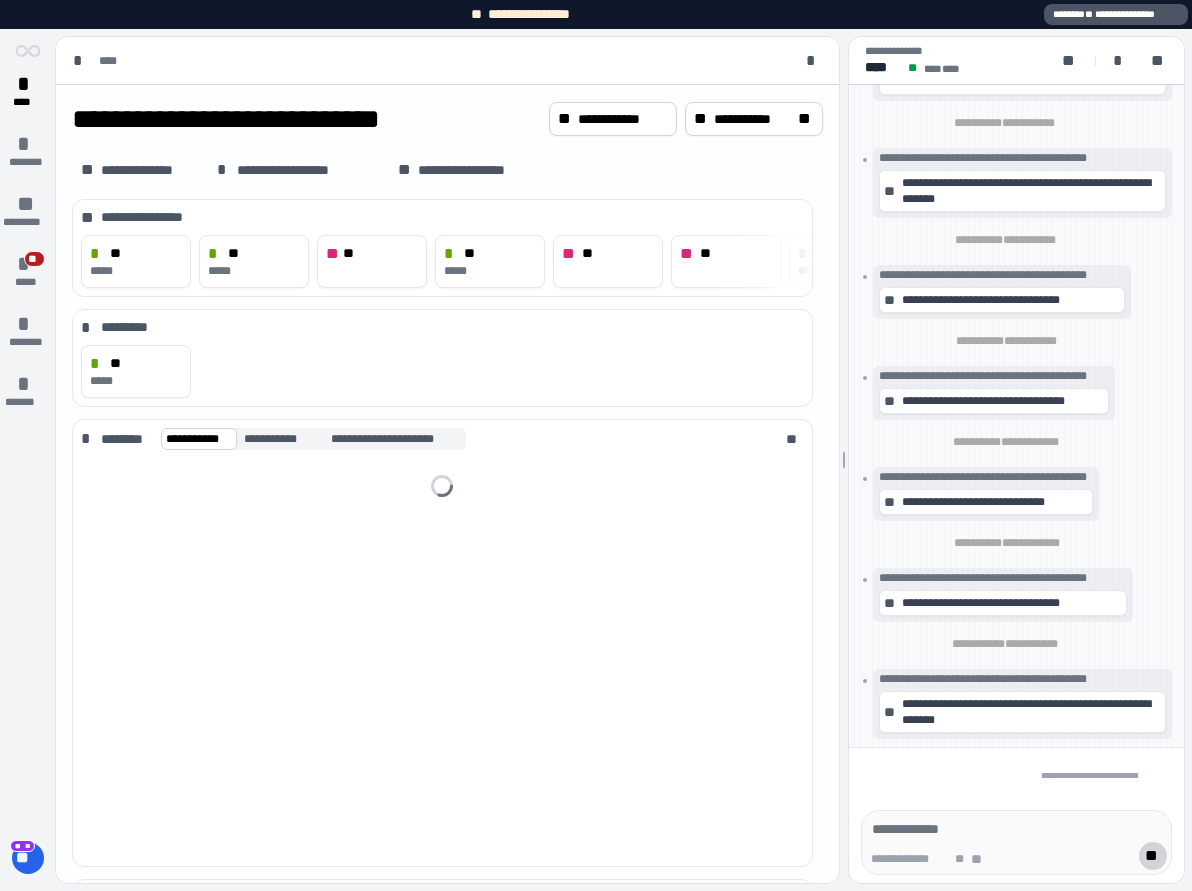 scroll, scrollTop: 0, scrollLeft: 0, axis: both 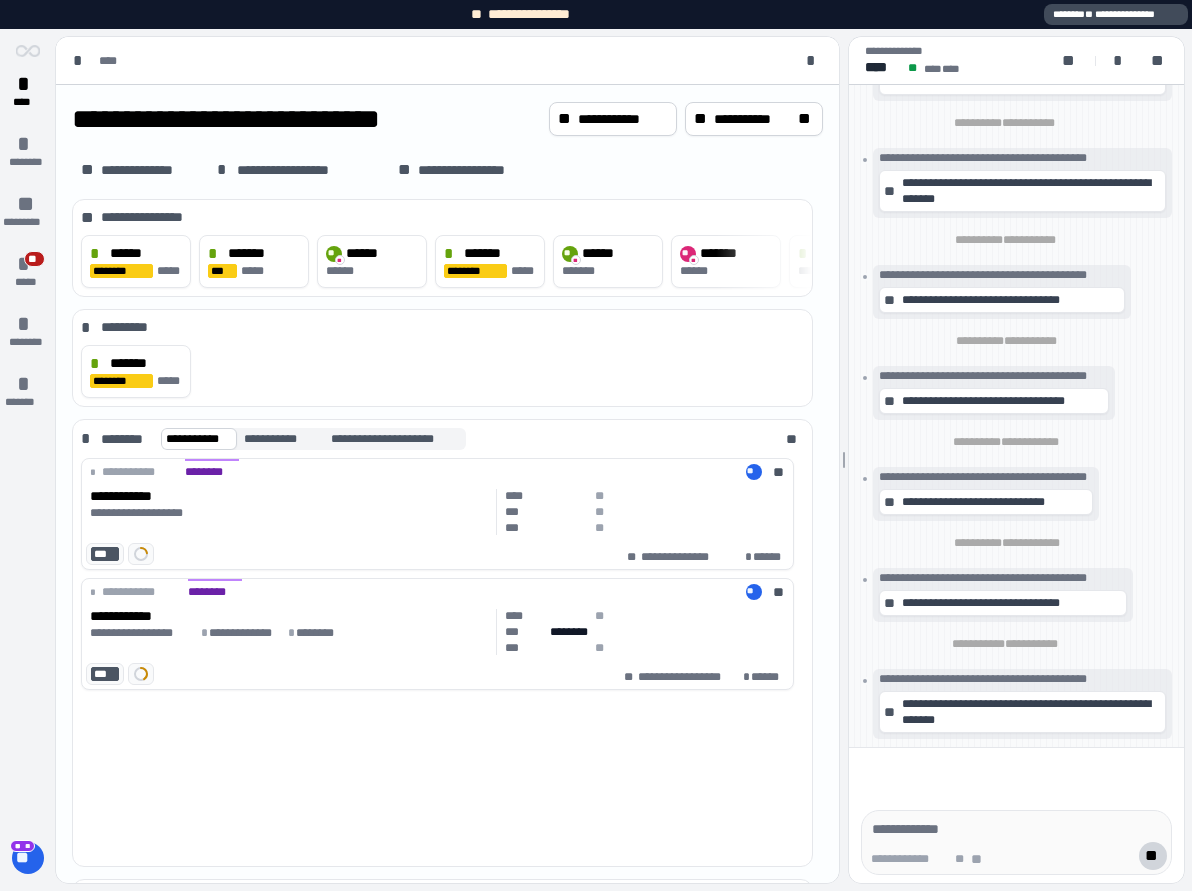 click on "**********" at bounding box center (1116, 14) 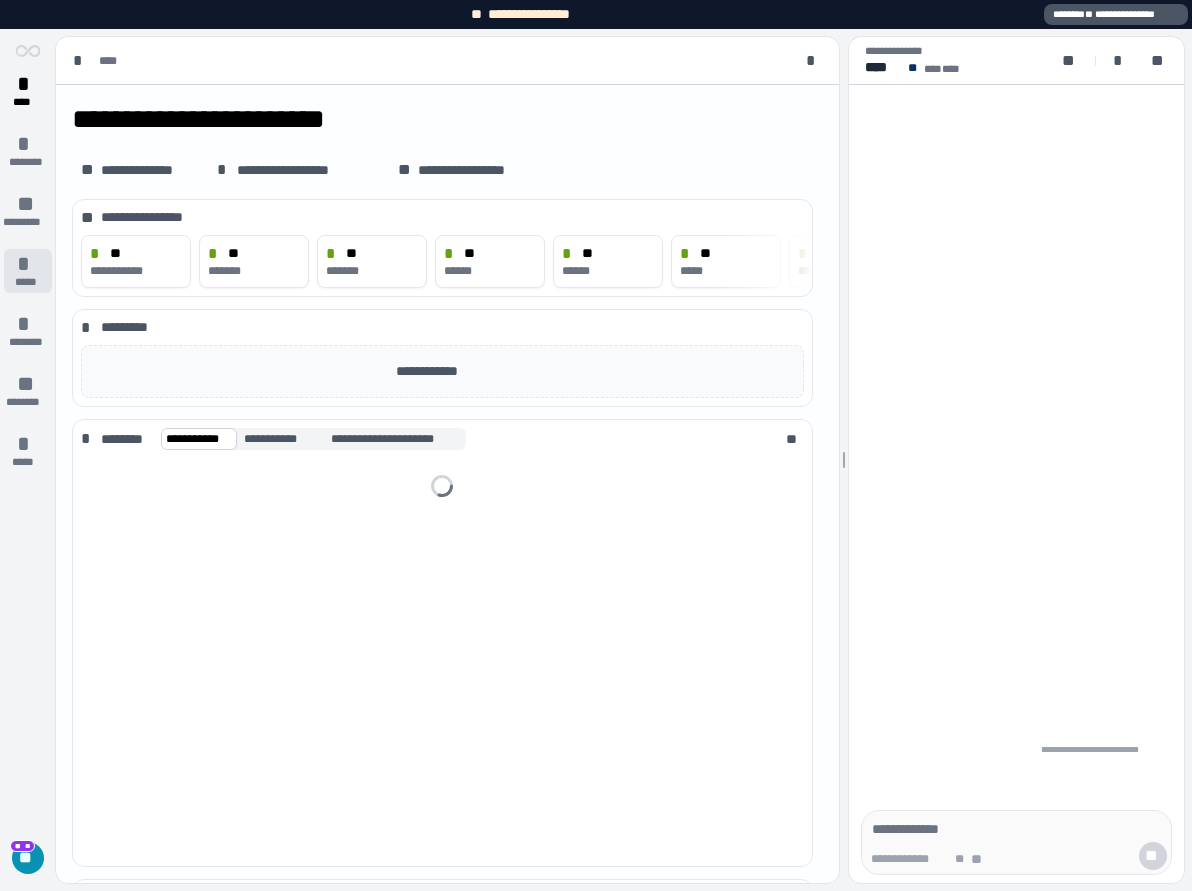 scroll, scrollTop: 0, scrollLeft: 0, axis: both 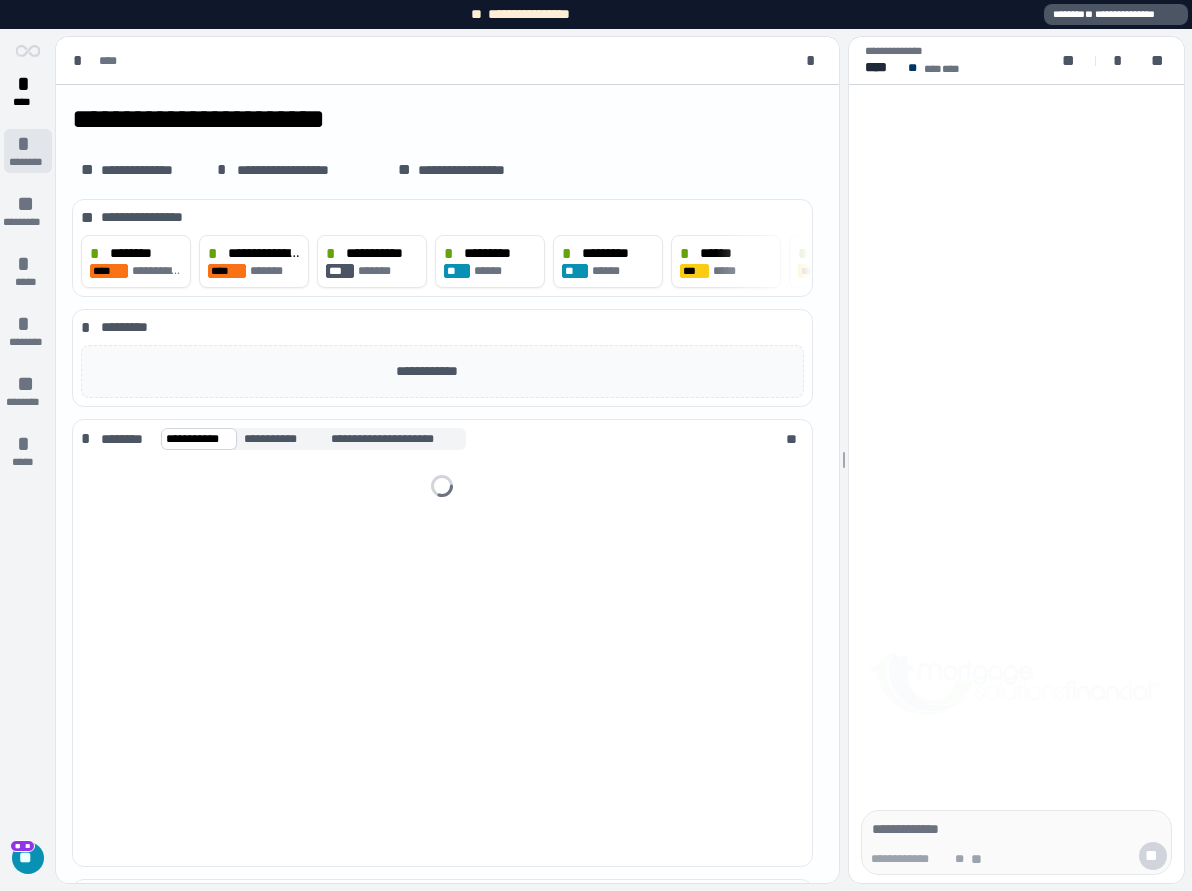 click on "********" at bounding box center (28, 162) 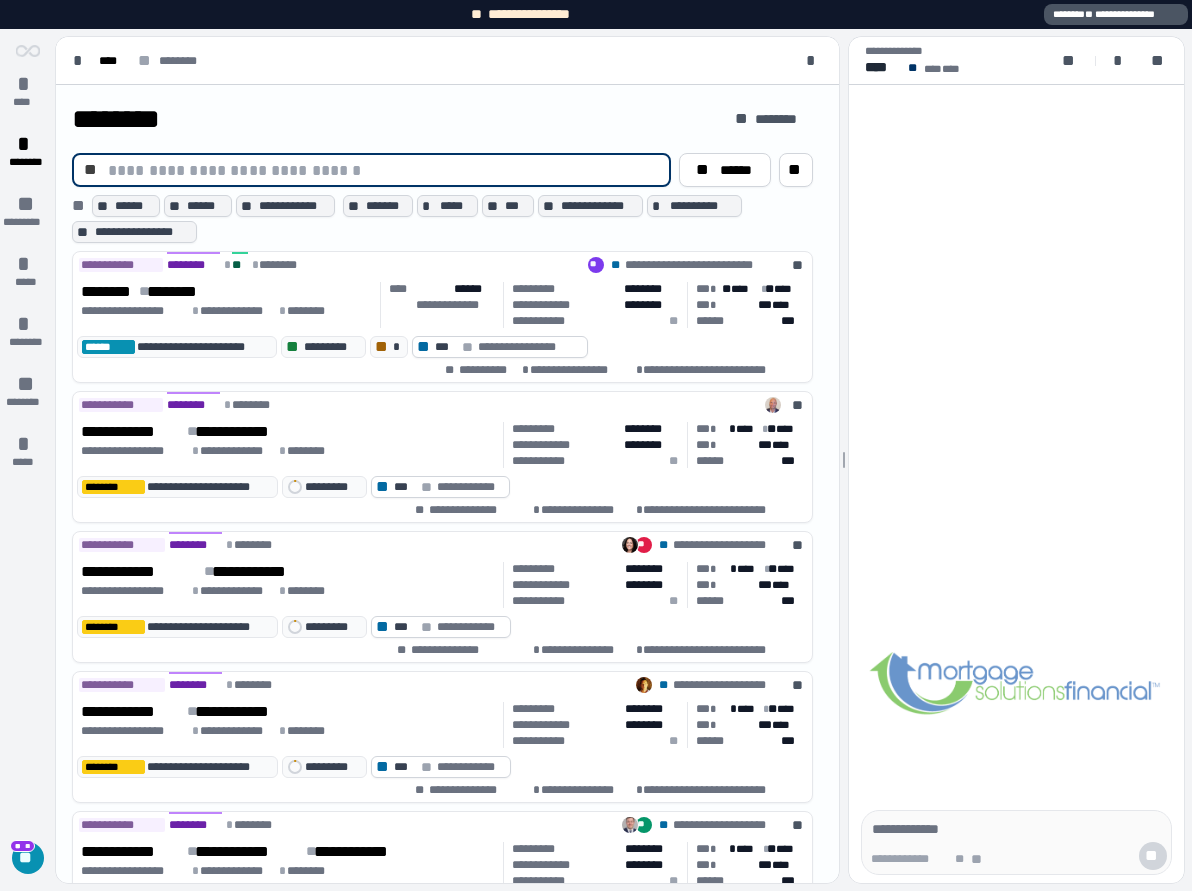 click at bounding box center (383, 170) 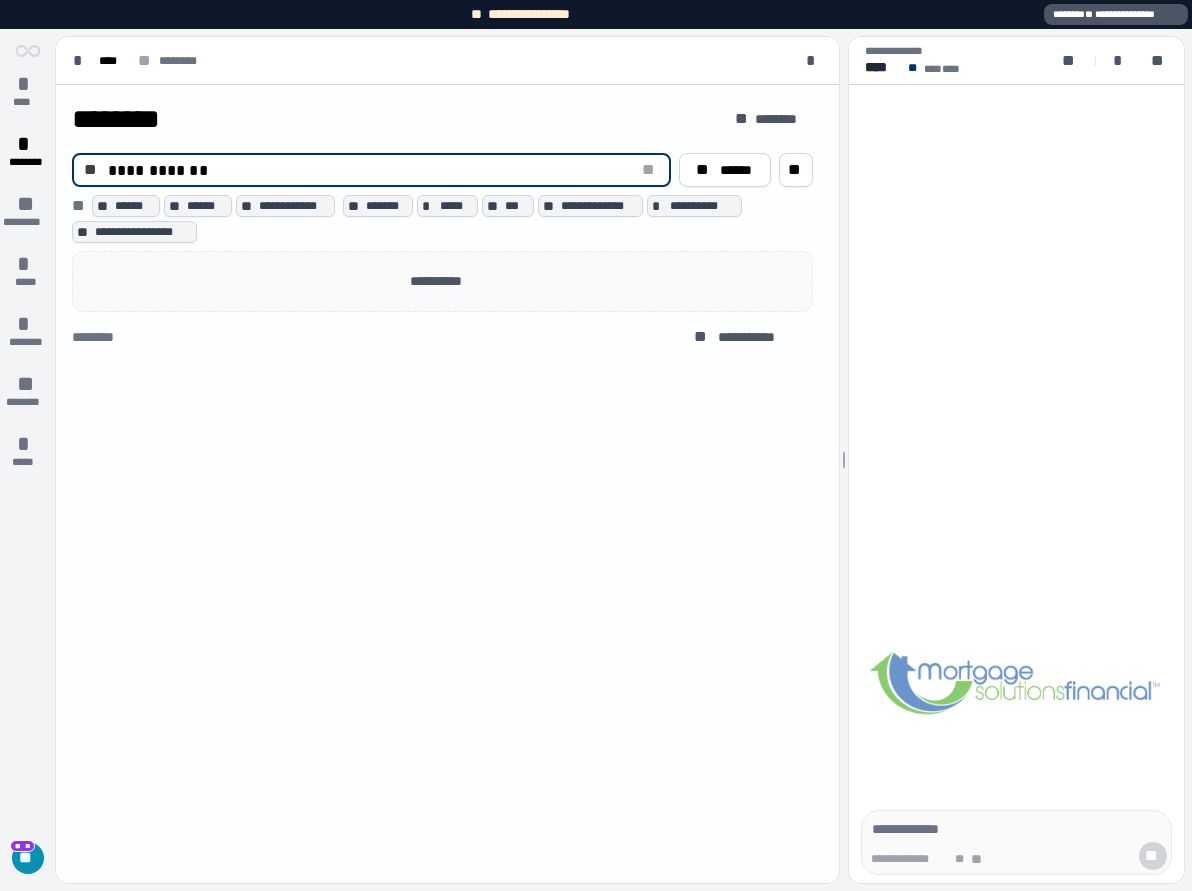 click on "**********" at bounding box center (366, 170) 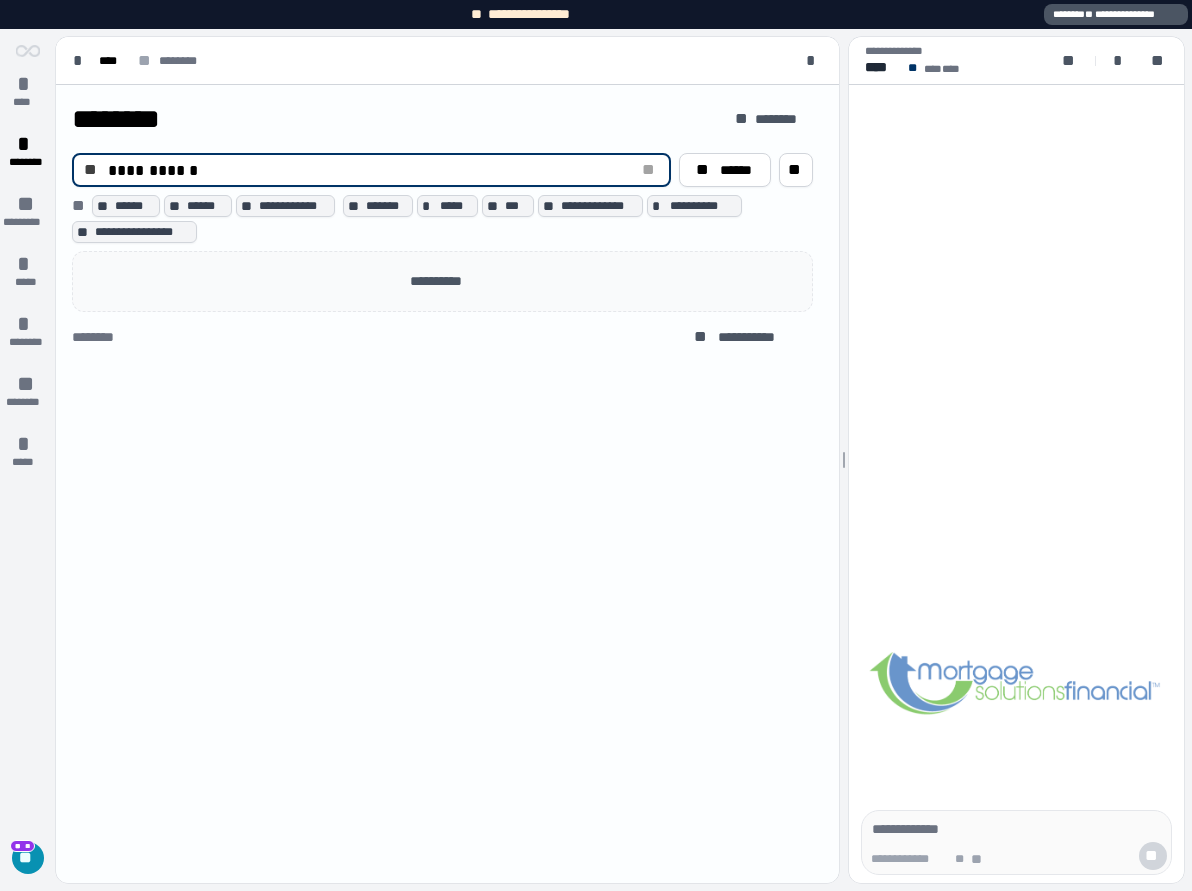 click on "**********" at bounding box center [366, 170] 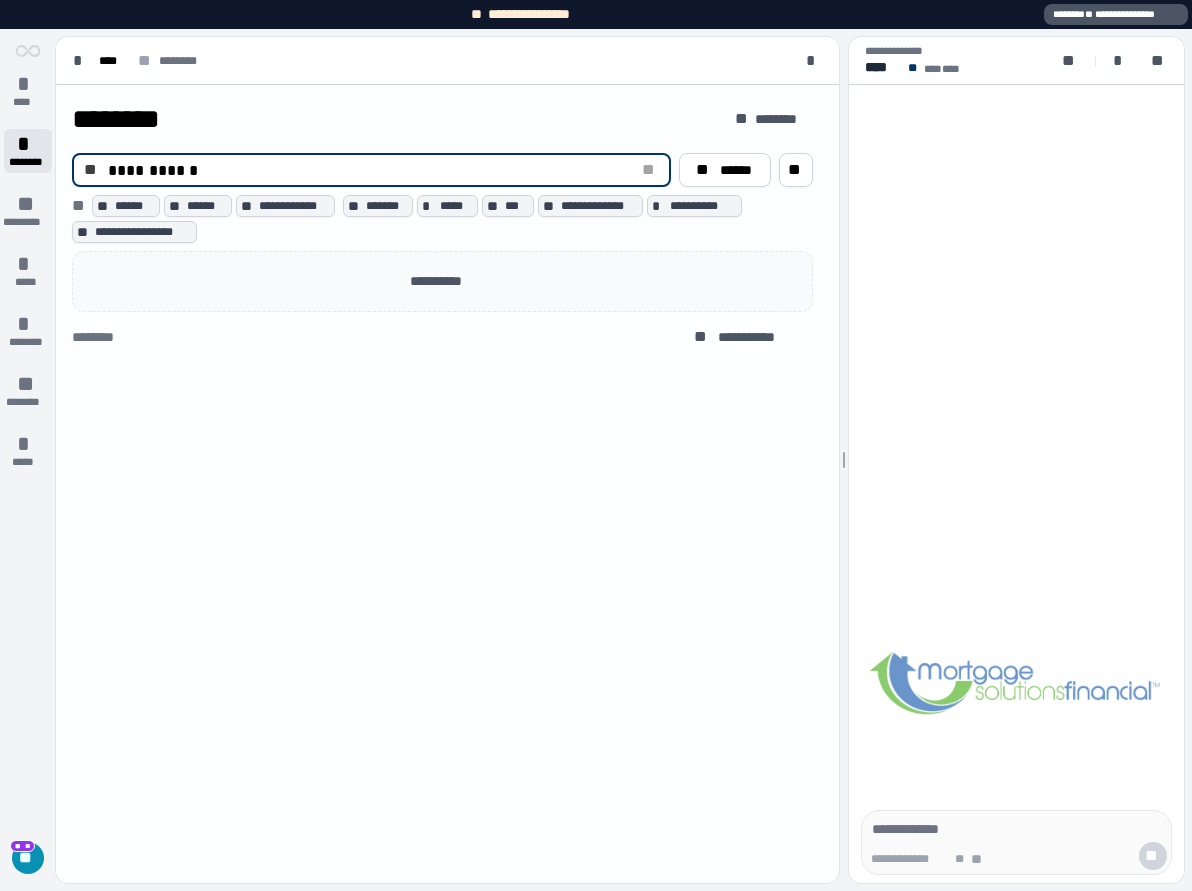 type on "**********" 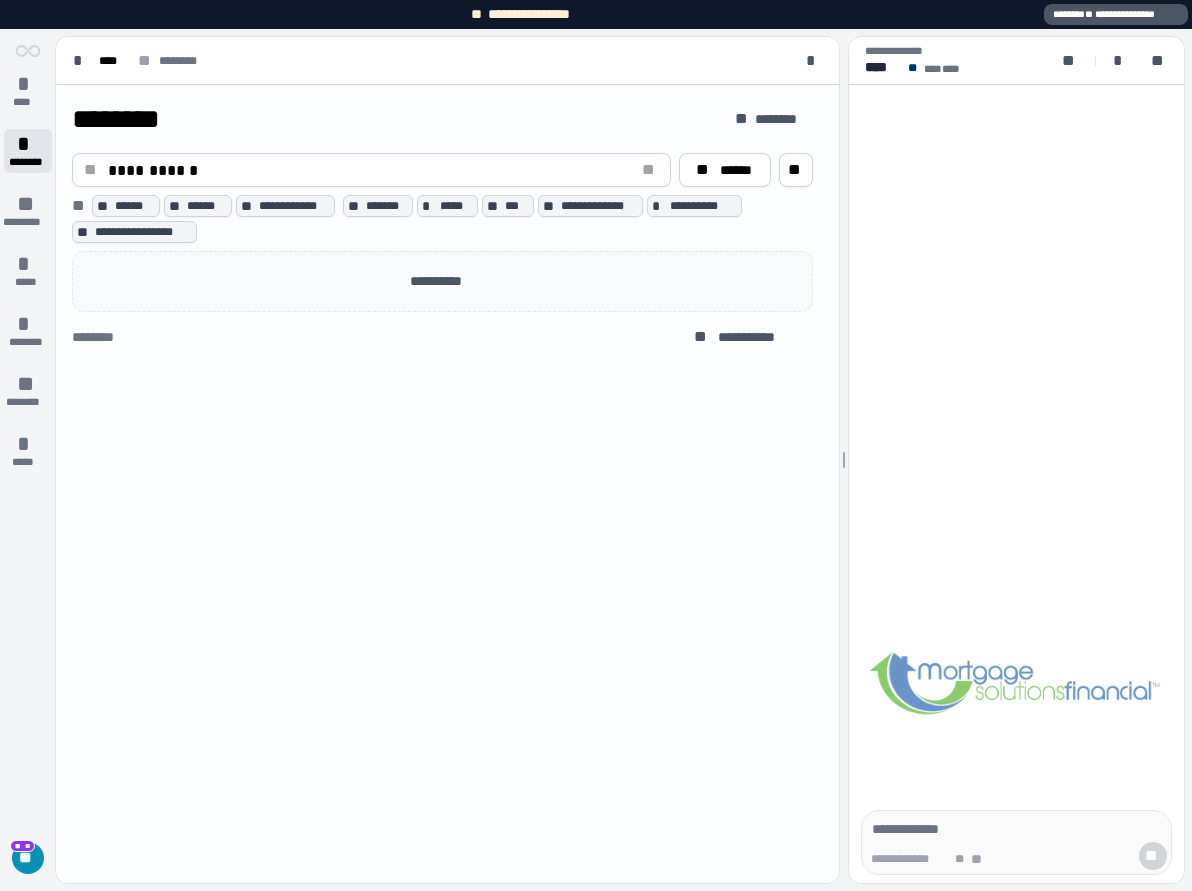 click on "*" at bounding box center (28, 144) 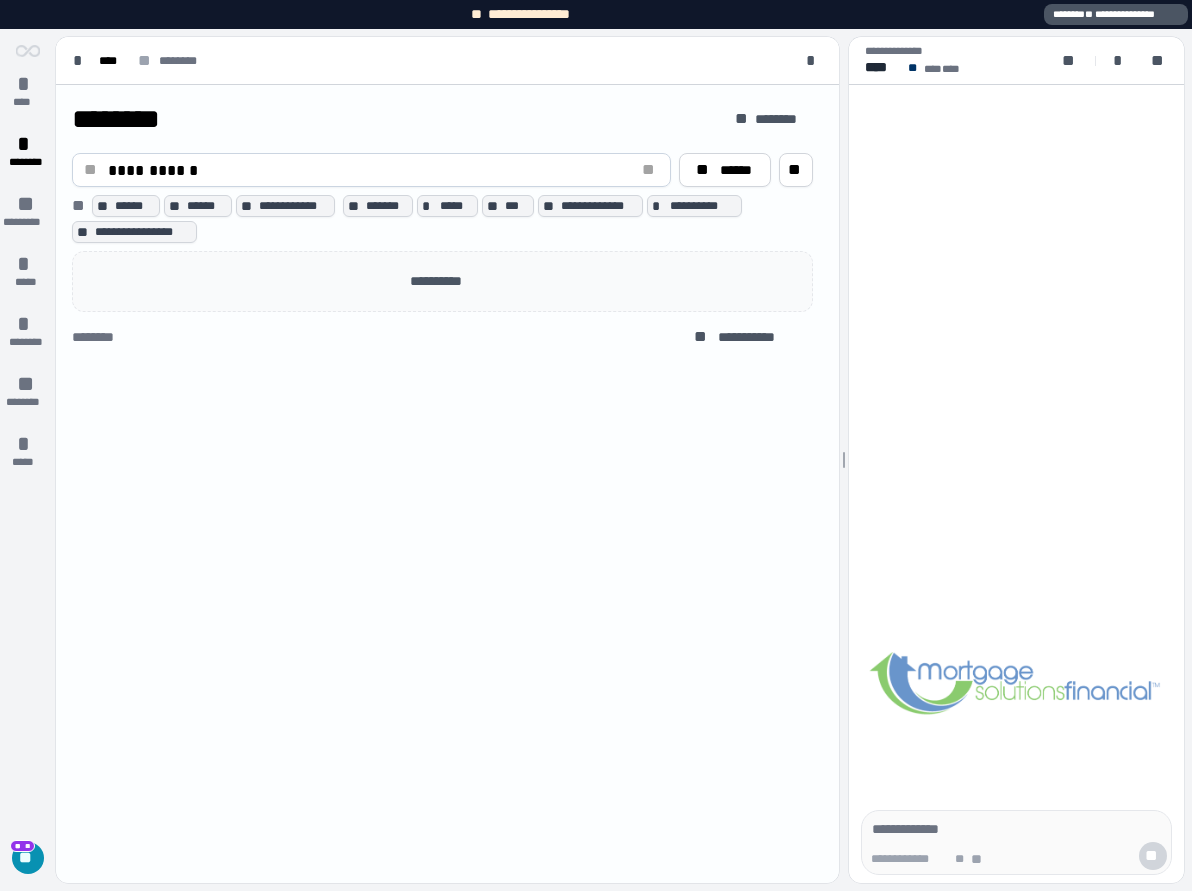 click on "**********" at bounding box center [366, 170] 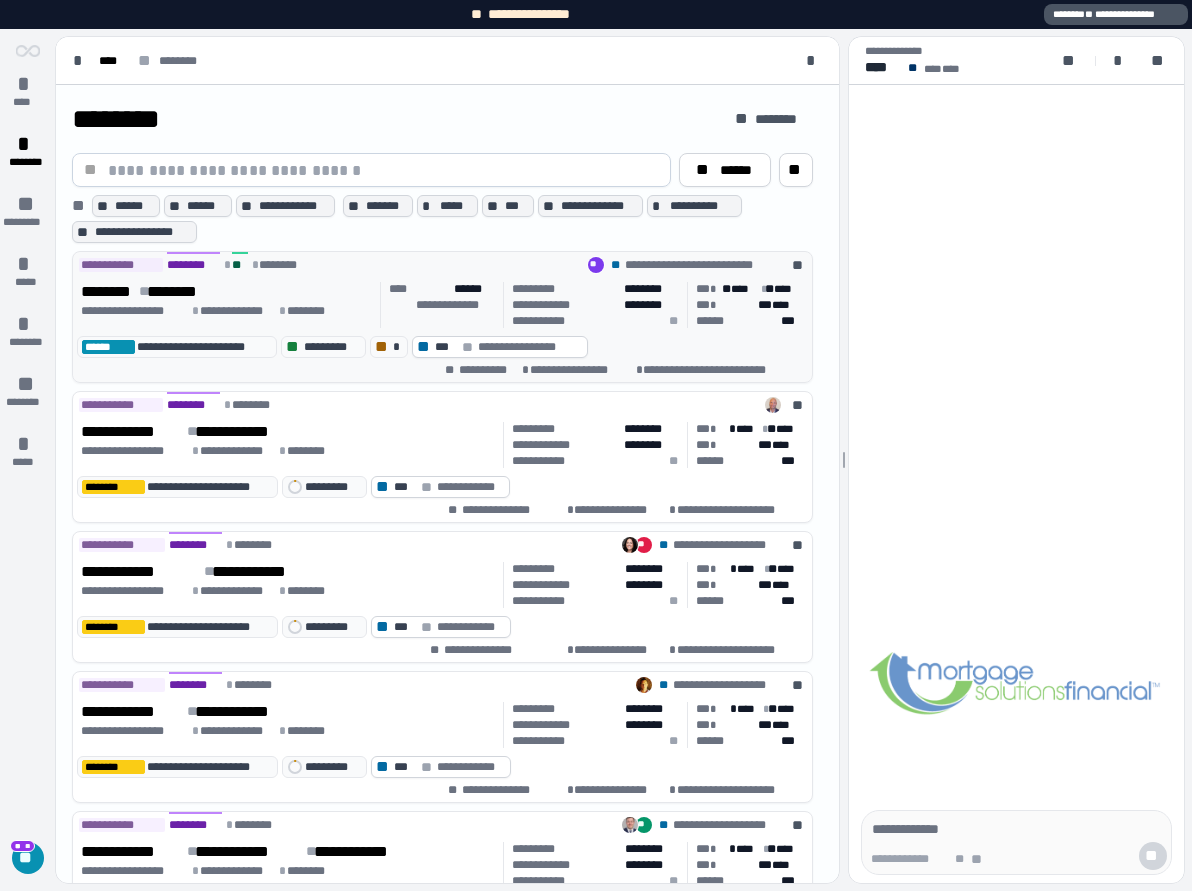 click on "******** *   ********" at bounding box center (227, 291) 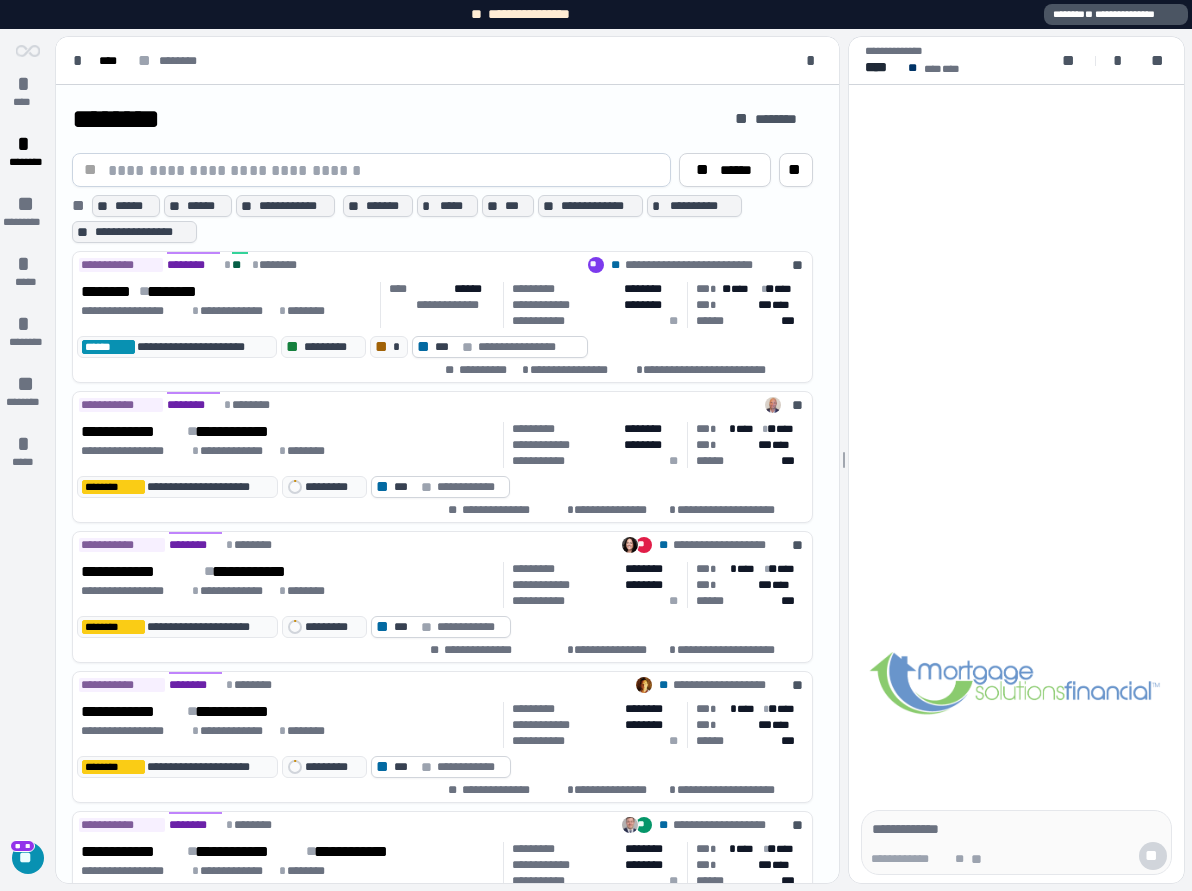 click at bounding box center (383, 170) 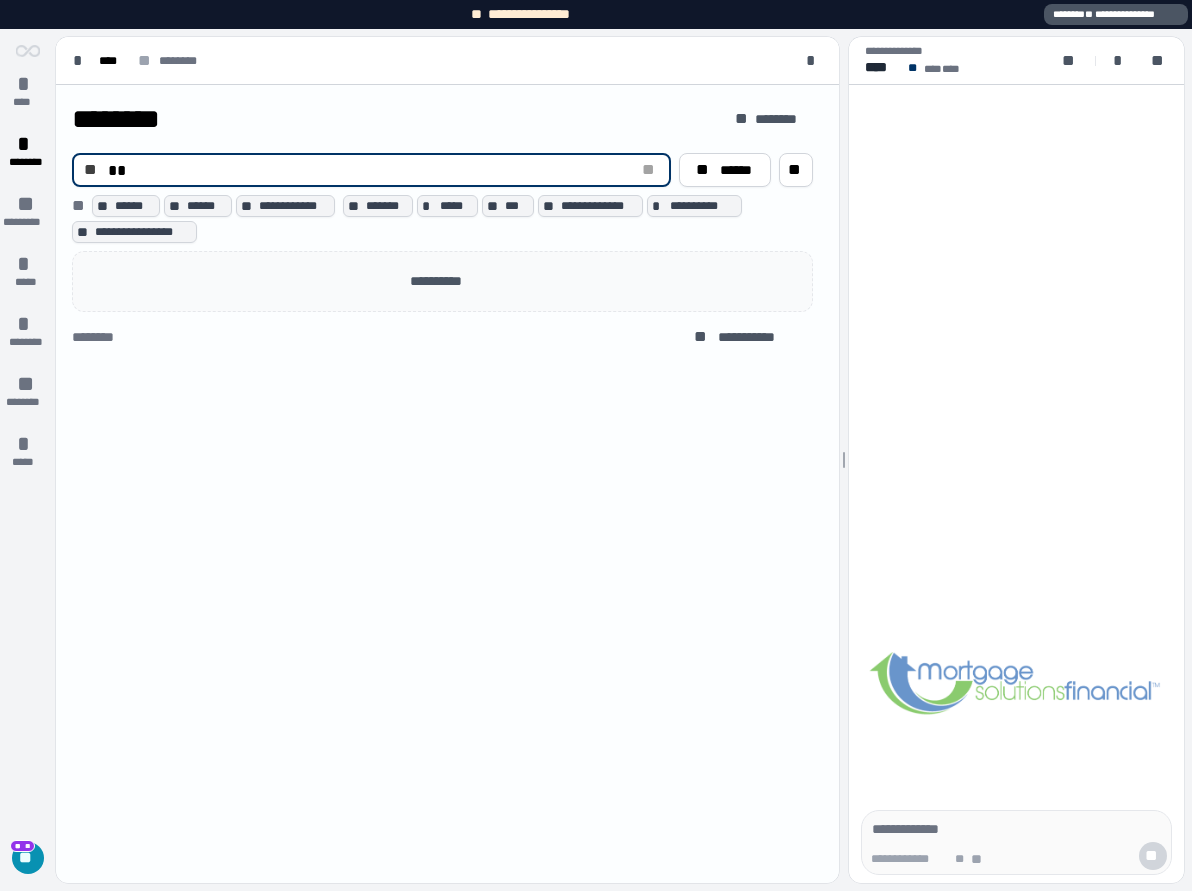 type on "*" 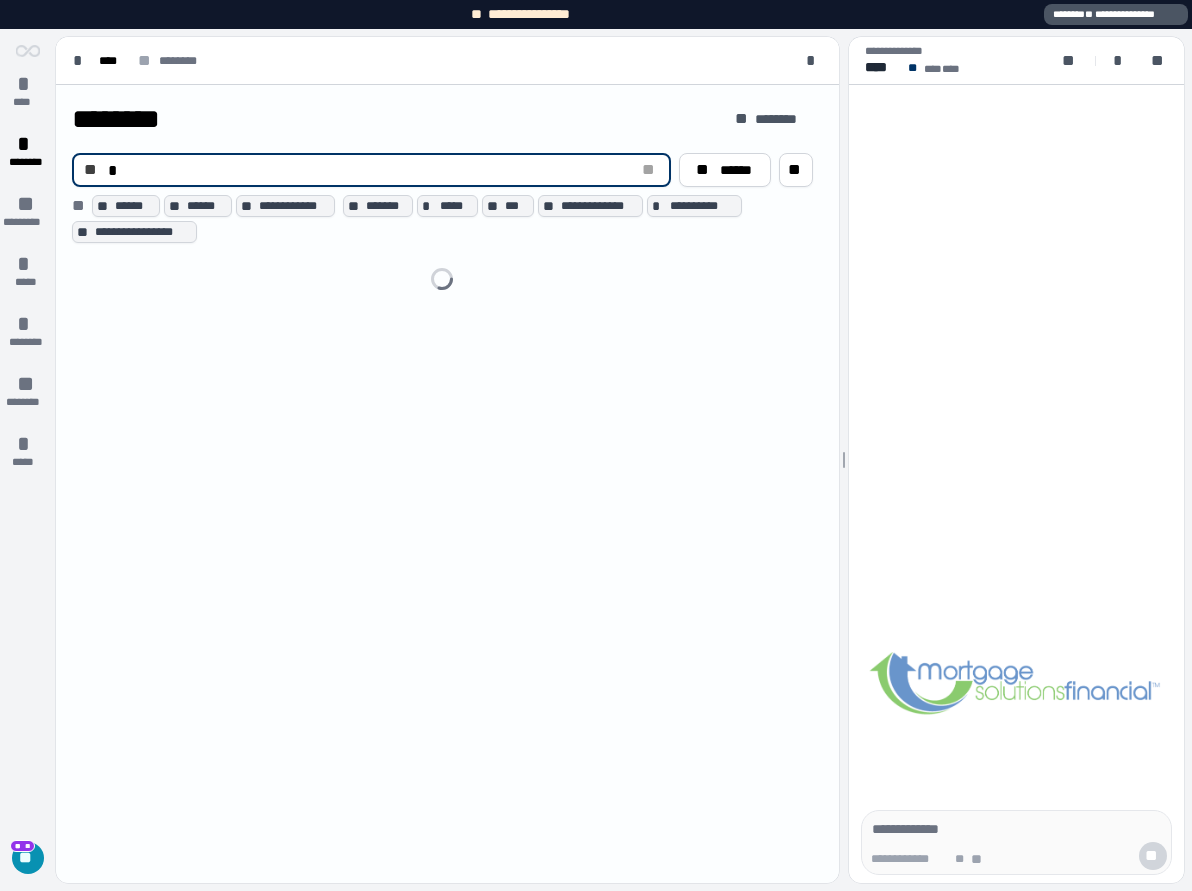 type 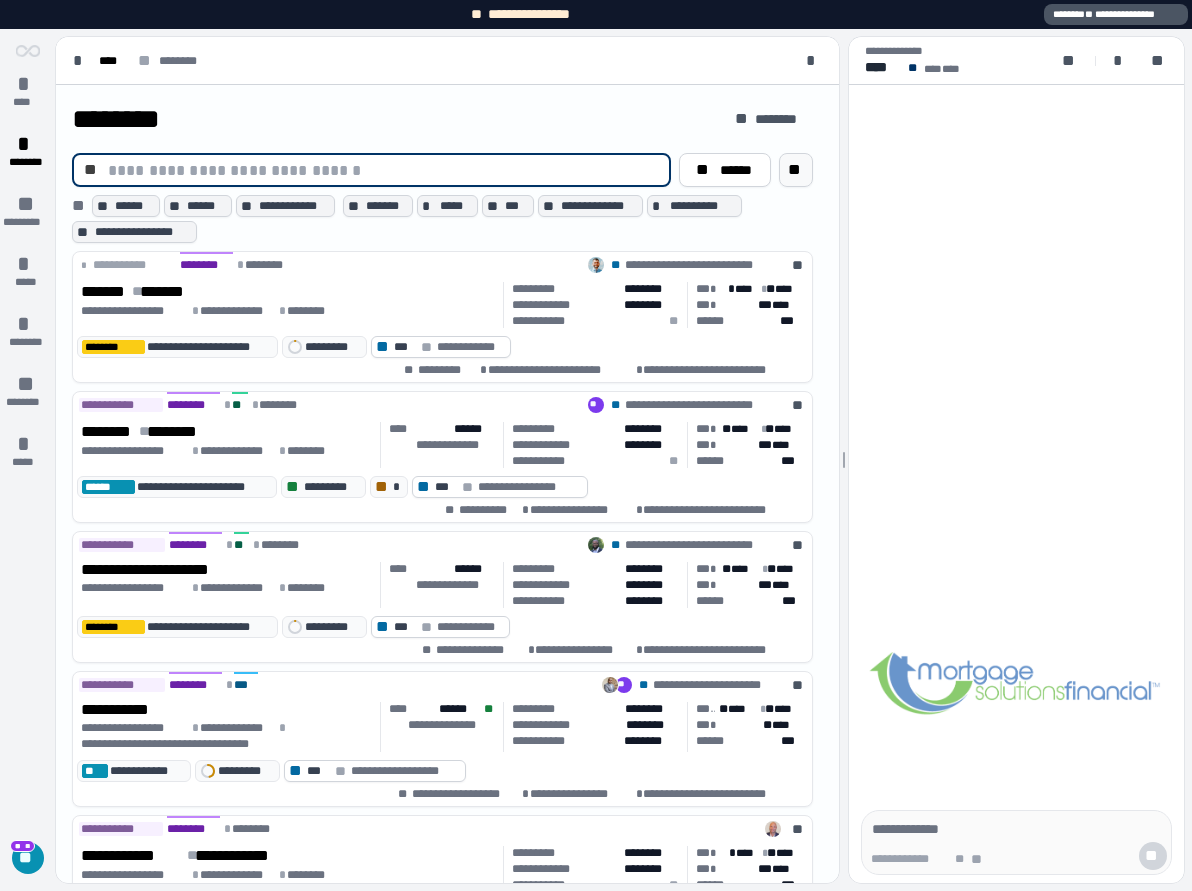 click on "**" at bounding box center [796, 170] 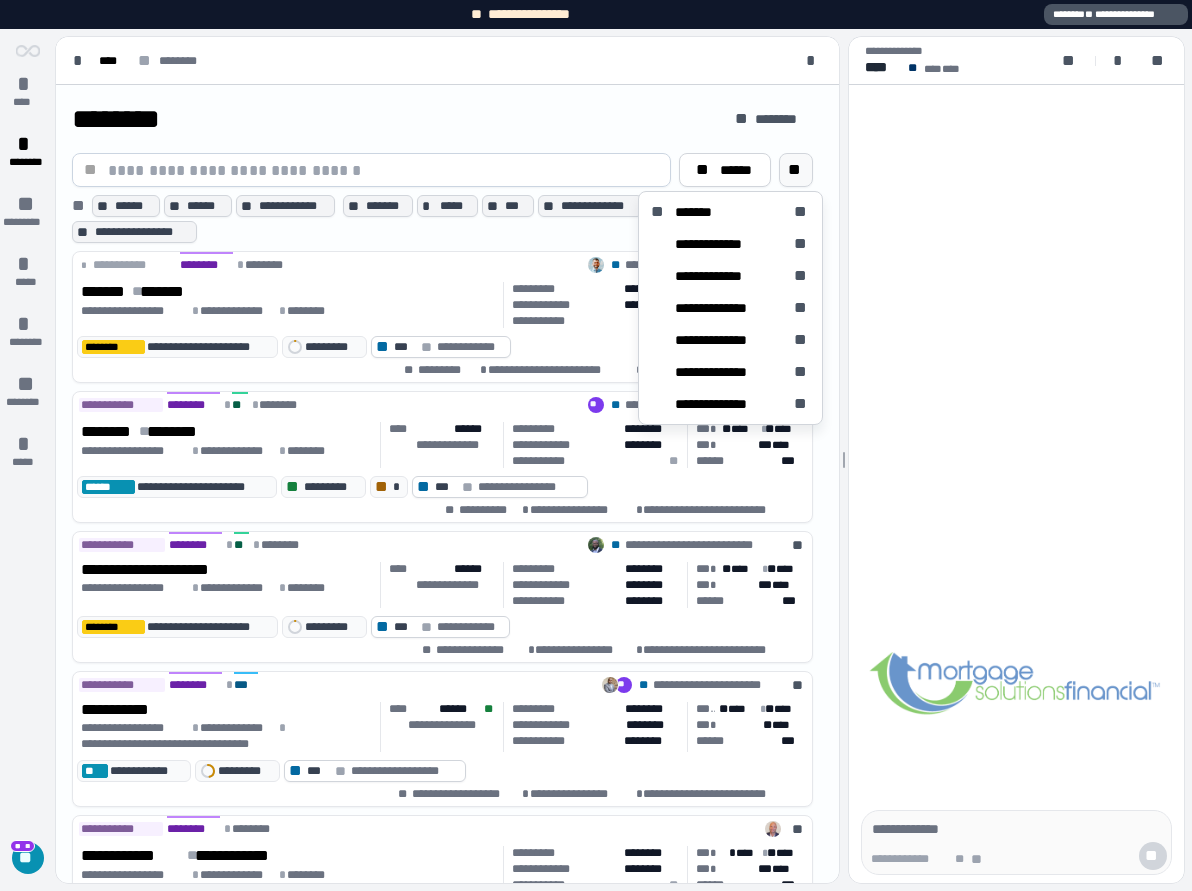 click at bounding box center (383, 170) 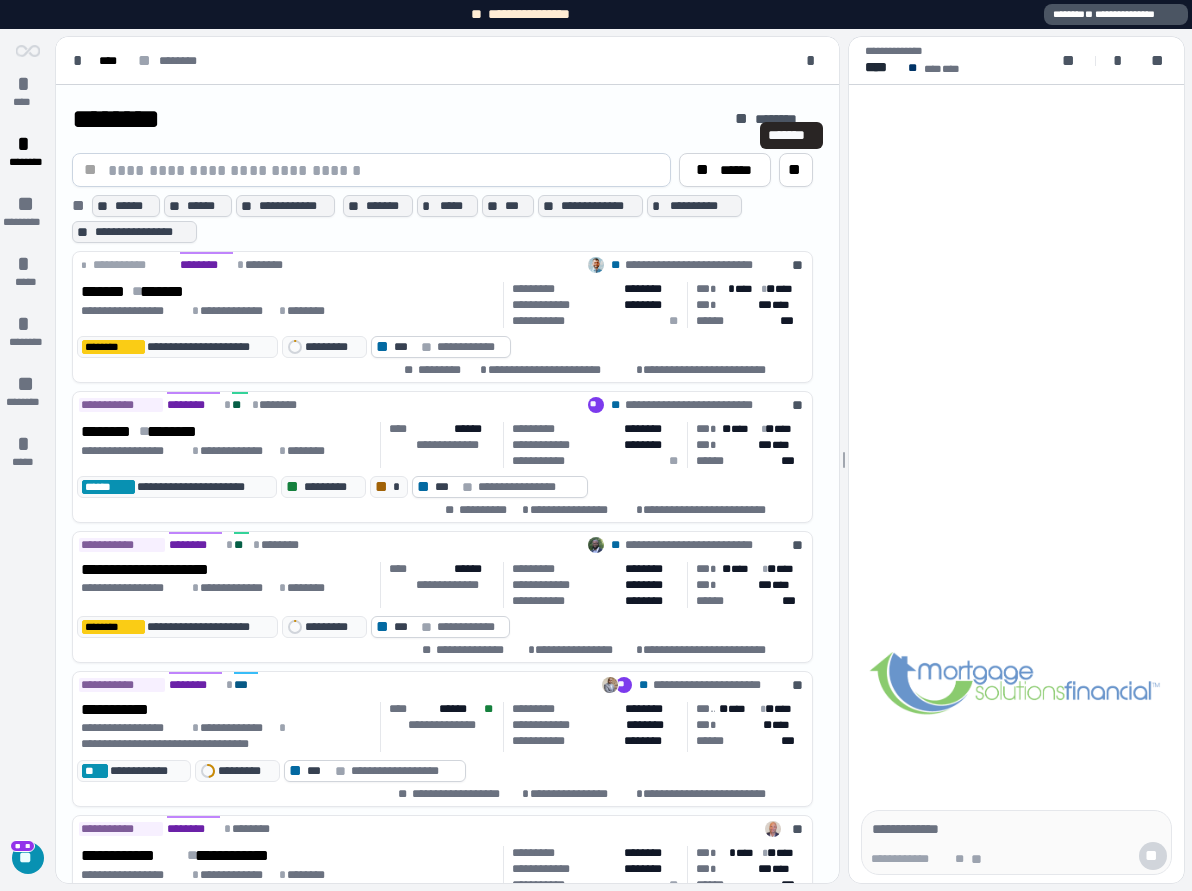 type 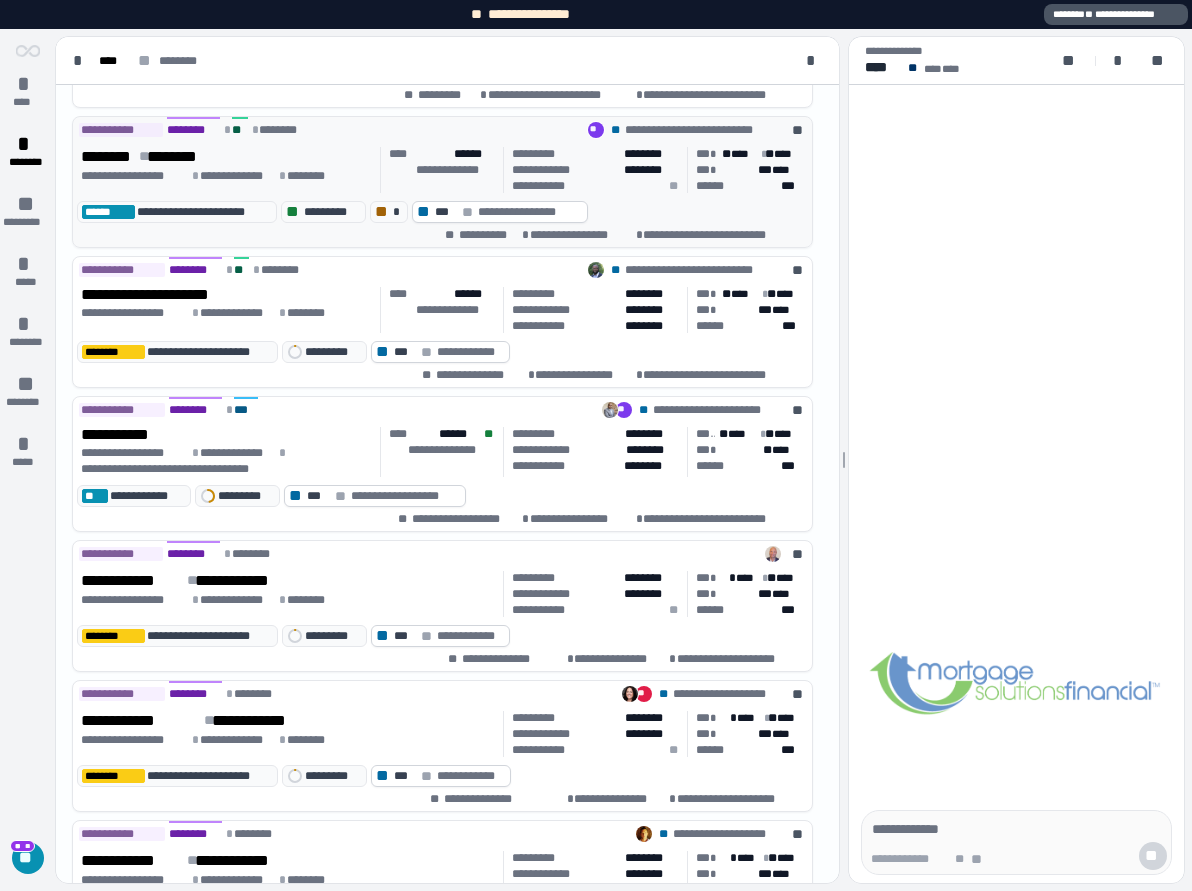 scroll, scrollTop: 830, scrollLeft: 0, axis: vertical 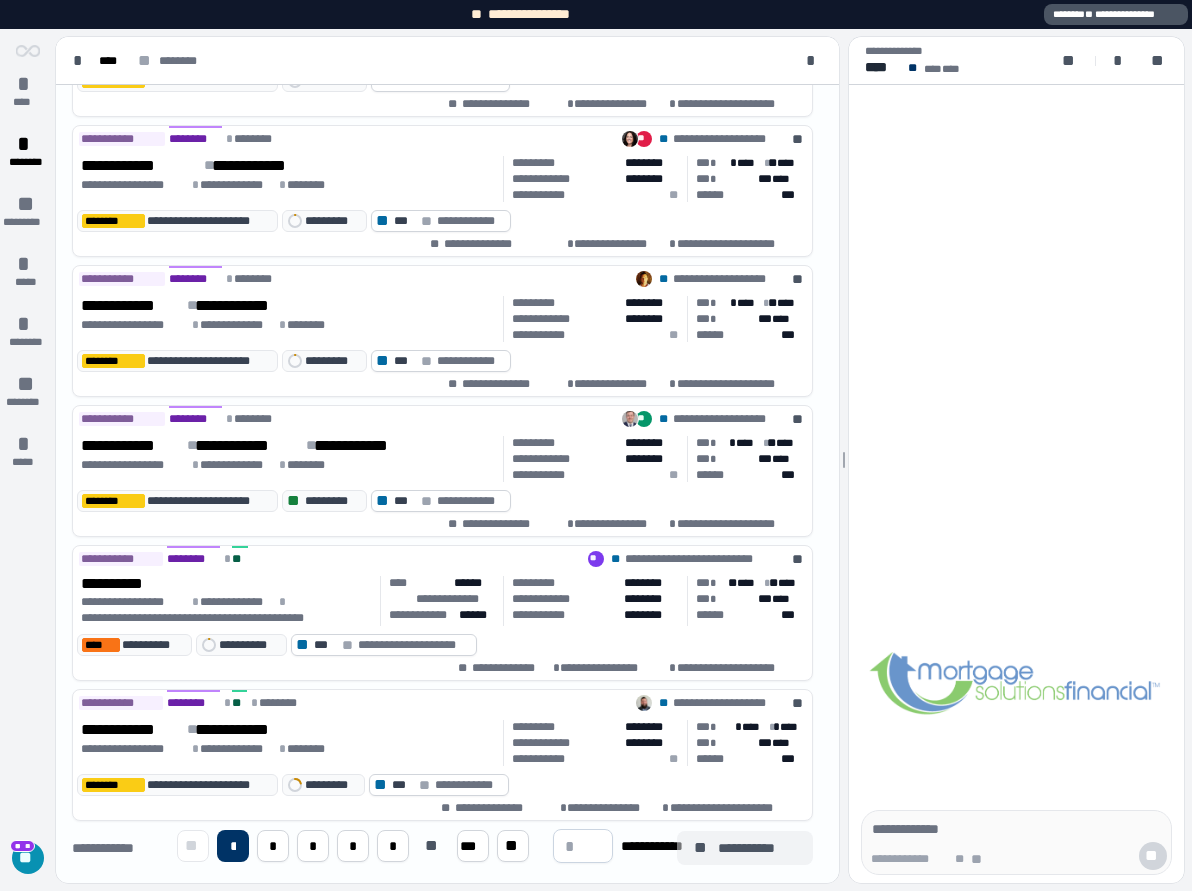click on "**" at bounding box center (702, 848) 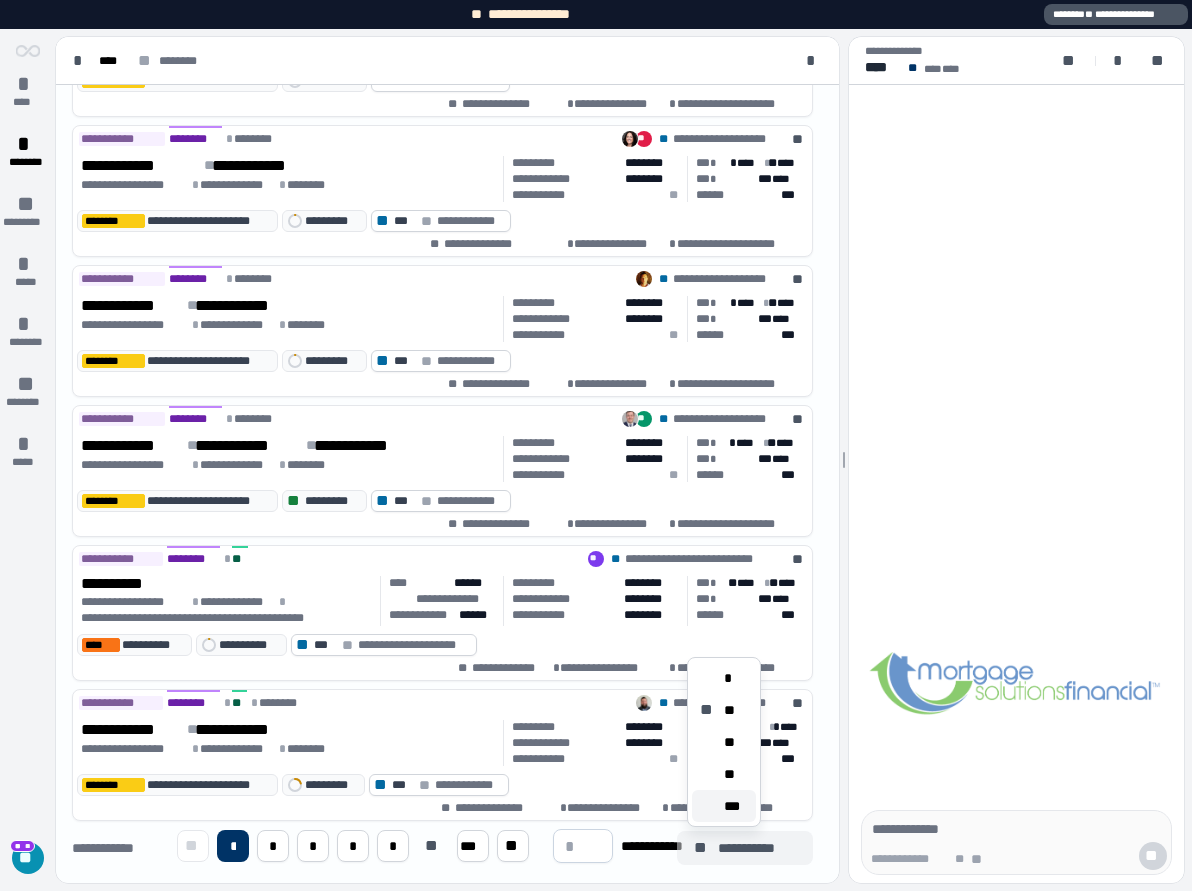 click on "***" at bounding box center [724, 806] 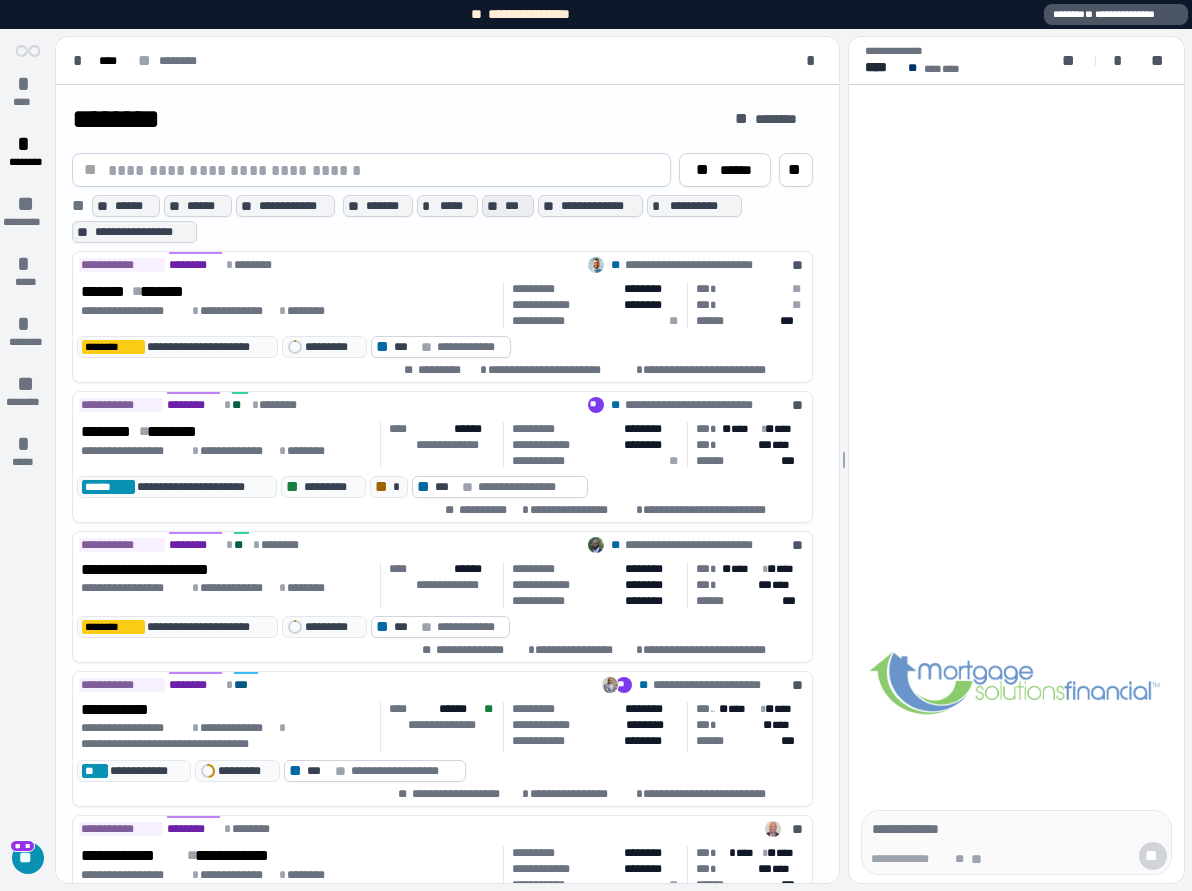 click on "**" at bounding box center [494, 206] 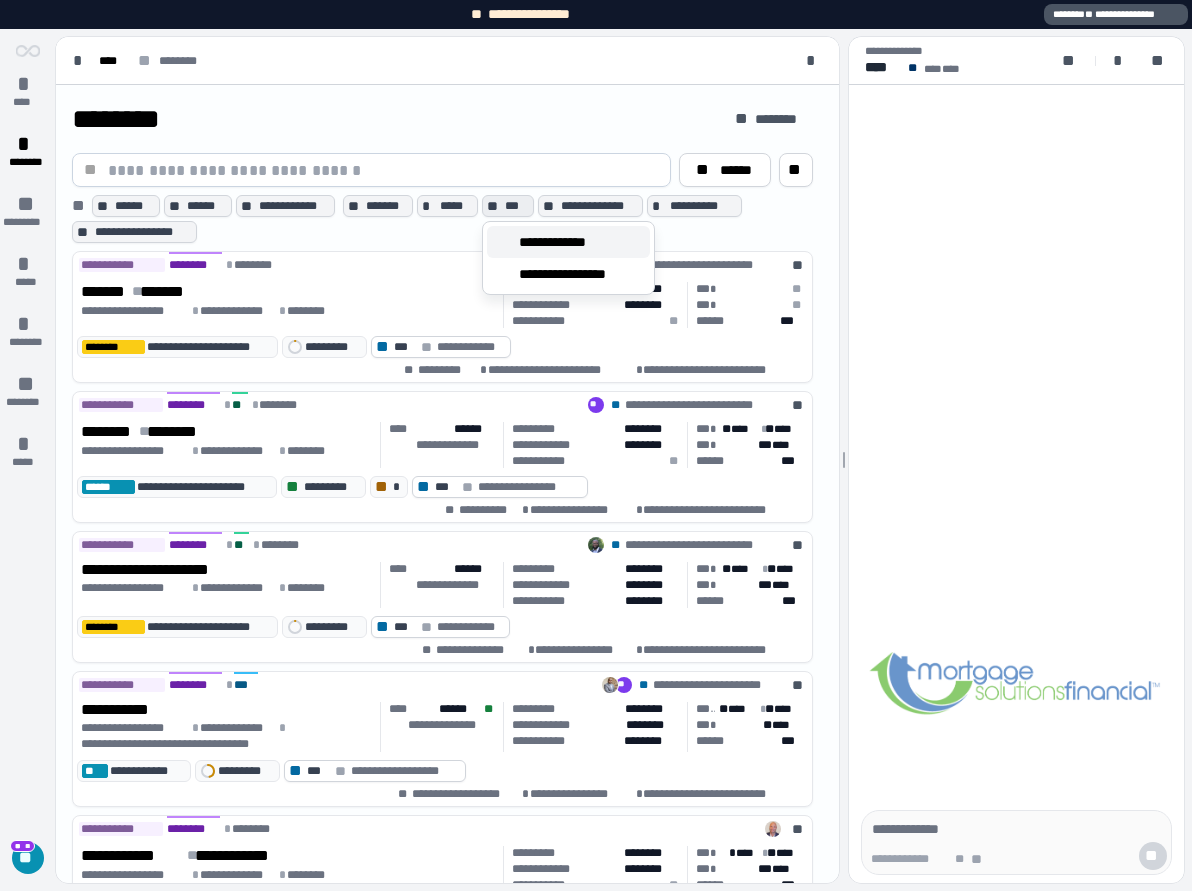 click on "**********" at bounding box center (567, 242) 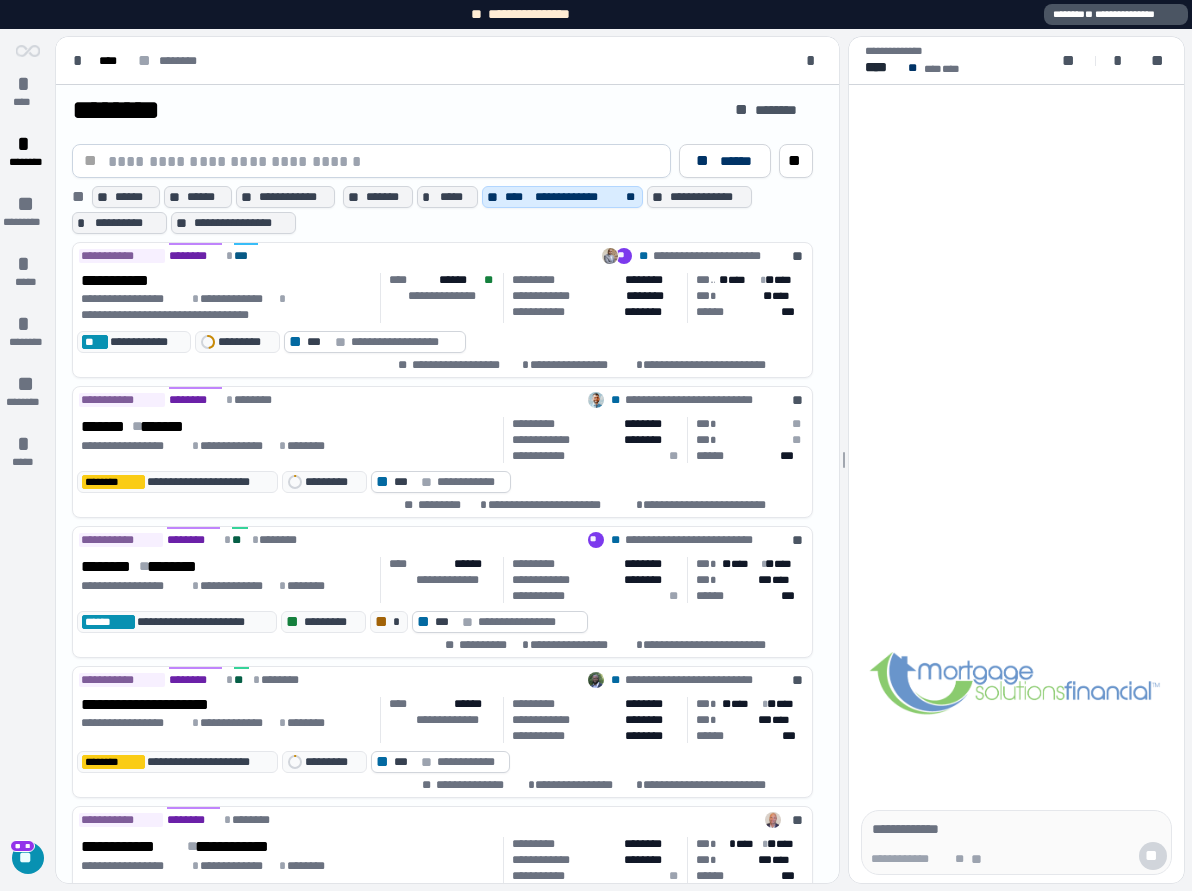 scroll, scrollTop: 0, scrollLeft: 0, axis: both 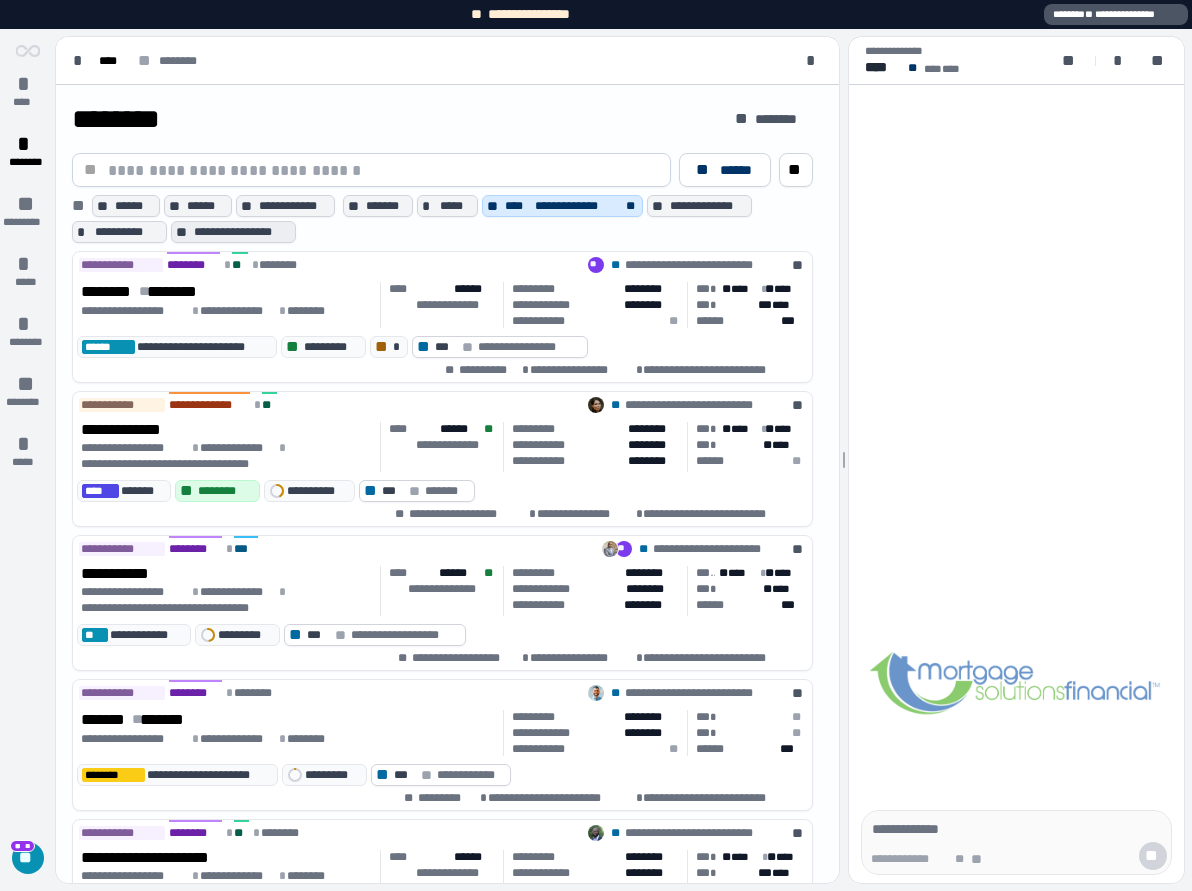 click on "**********" at bounding box center [242, 232] 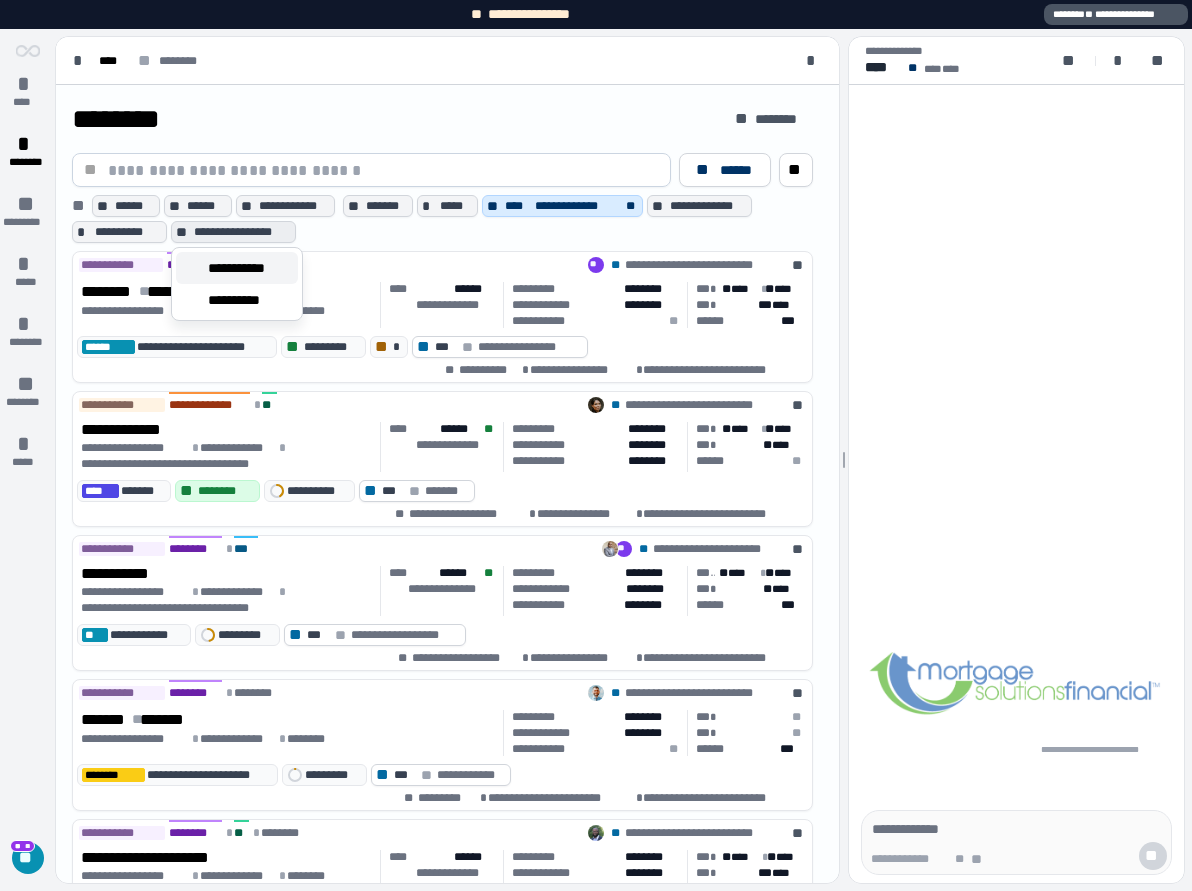 click on "**********" at bounding box center (249, 268) 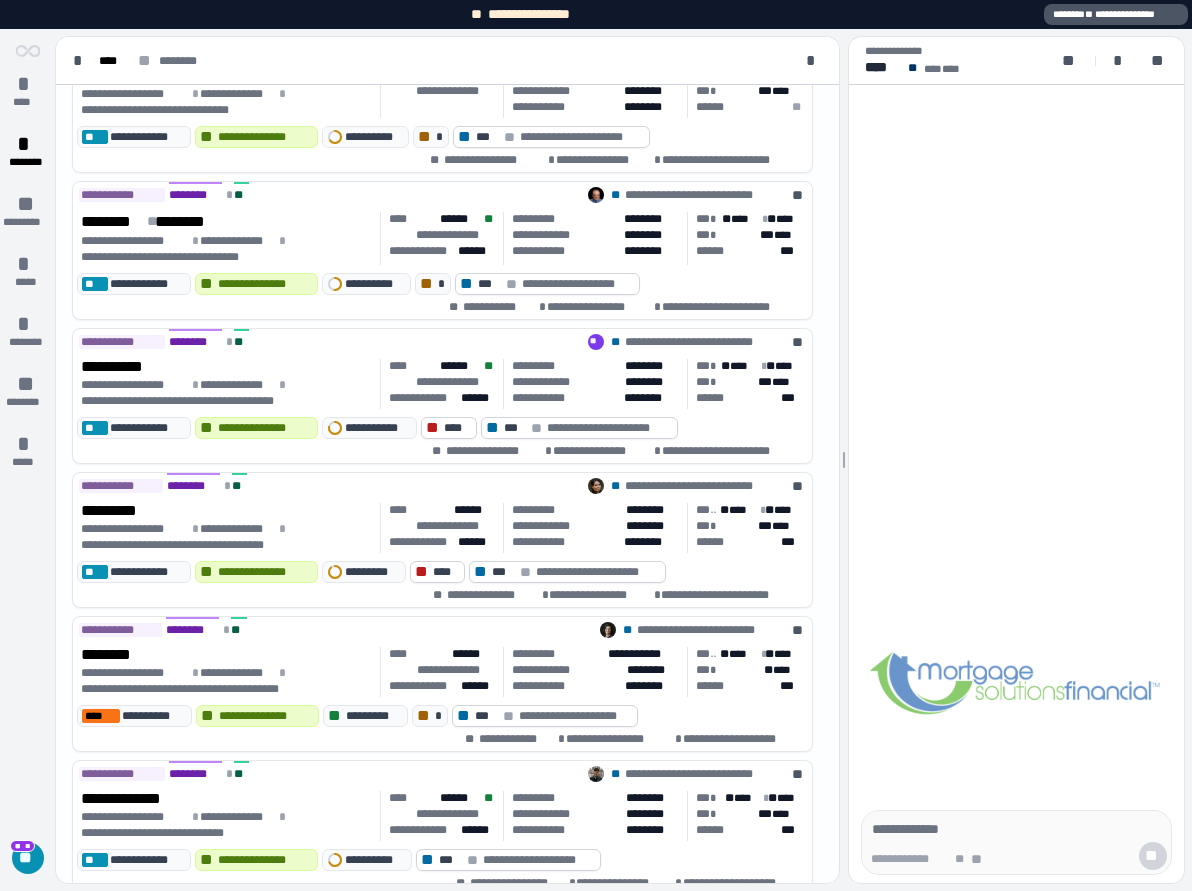 scroll, scrollTop: 1949, scrollLeft: 0, axis: vertical 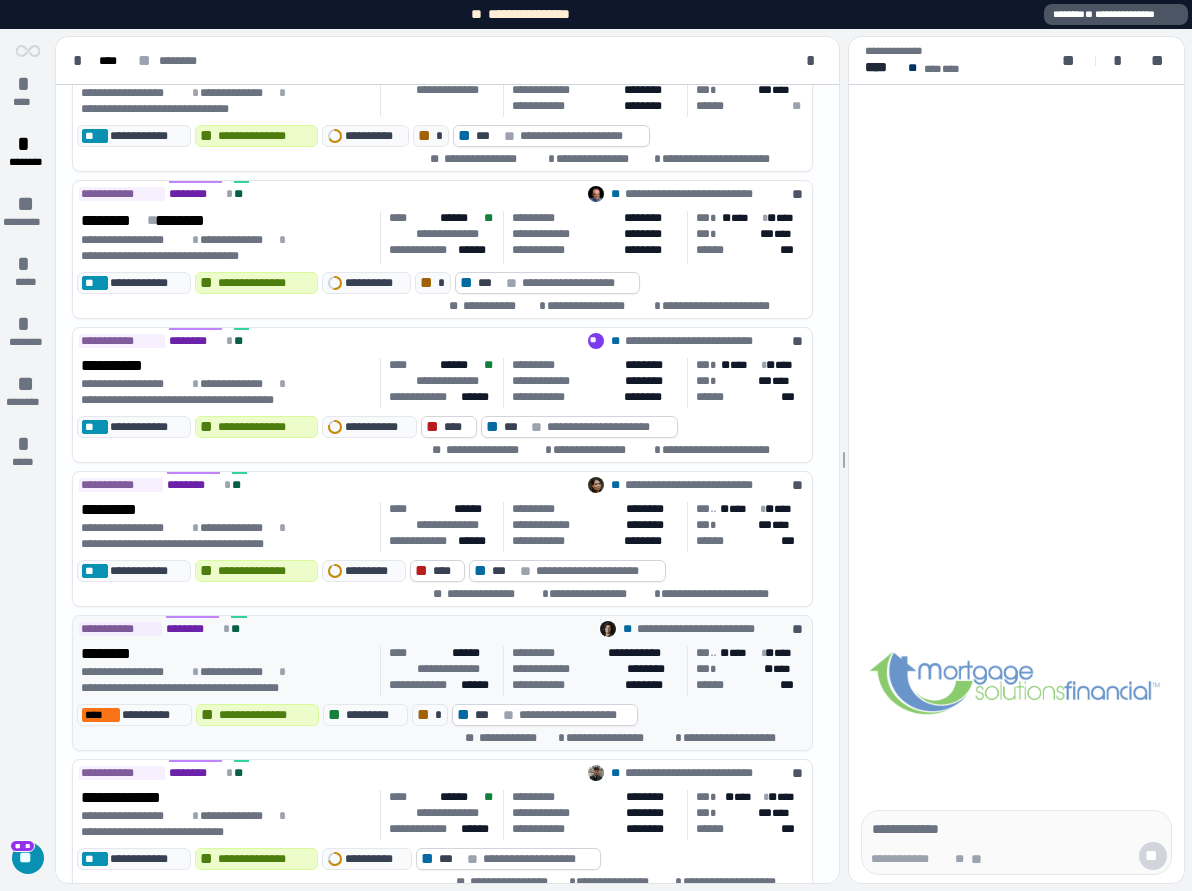 click on "********" at bounding box center [227, 654] 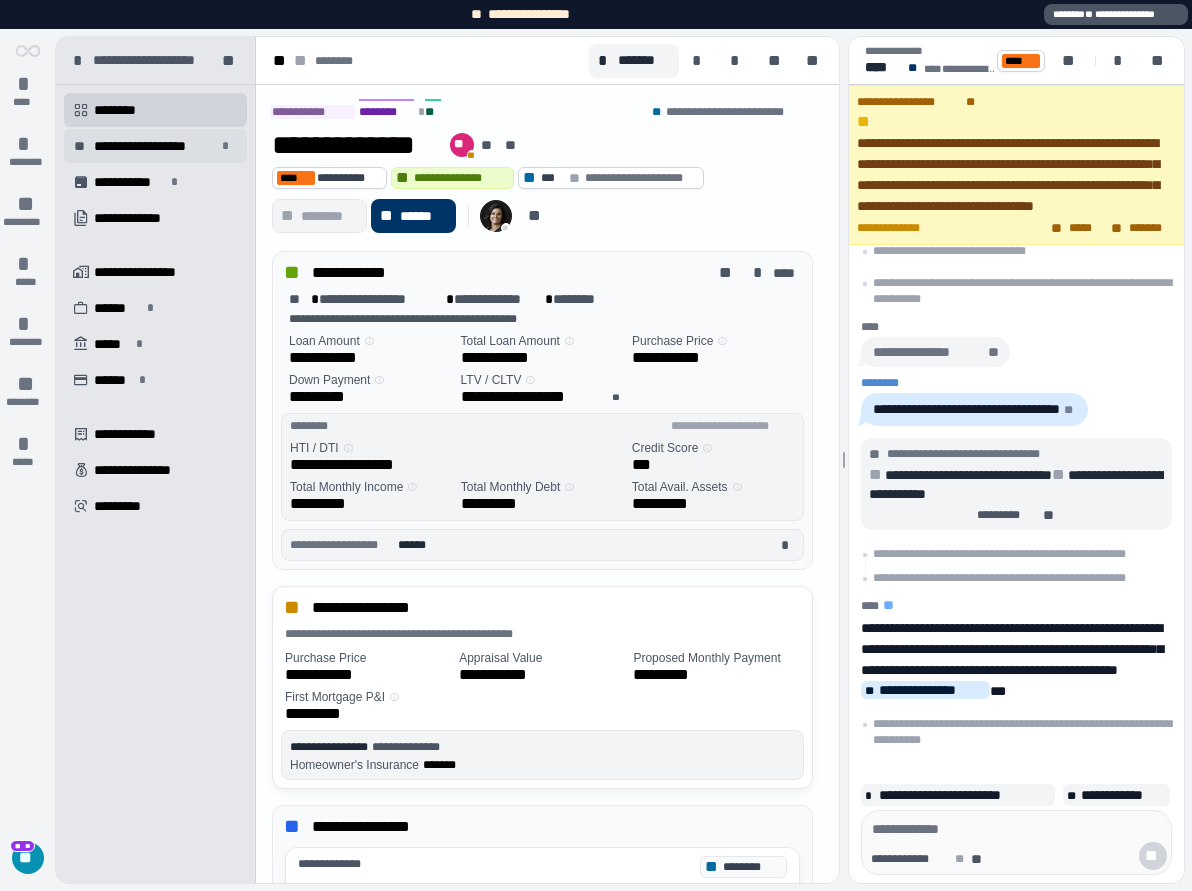 click on "**********" at bounding box center [155, 146] 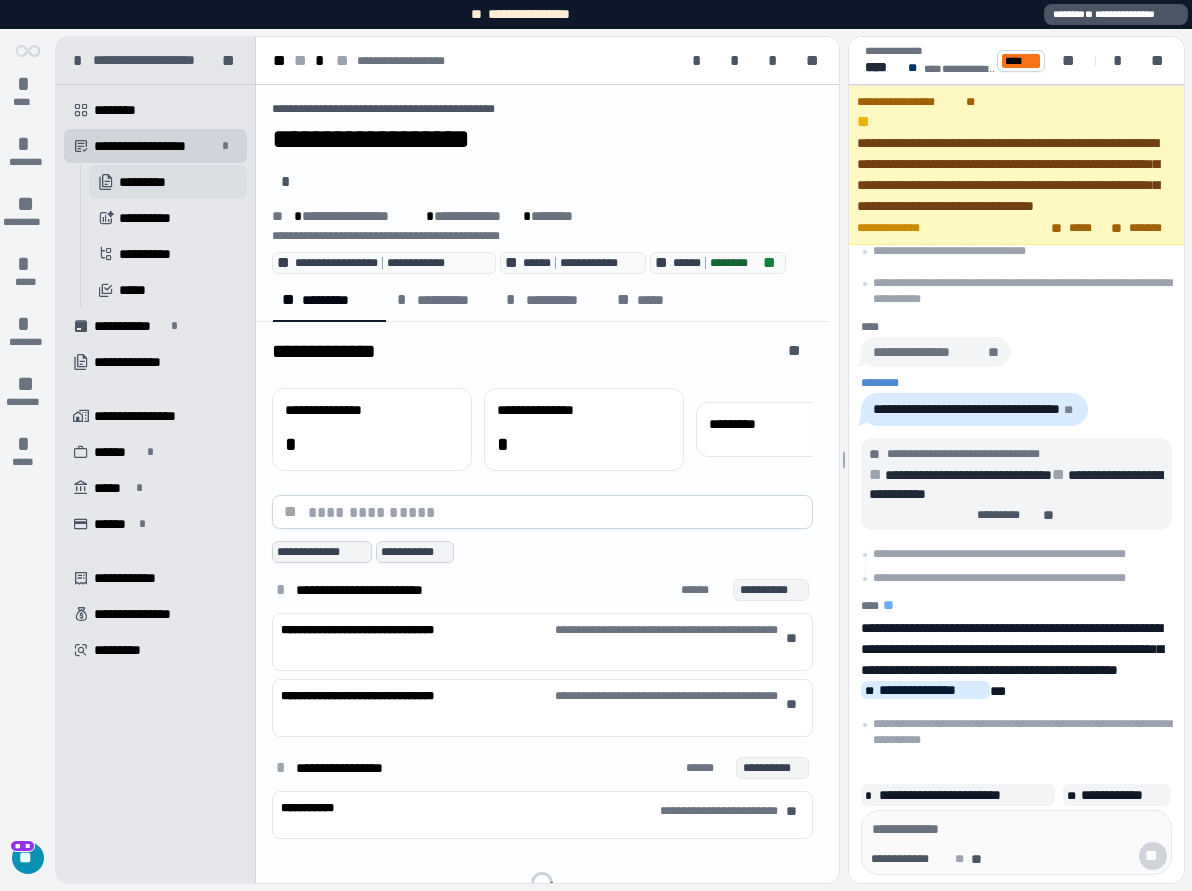 click on "󱔘" at bounding box center (106, 182) 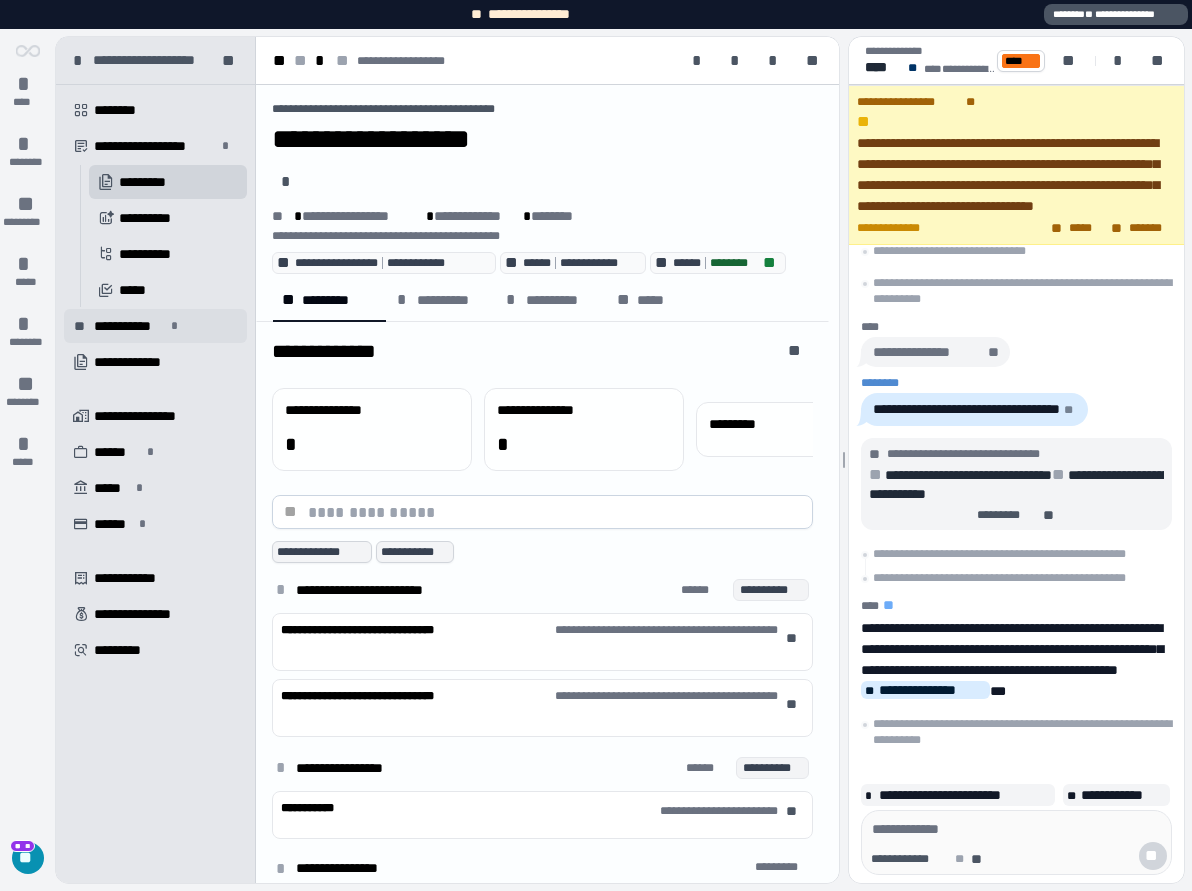 click on "**********" at bounding box center [129, 326] 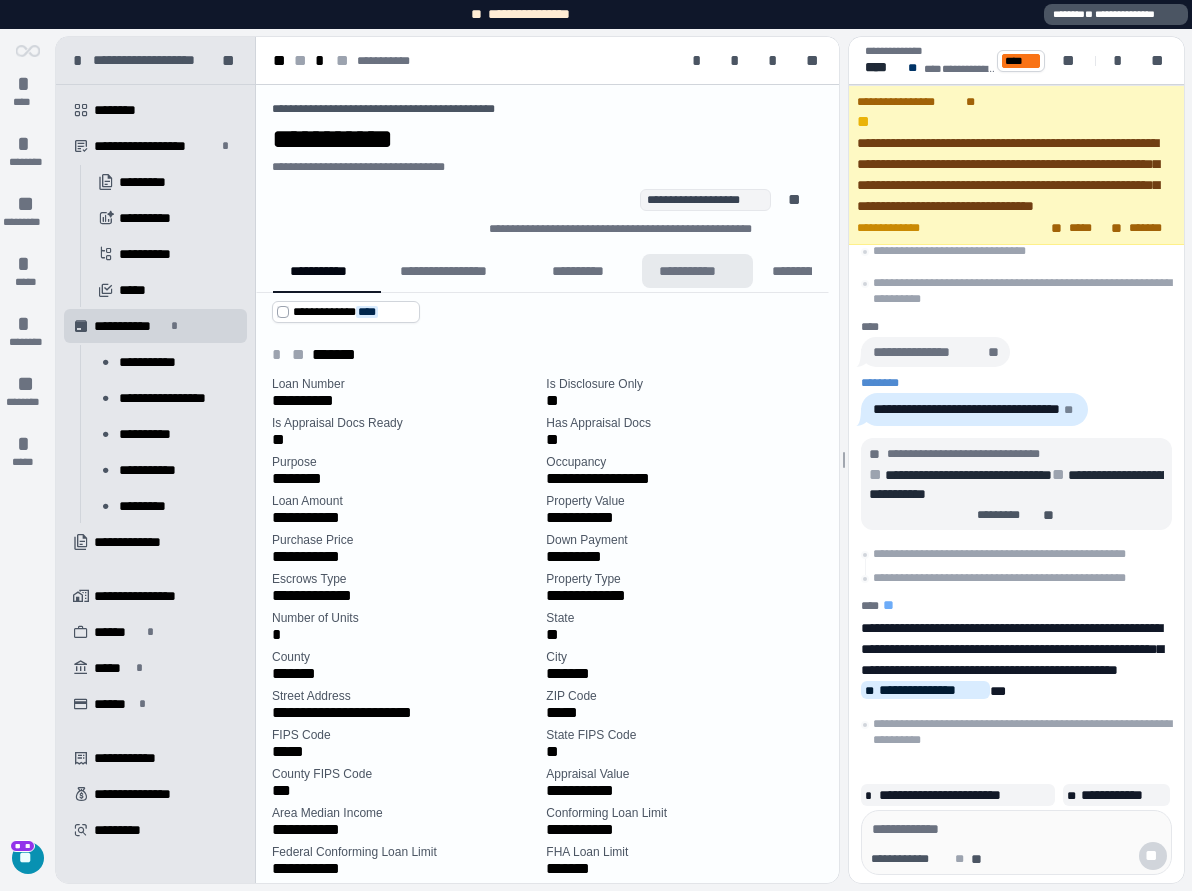 click on "**********" at bounding box center [697, 271] 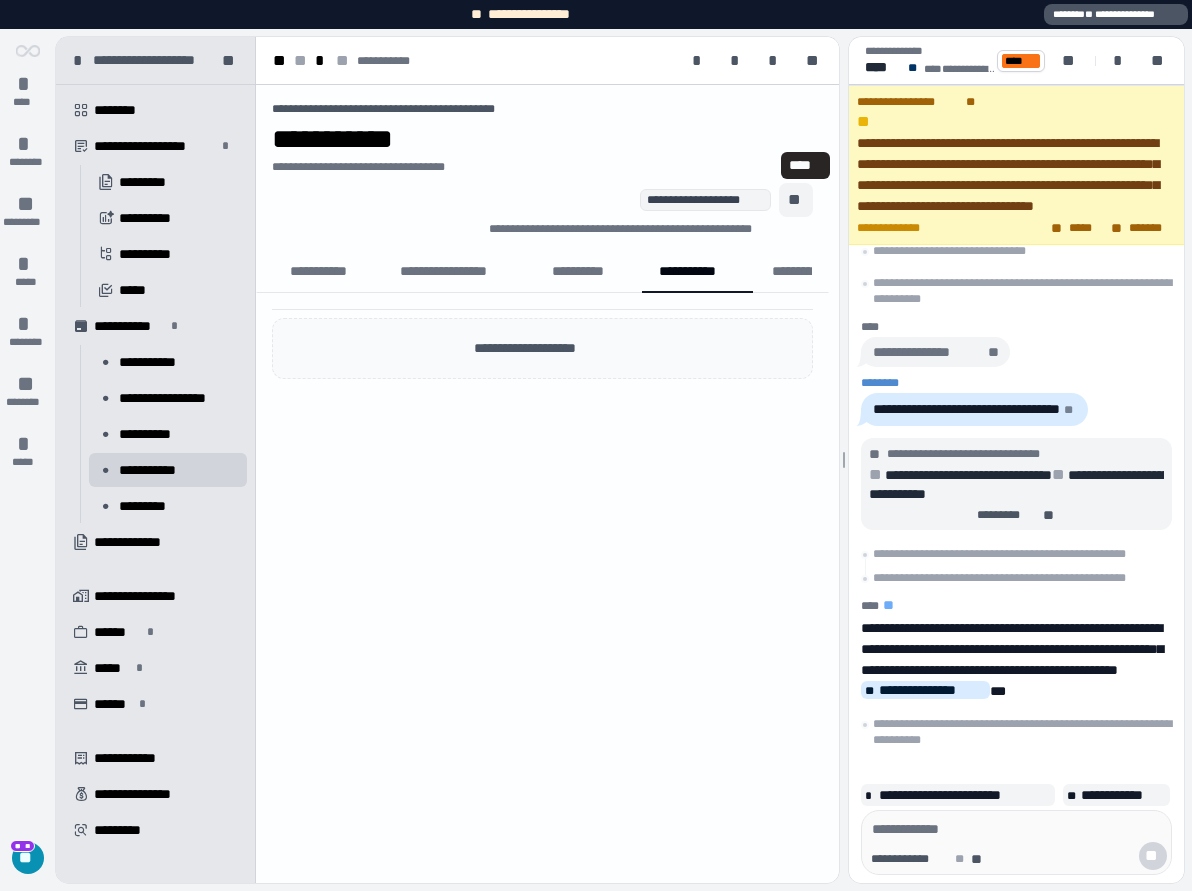 click on "**" at bounding box center [796, 200] 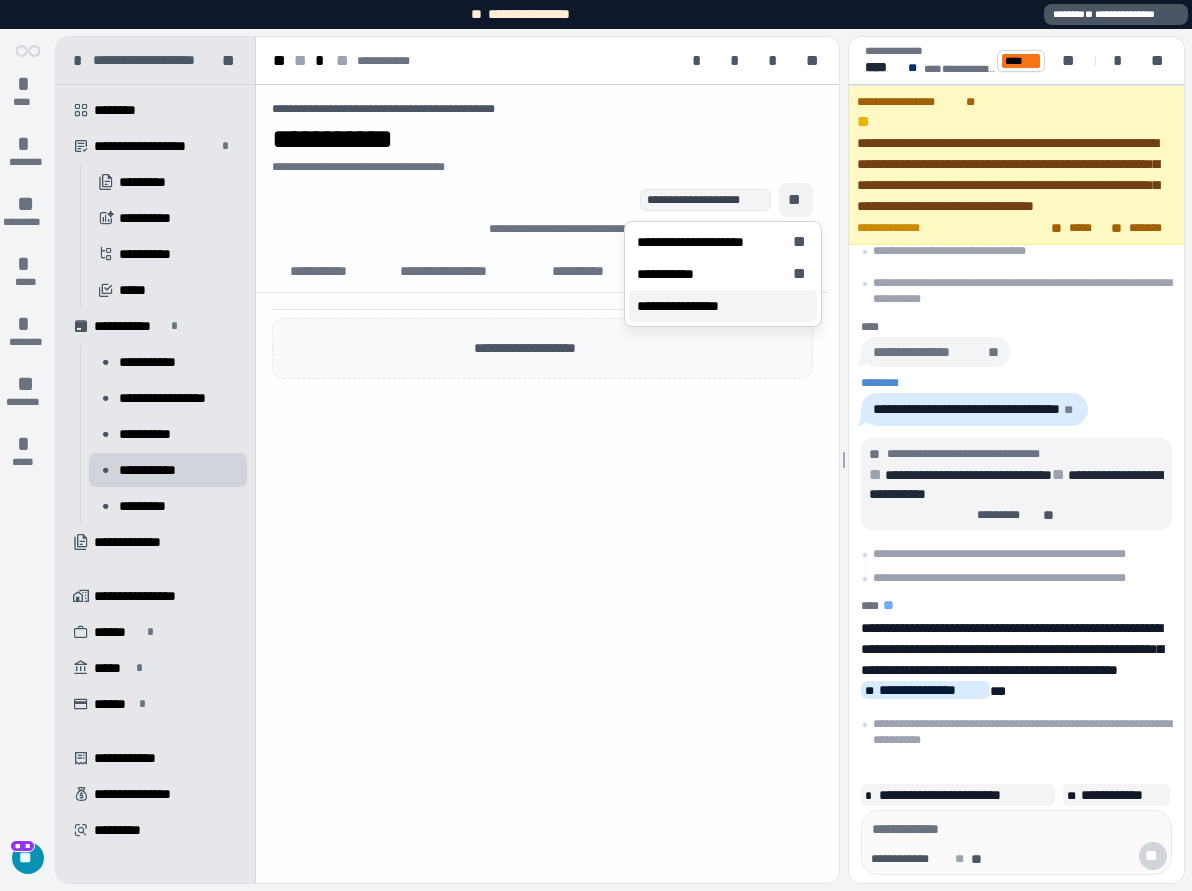 click on "**********" at bounding box center (694, 306) 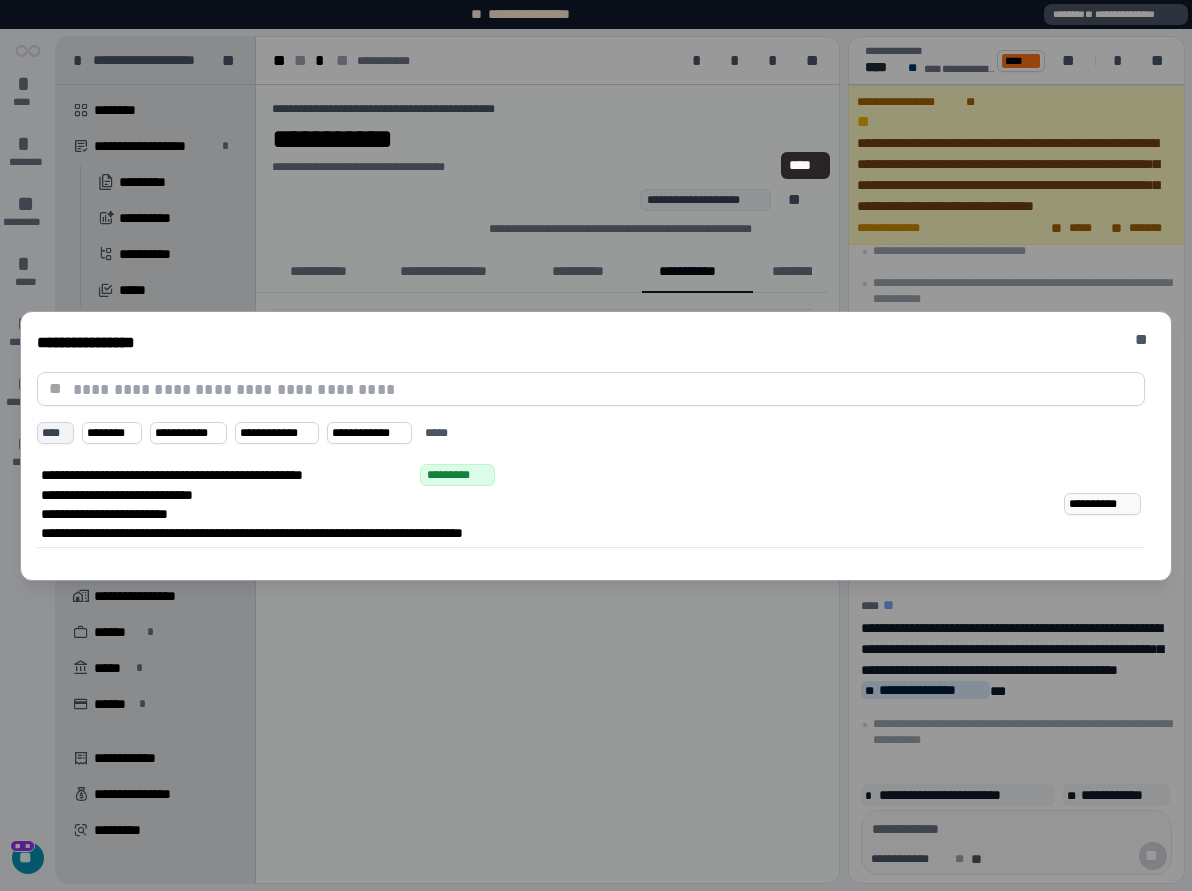 type 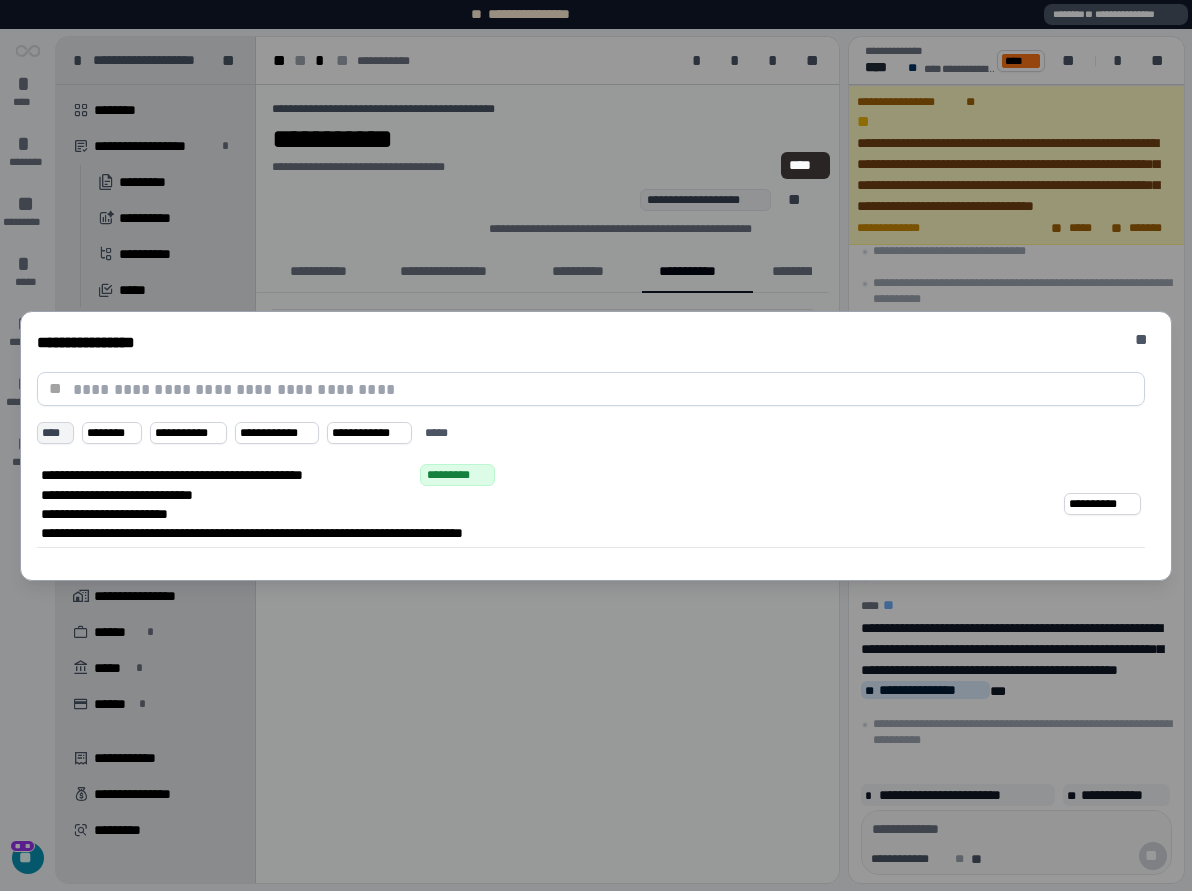 click on "**********" at bounding box center [596, 445] 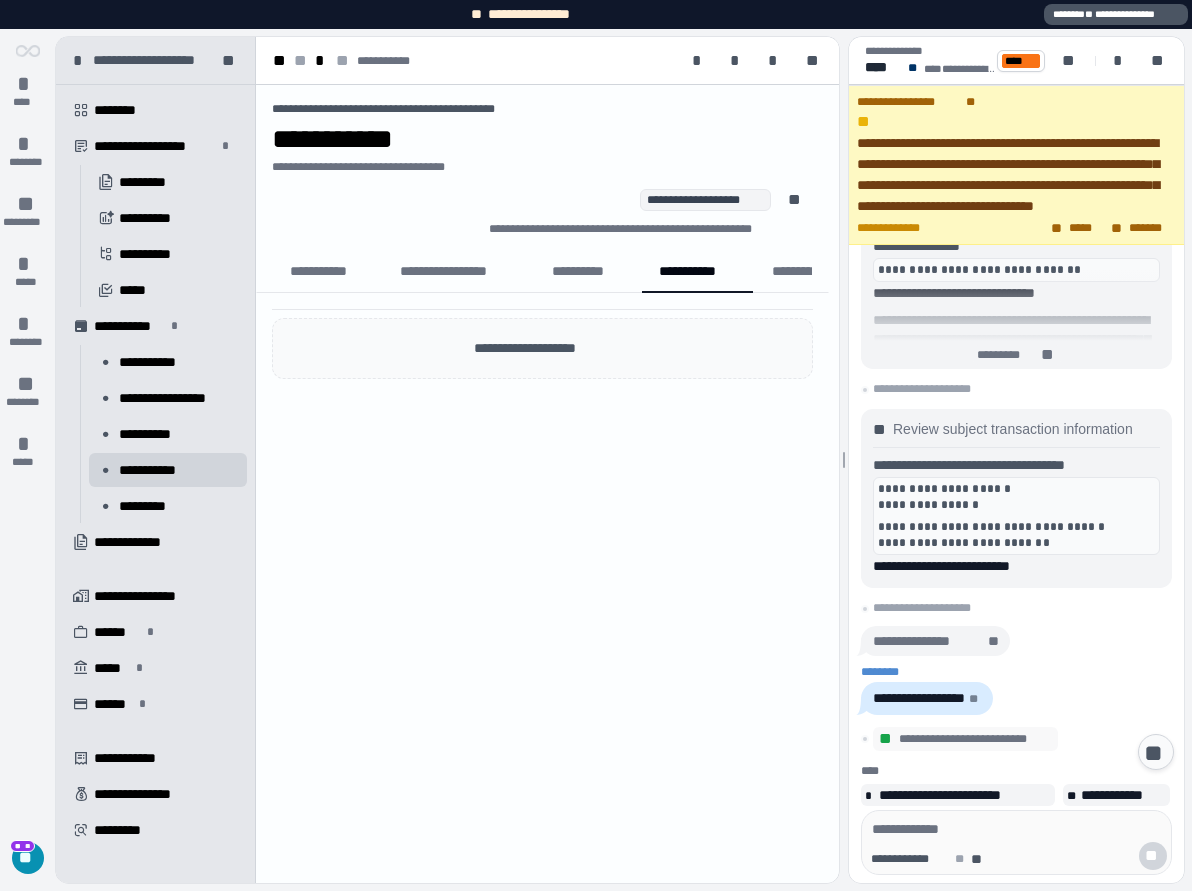 scroll, scrollTop: 3684, scrollLeft: 0, axis: vertical 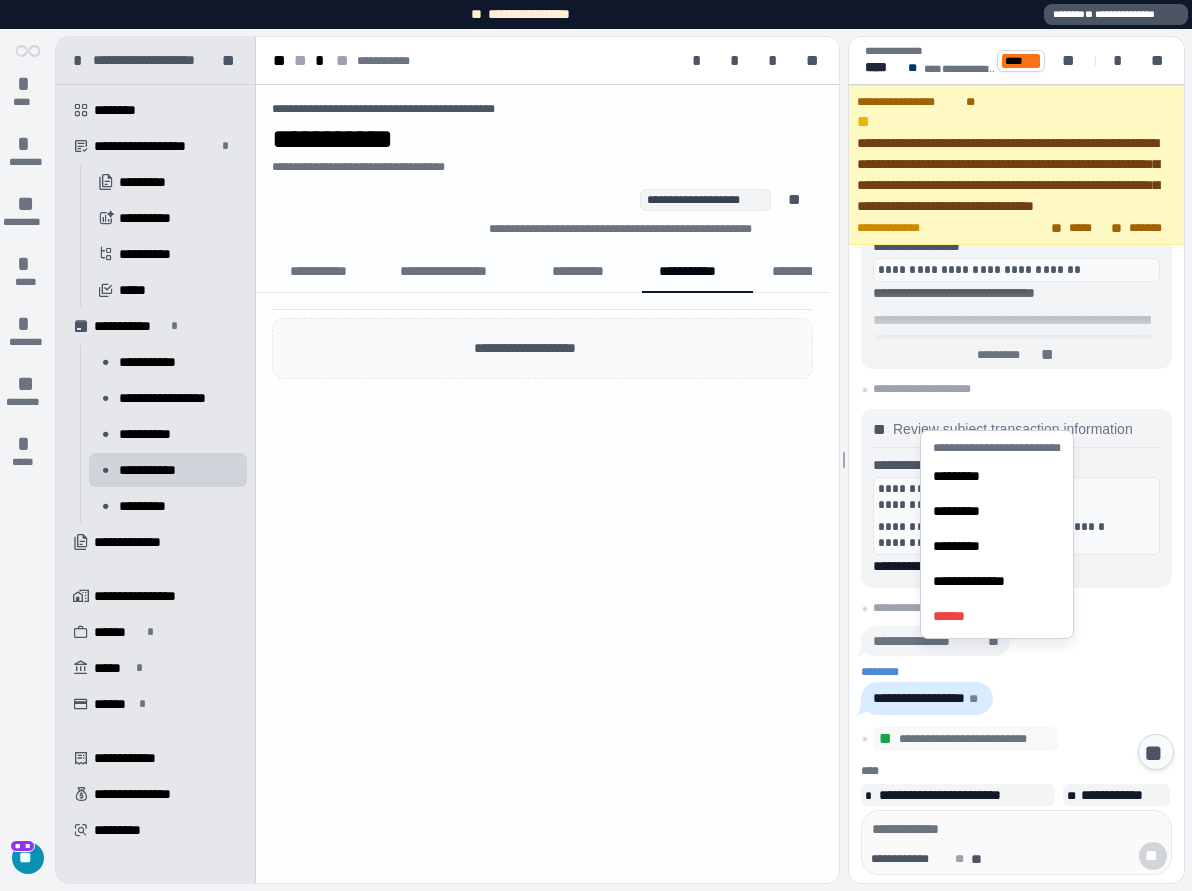 click on "**********" at bounding box center (1016, 516) 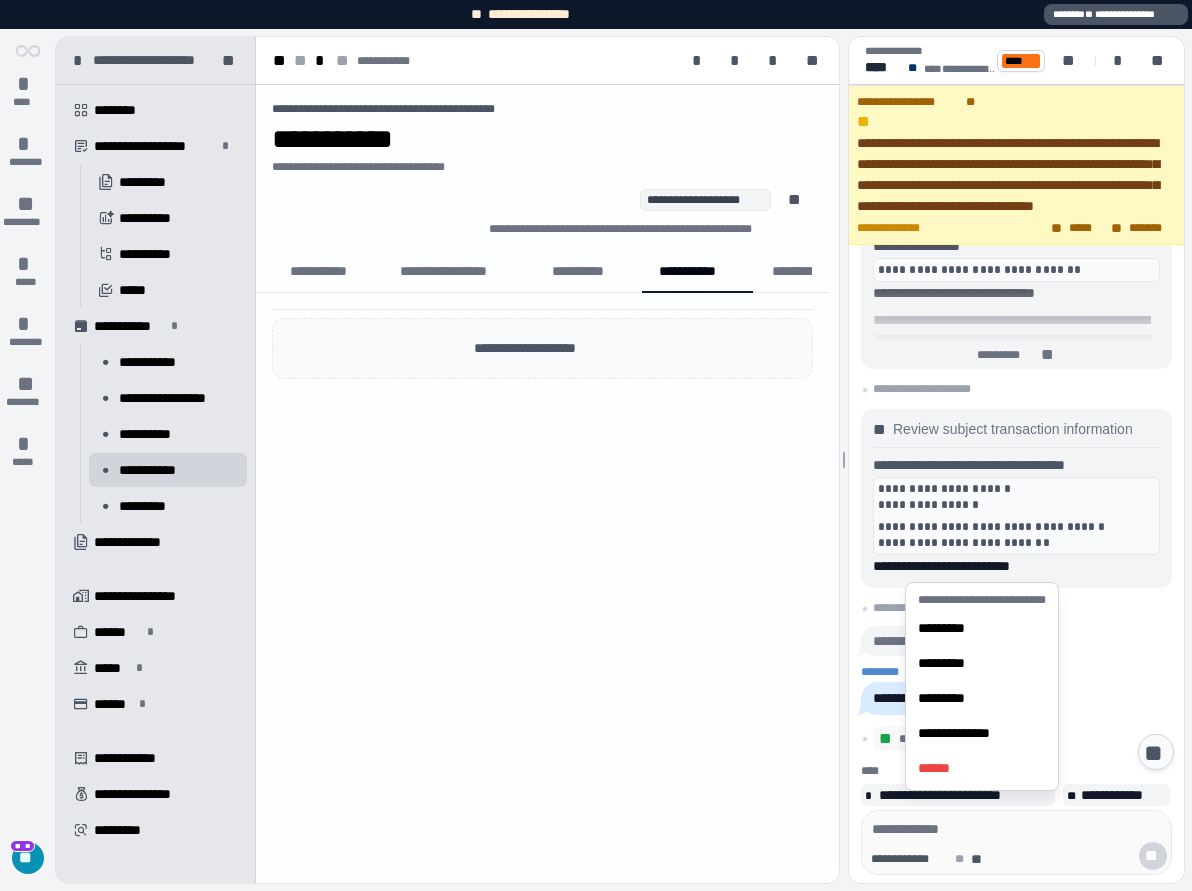 click on "**********" at bounding box center (944, 497) 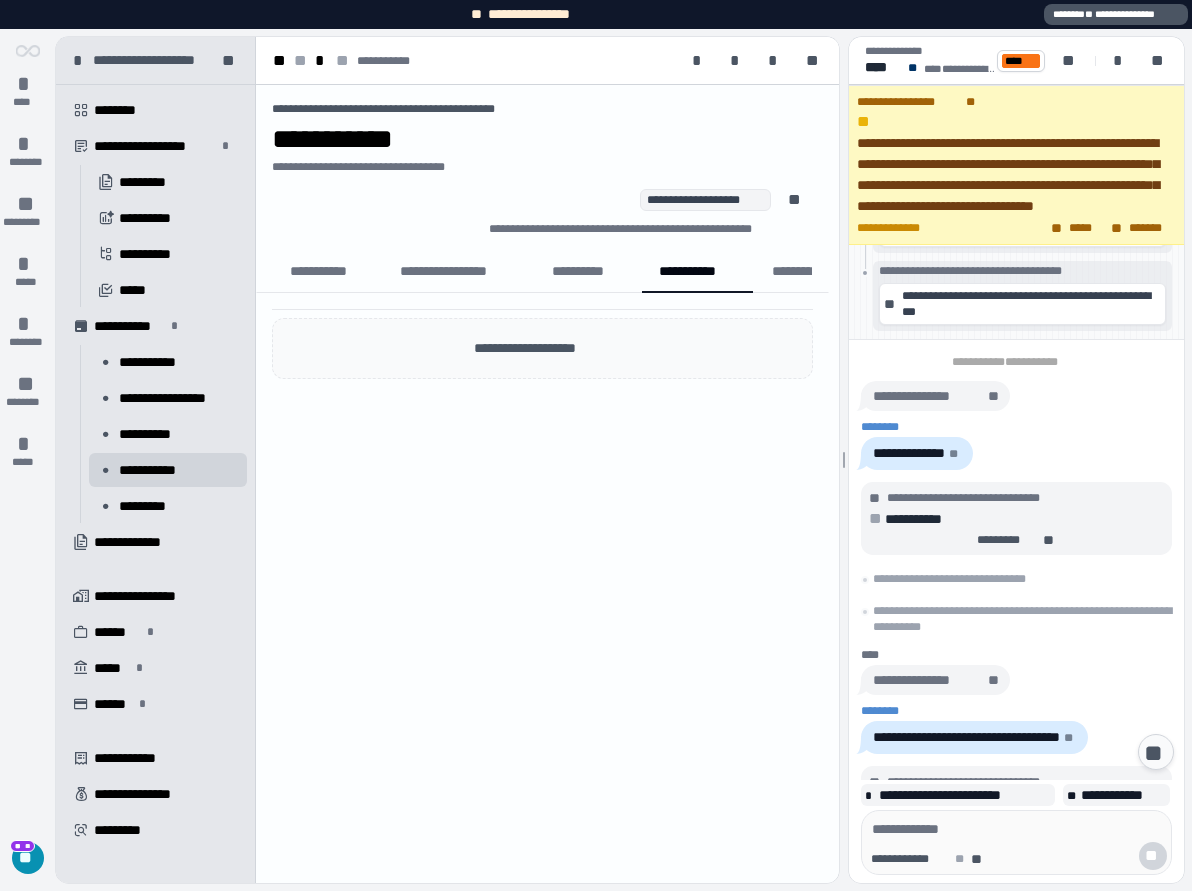 scroll, scrollTop: 0, scrollLeft: 0, axis: both 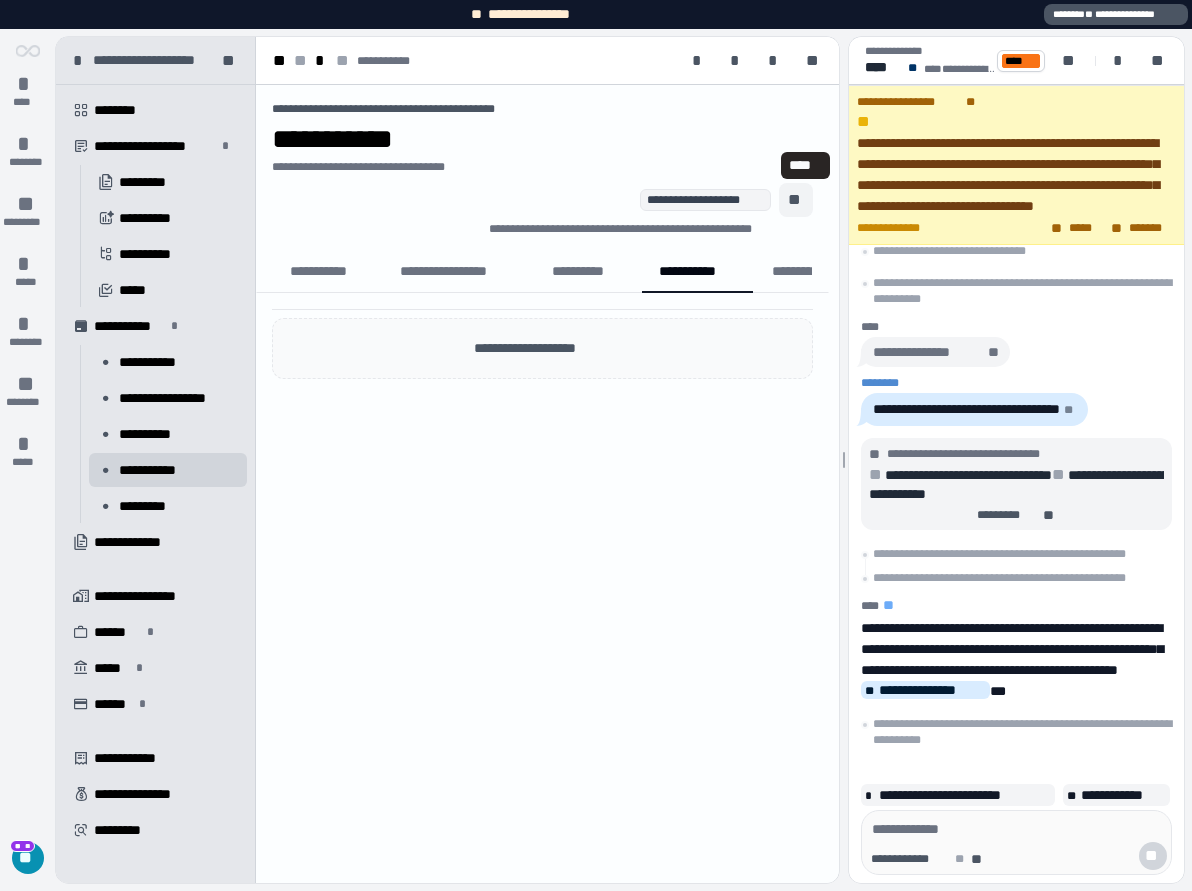 click on "**" at bounding box center [796, 200] 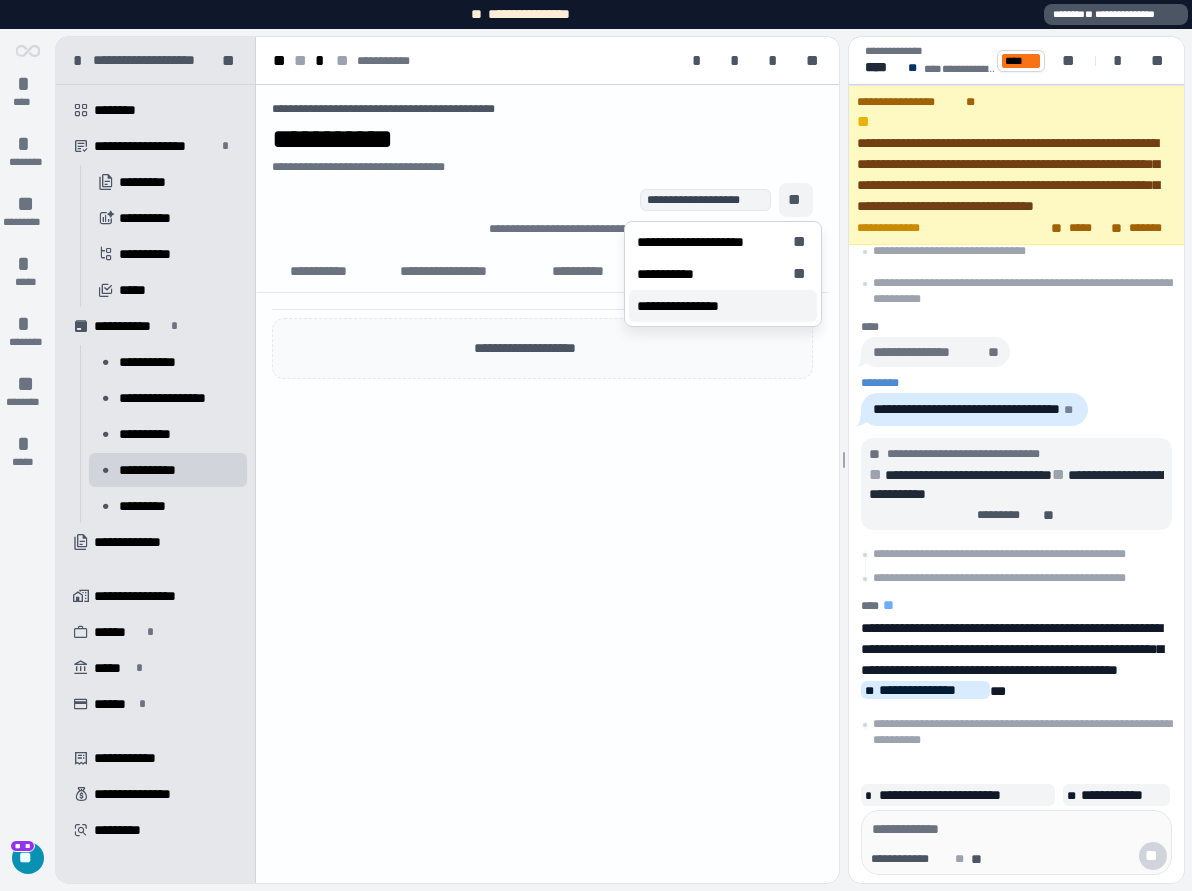 click on "**********" at bounding box center (723, 306) 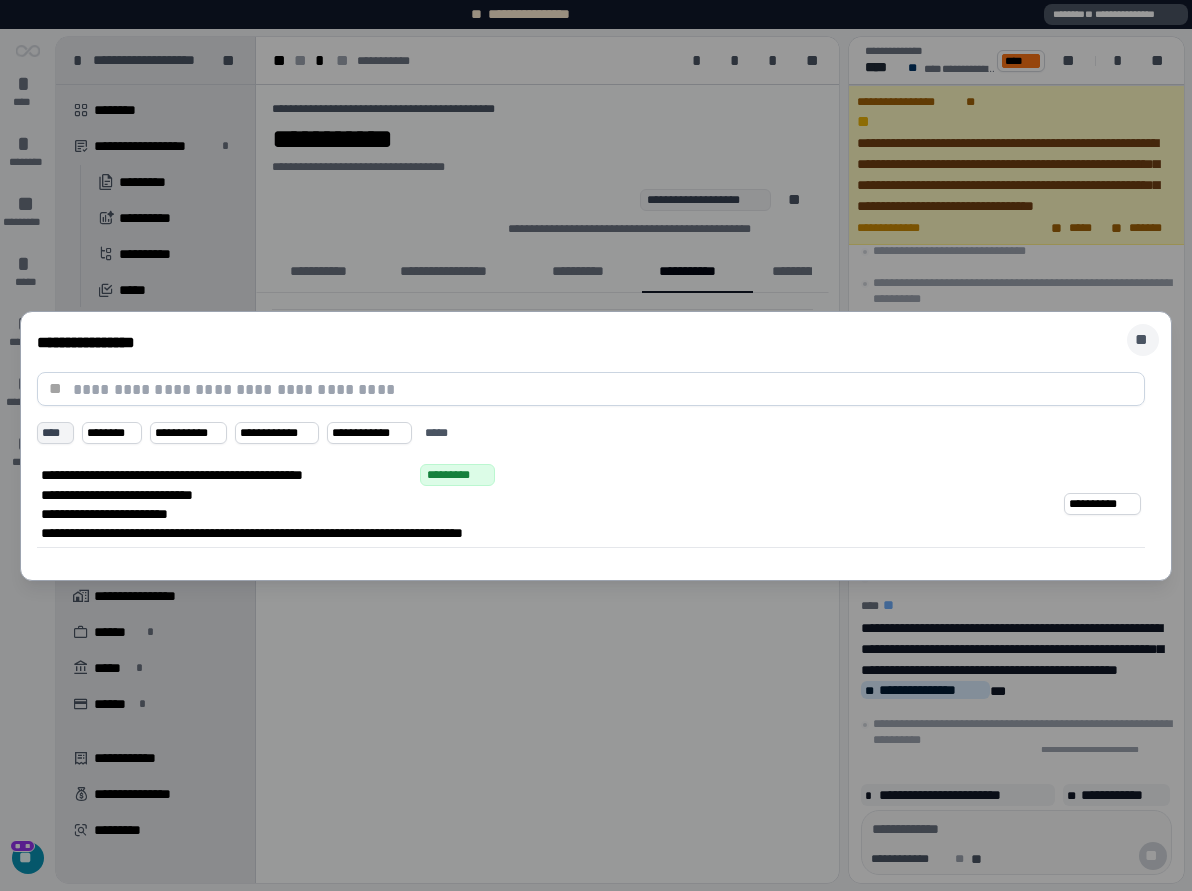 click on "**" at bounding box center (1143, 340) 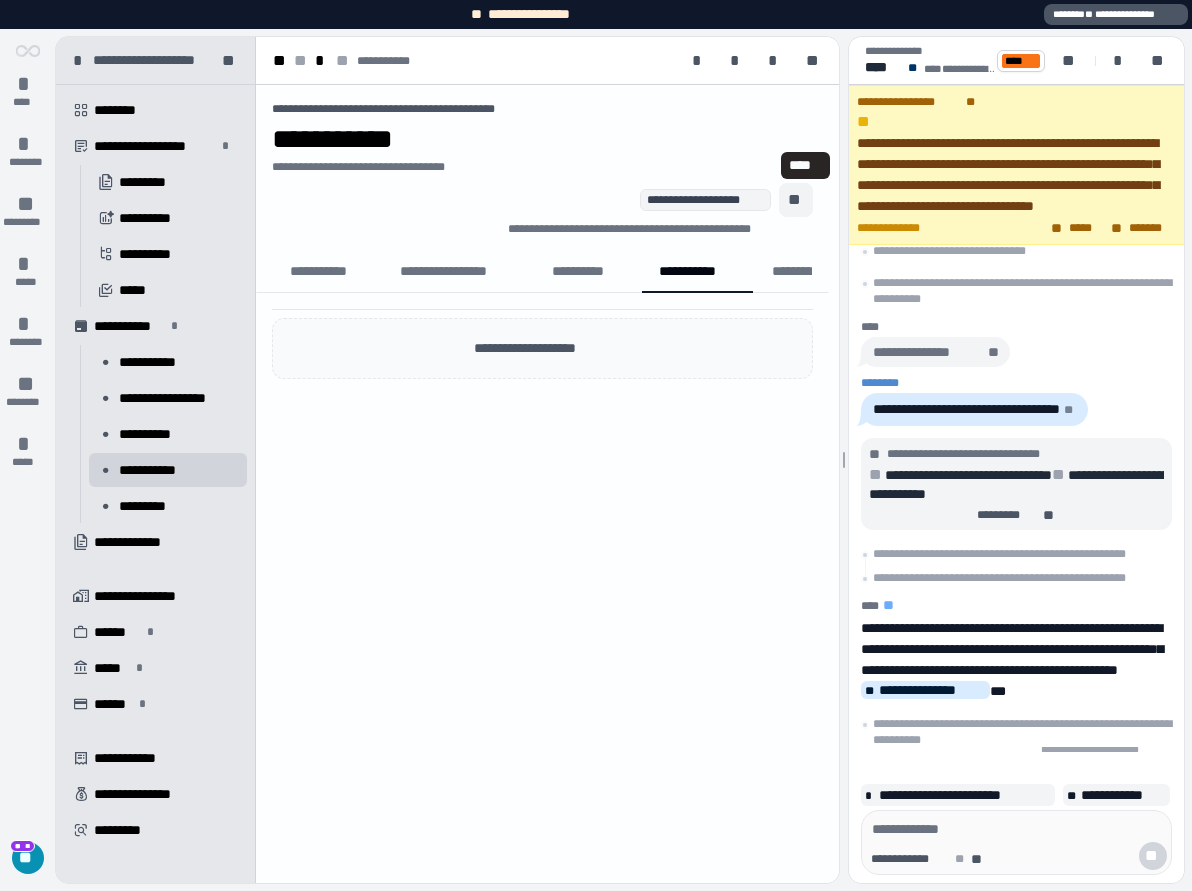 click on "**" at bounding box center [796, 200] 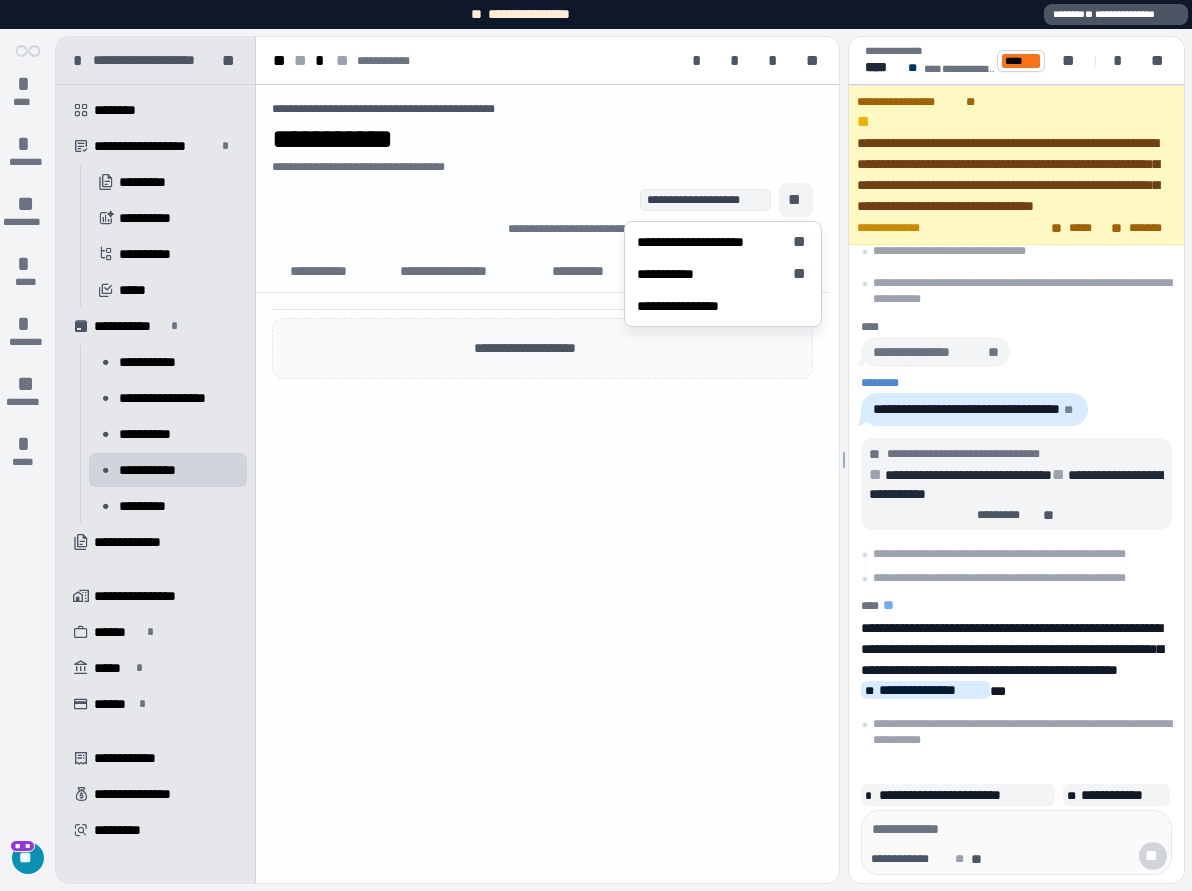 click on "**********" at bounding box center [694, 306] 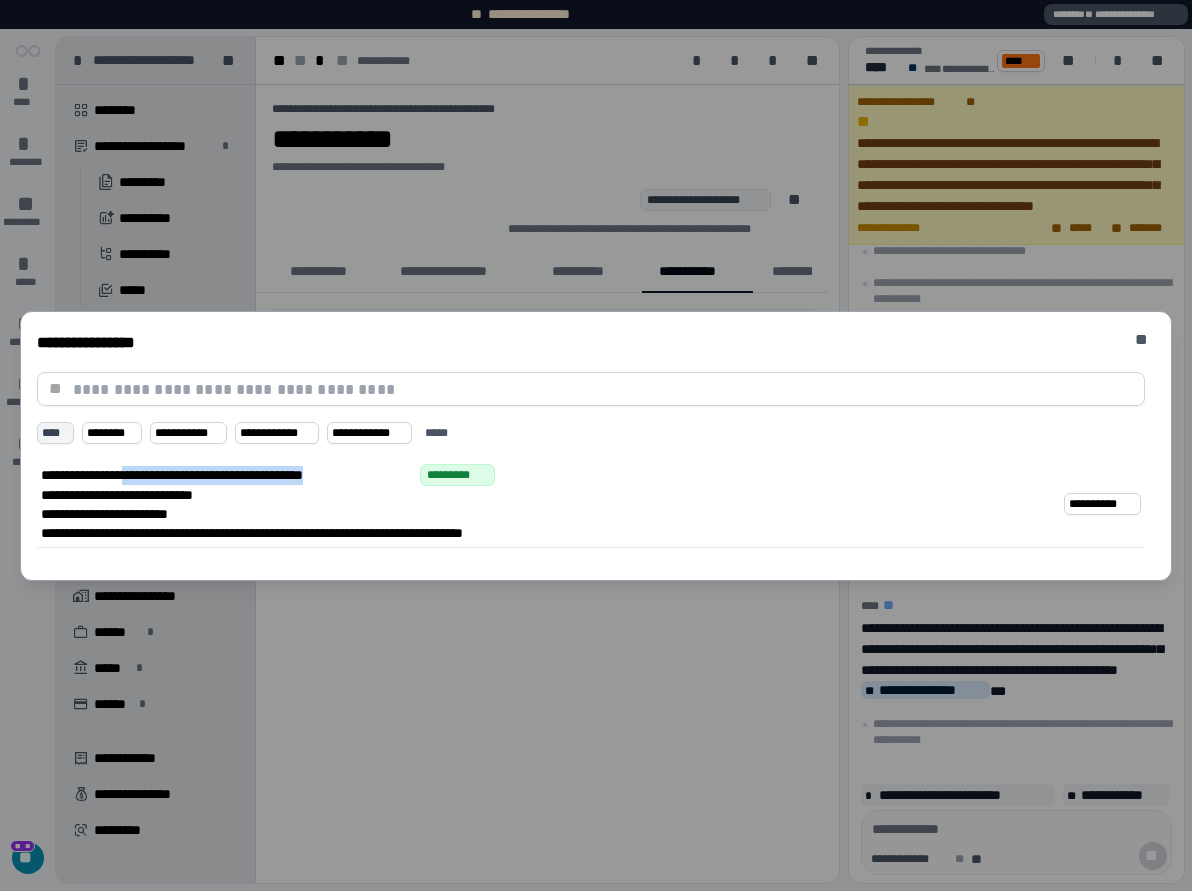 drag, startPoint x: 412, startPoint y: 475, endPoint x: 142, endPoint y: 468, distance: 270.09073 